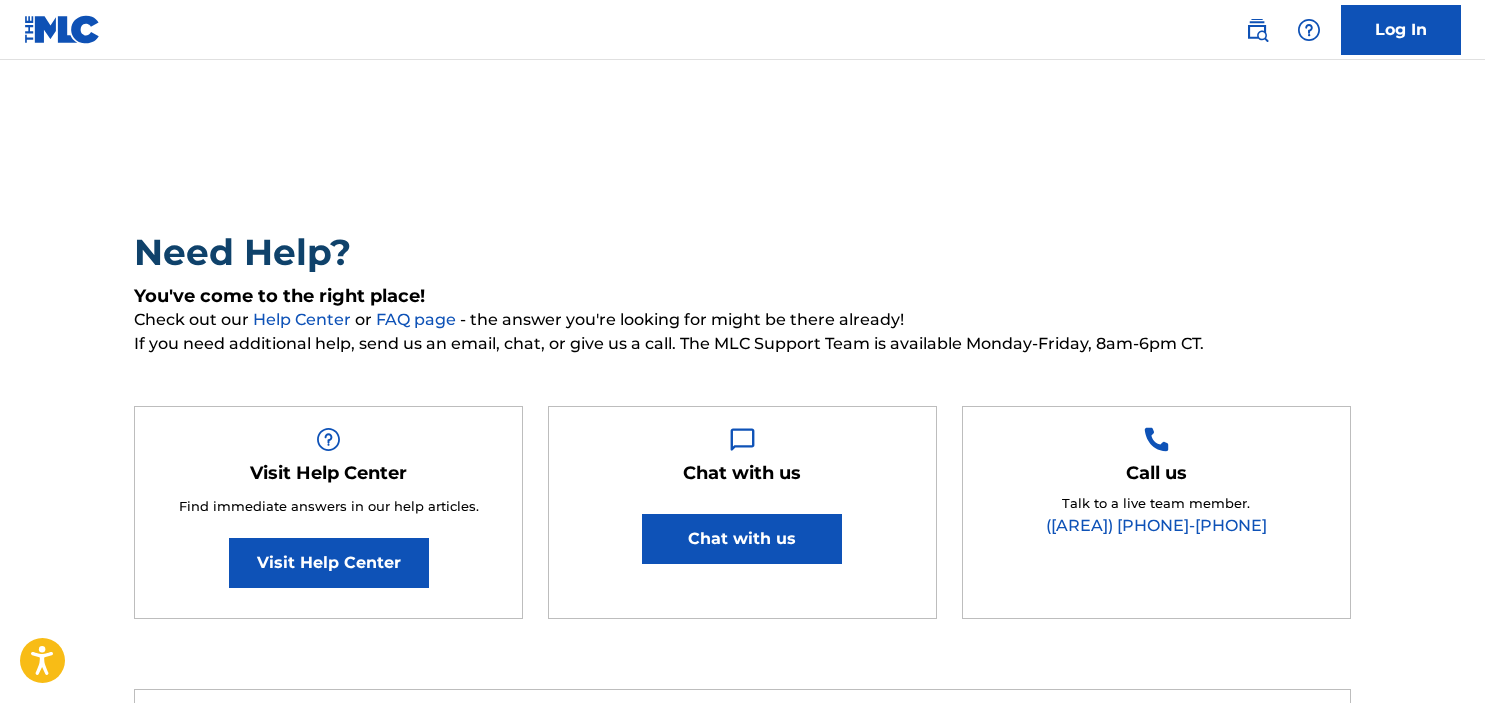 scroll, scrollTop: 0, scrollLeft: 0, axis: both 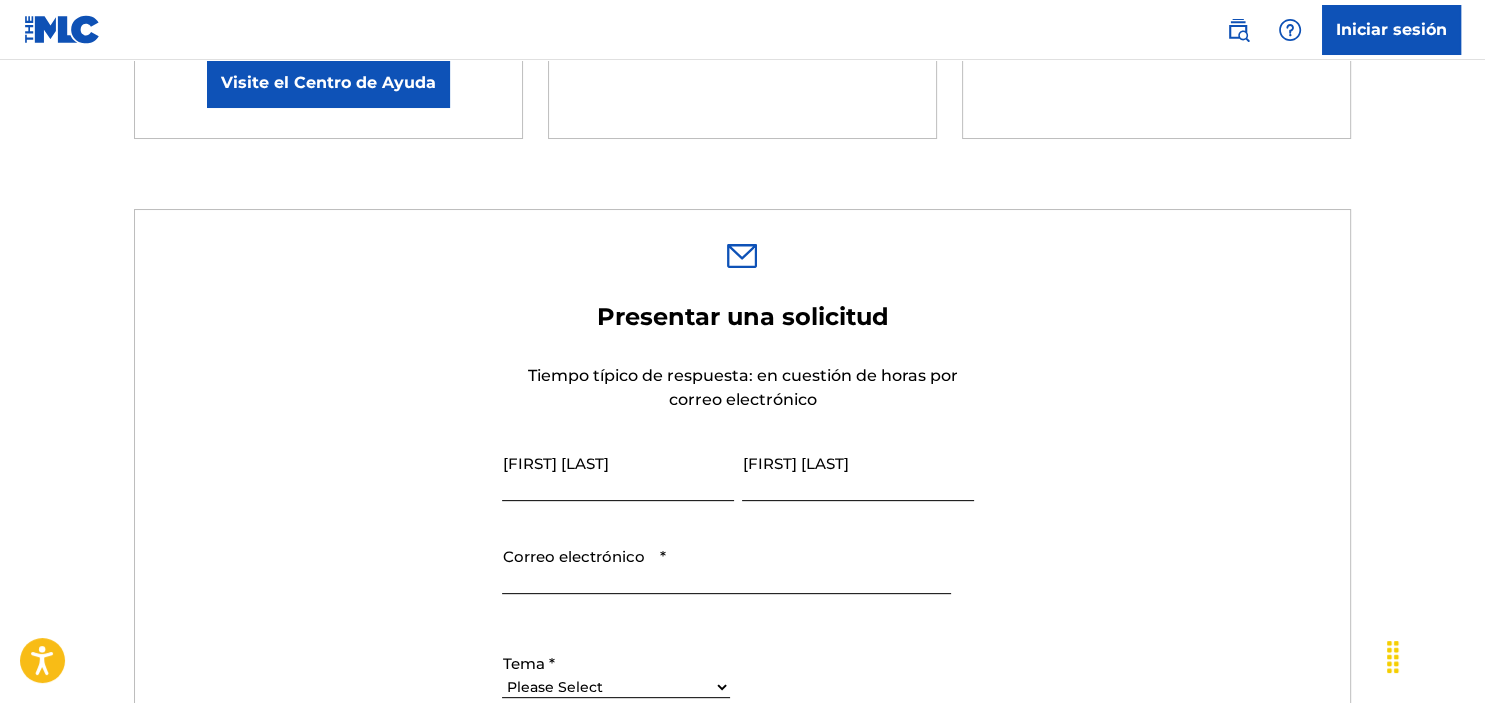 click on "Iniciar sesión" at bounding box center [1391, 30] 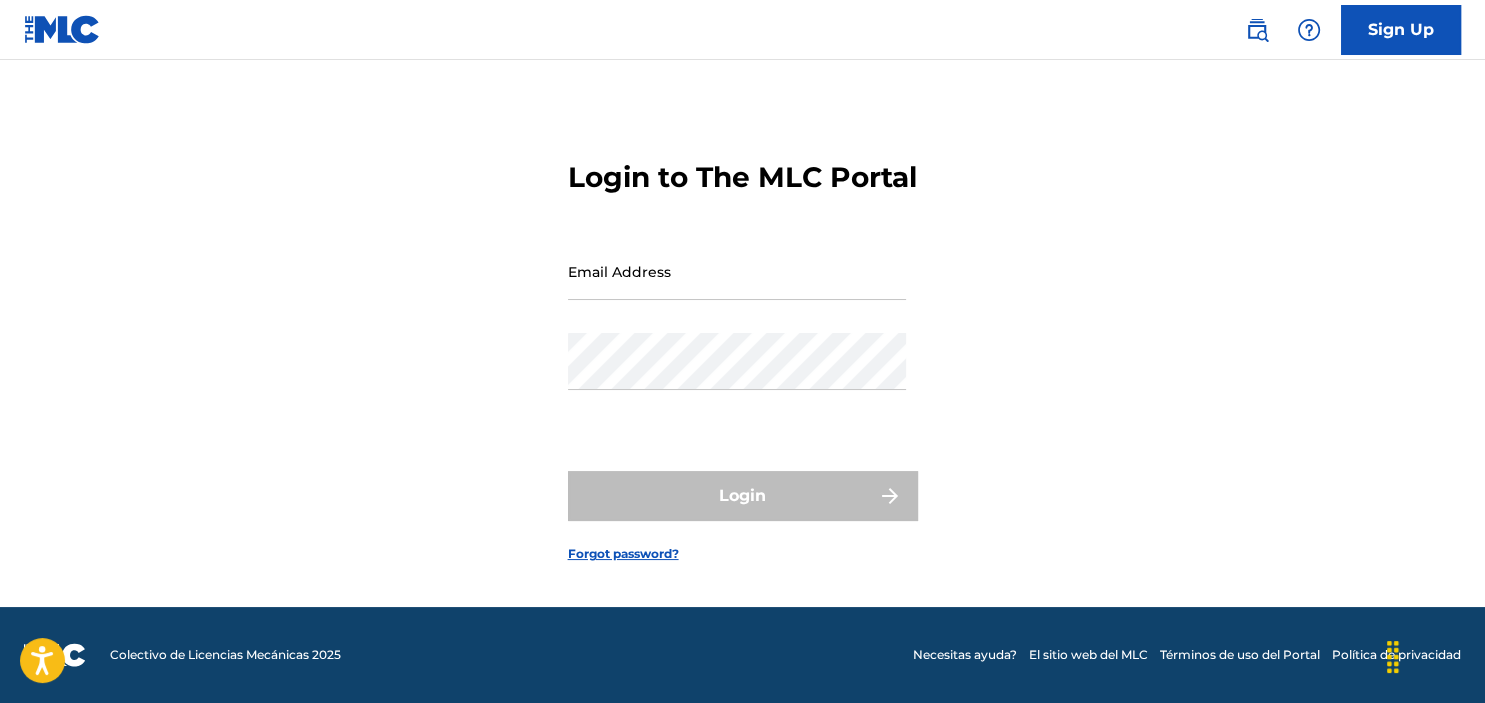 scroll, scrollTop: 0, scrollLeft: 0, axis: both 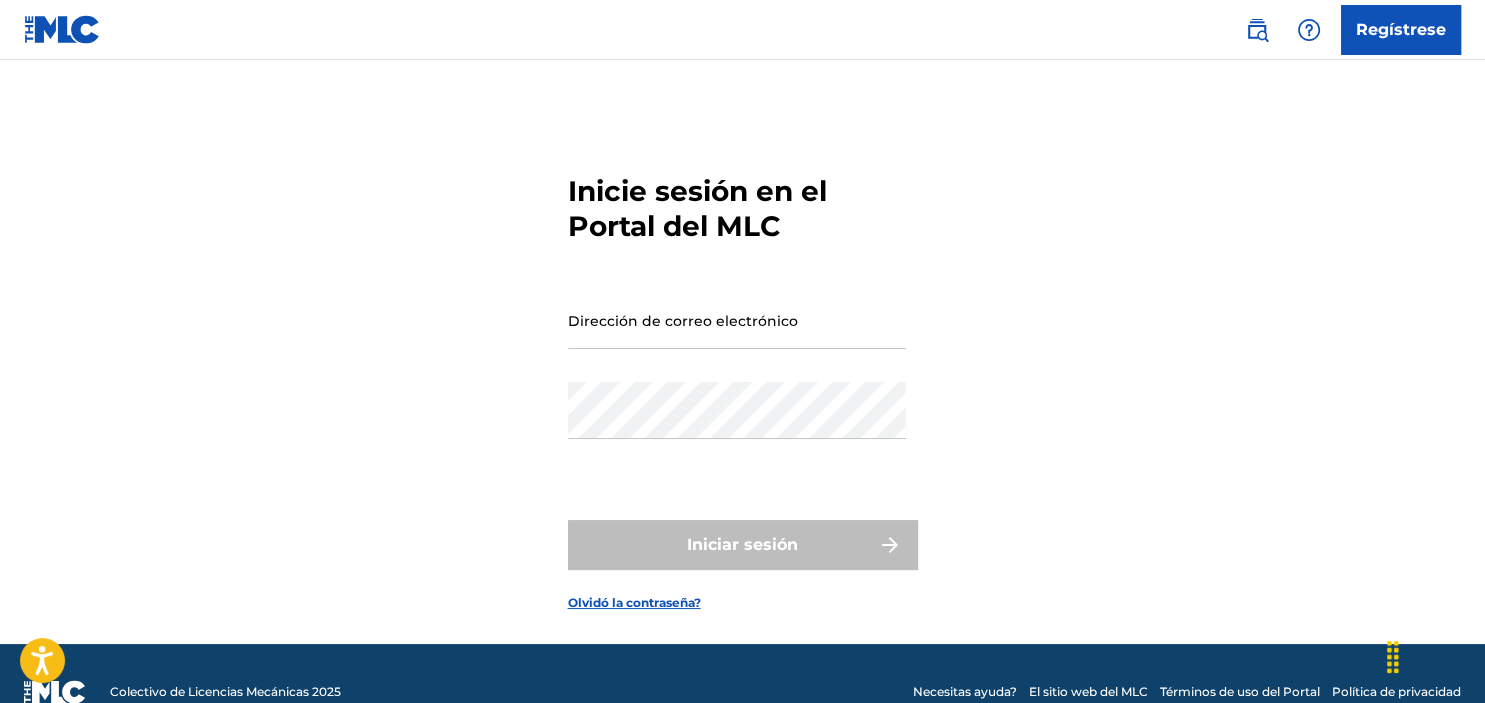 click on "Dirección de correo electrónico" at bounding box center (737, 320) 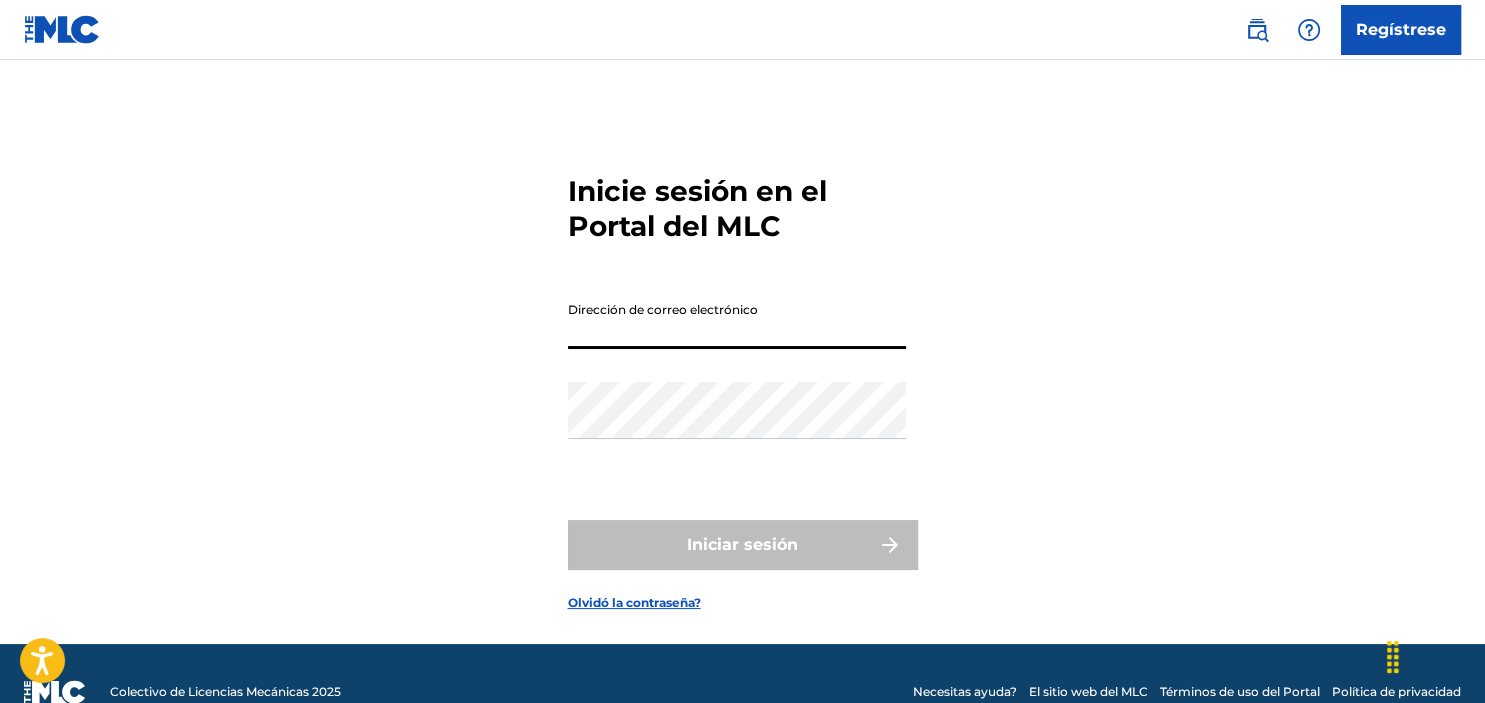 click on "Inicie sesión en el Portal del MLC Dirección de correo electrónico Contraseña Iniciar sesión Olvidó la contraseña?" at bounding box center [743, 377] 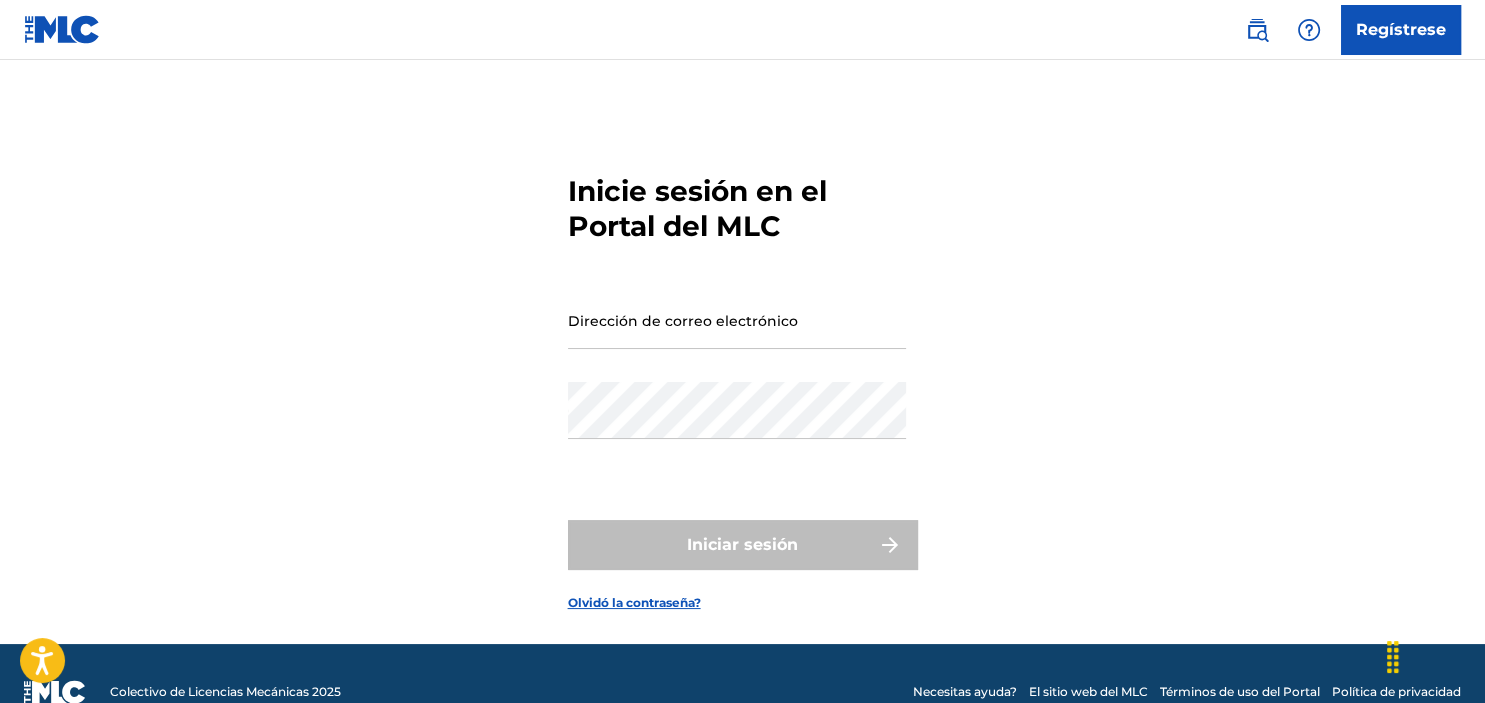 click at bounding box center [62, 29] 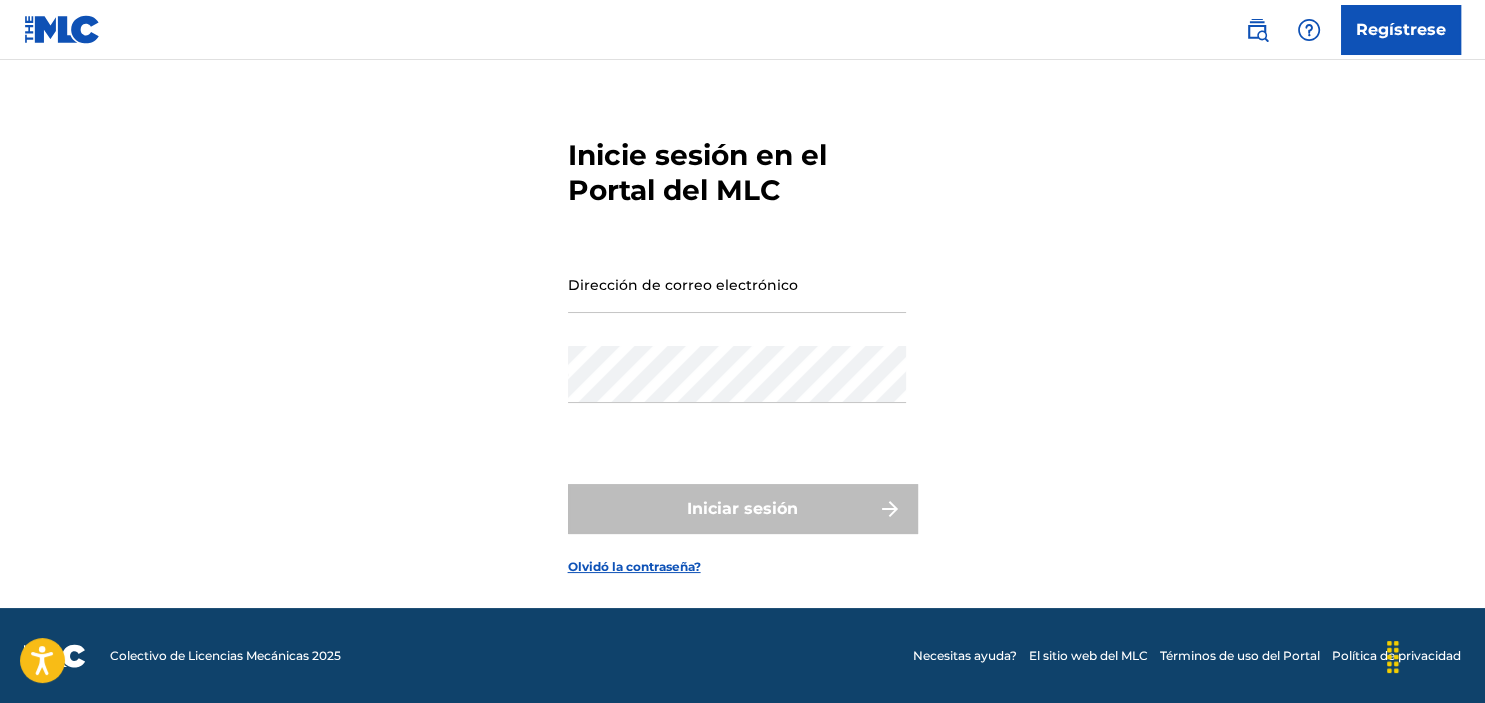 scroll, scrollTop: 0, scrollLeft: 0, axis: both 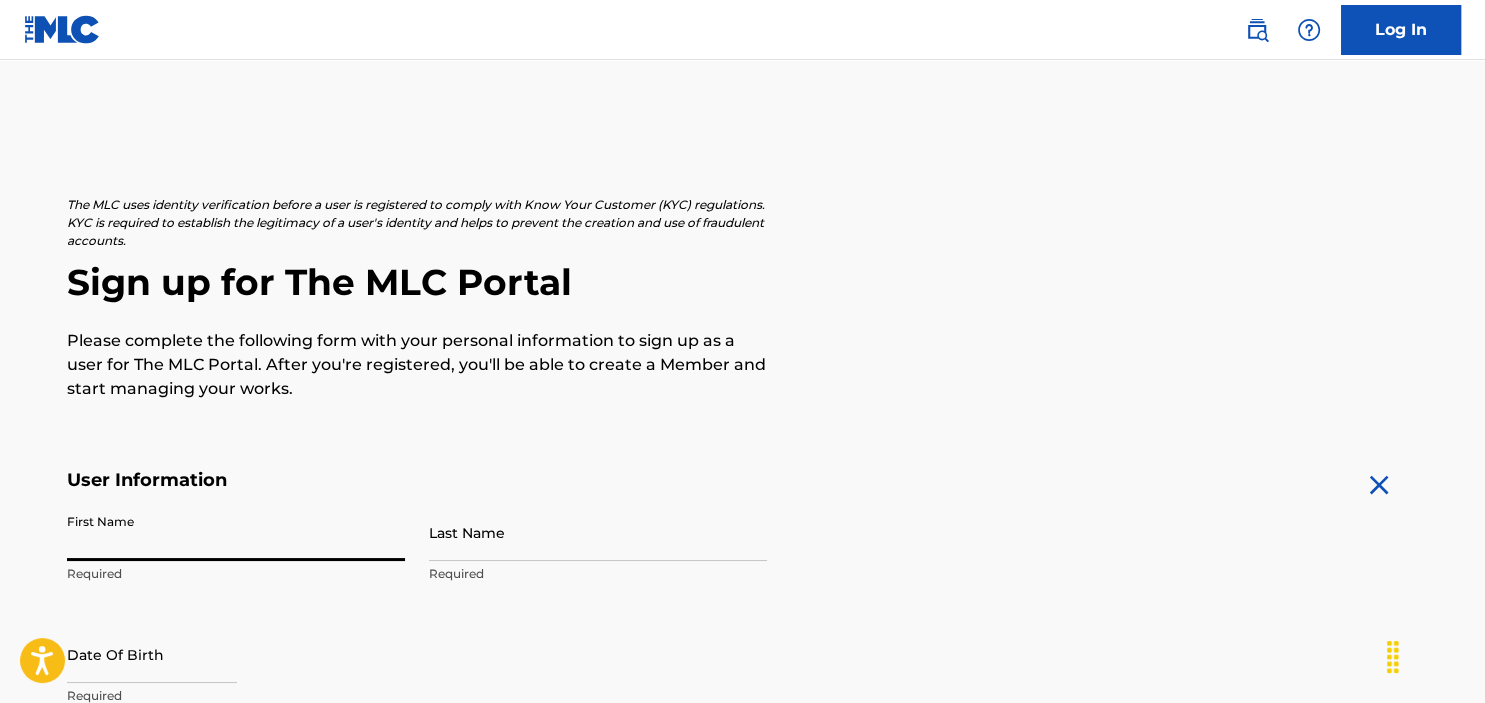 click on "First Name" at bounding box center [236, 532] 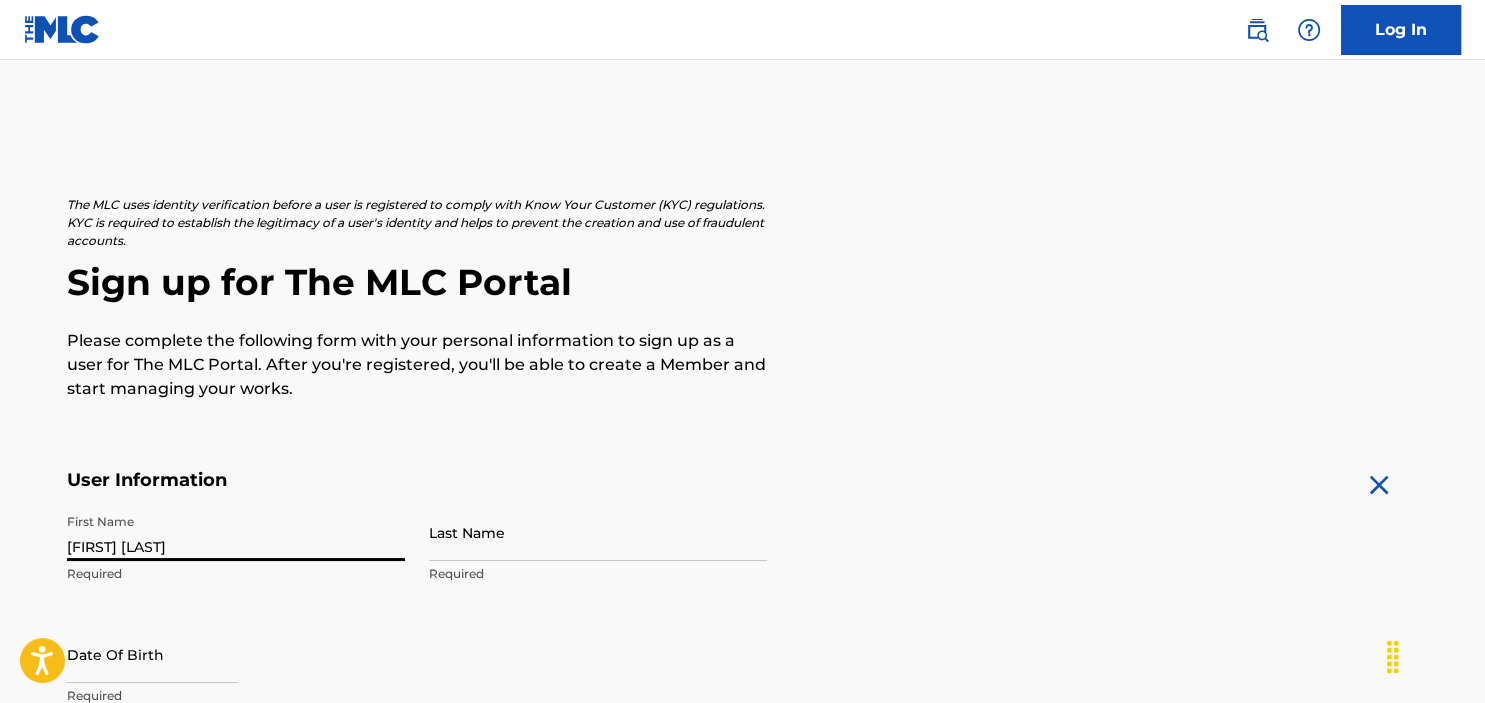type on "Juan David" 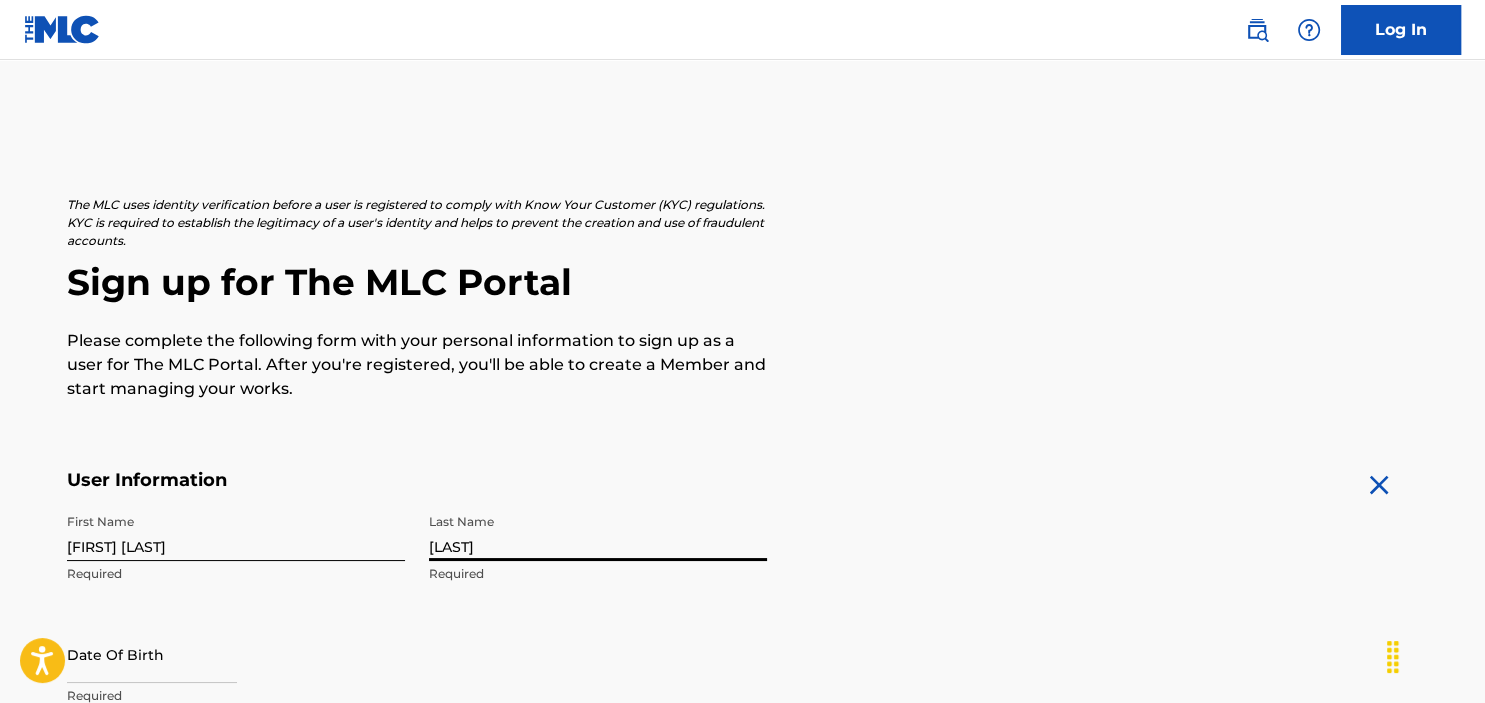 type on "[LAST]" 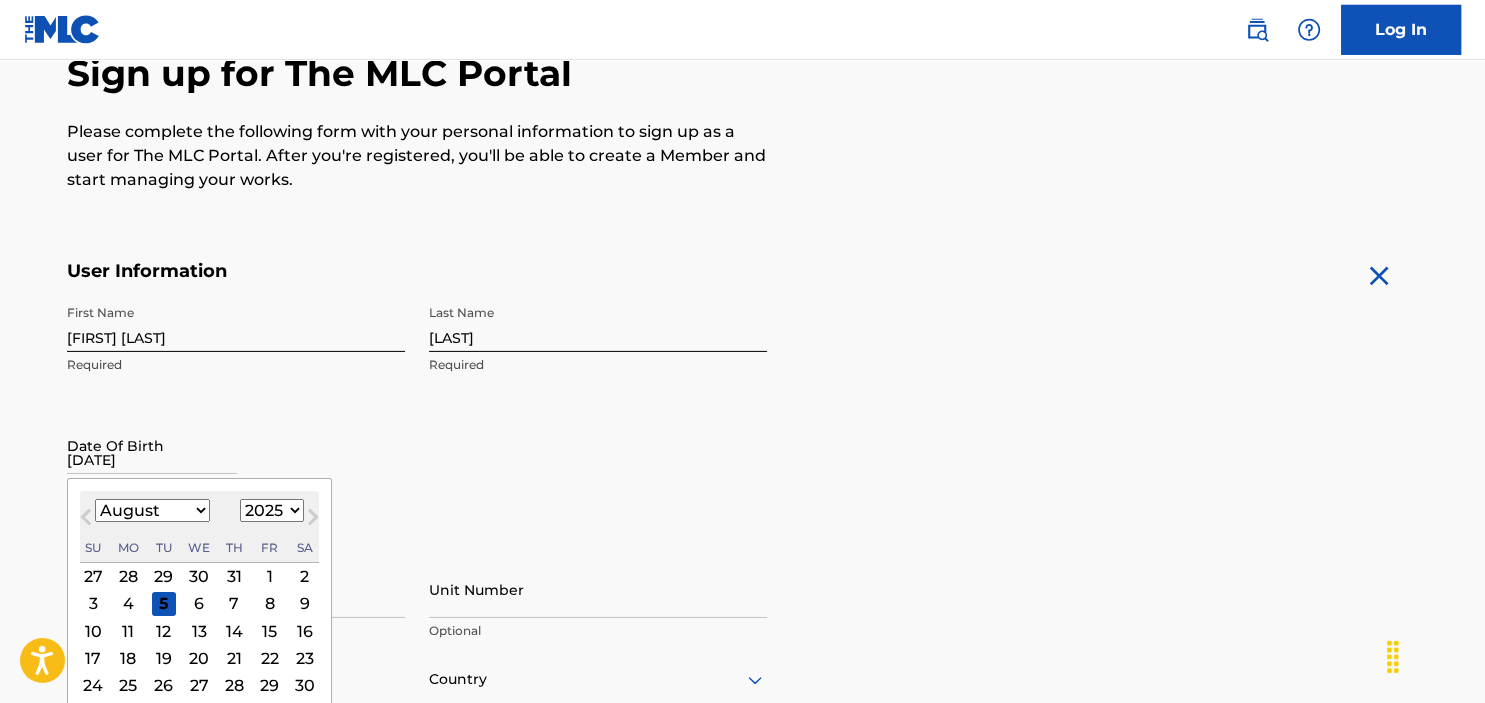 scroll, scrollTop: 211, scrollLeft: 0, axis: vertical 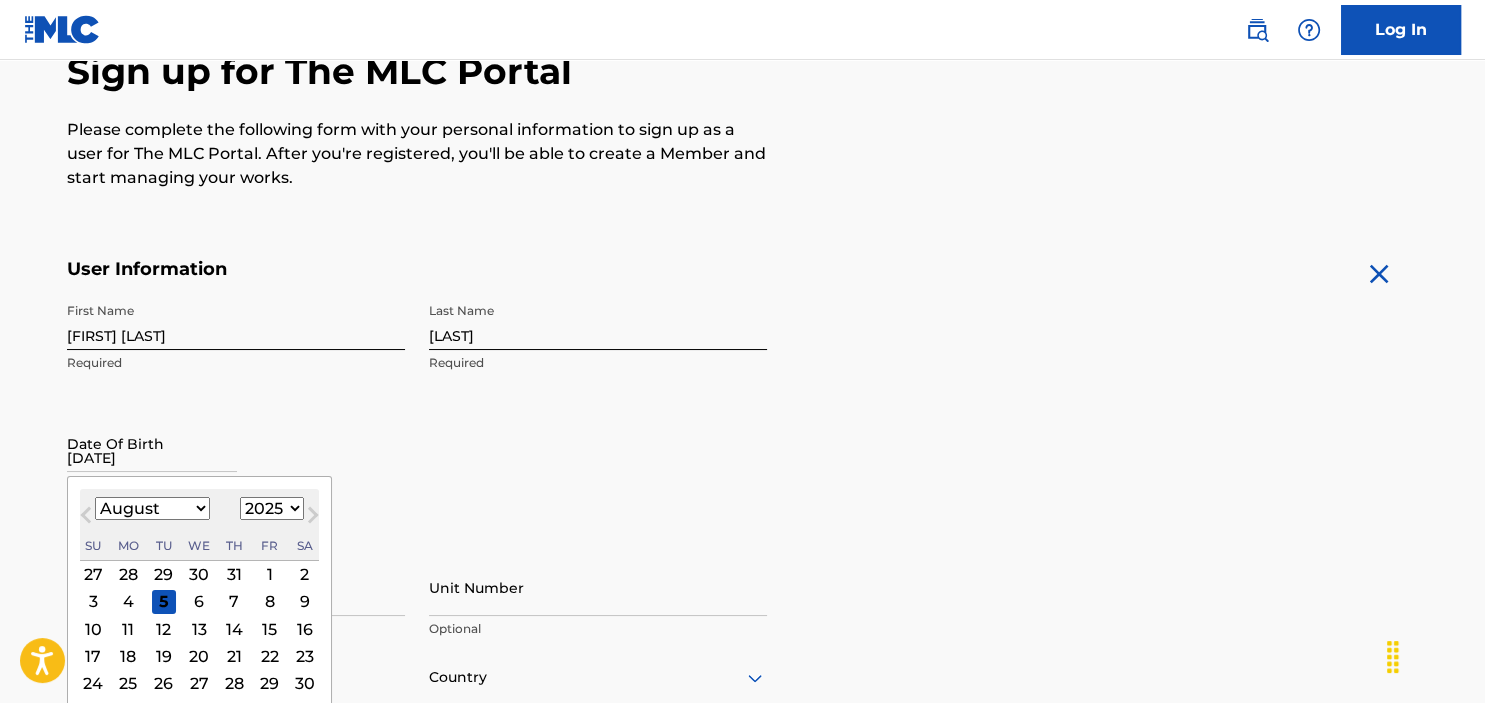 type on "14/09/1989" 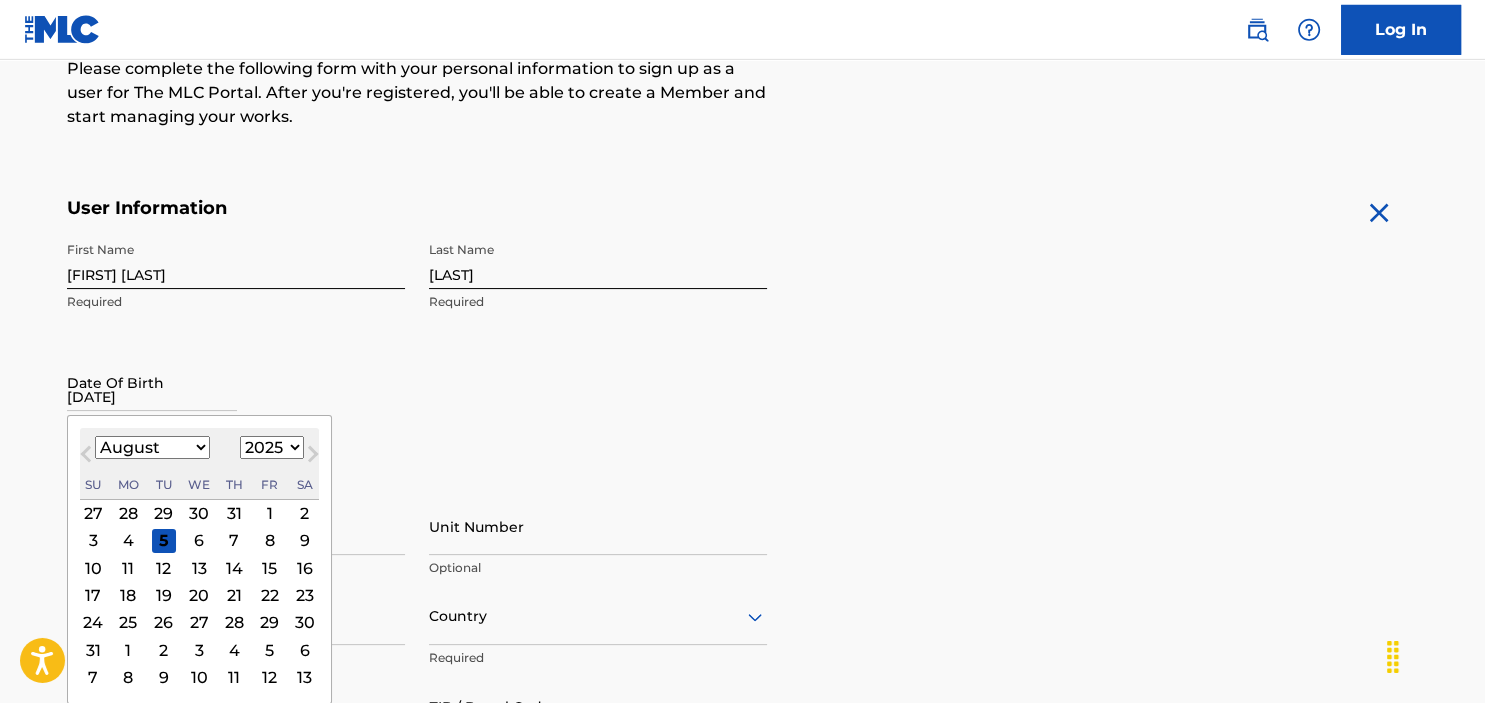scroll, scrollTop: 316, scrollLeft: 0, axis: vertical 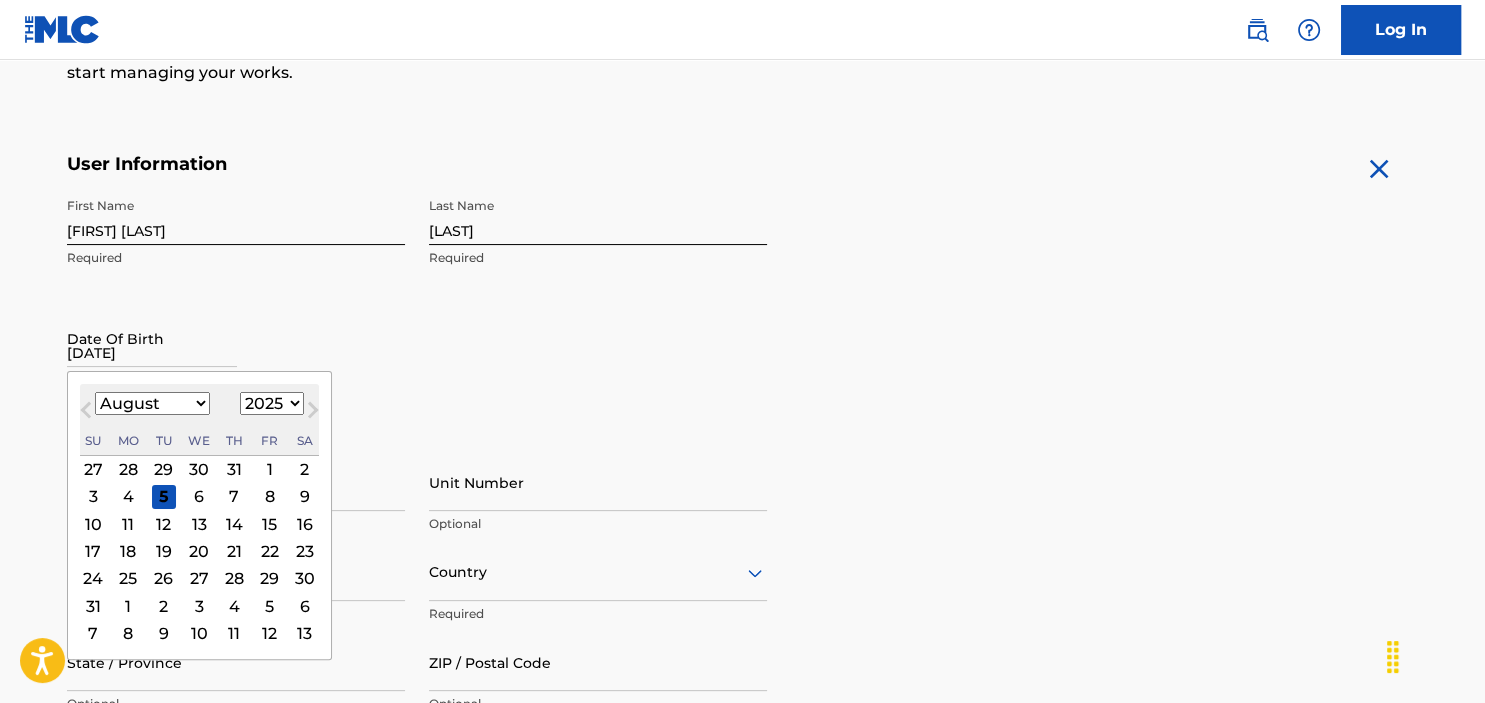 type 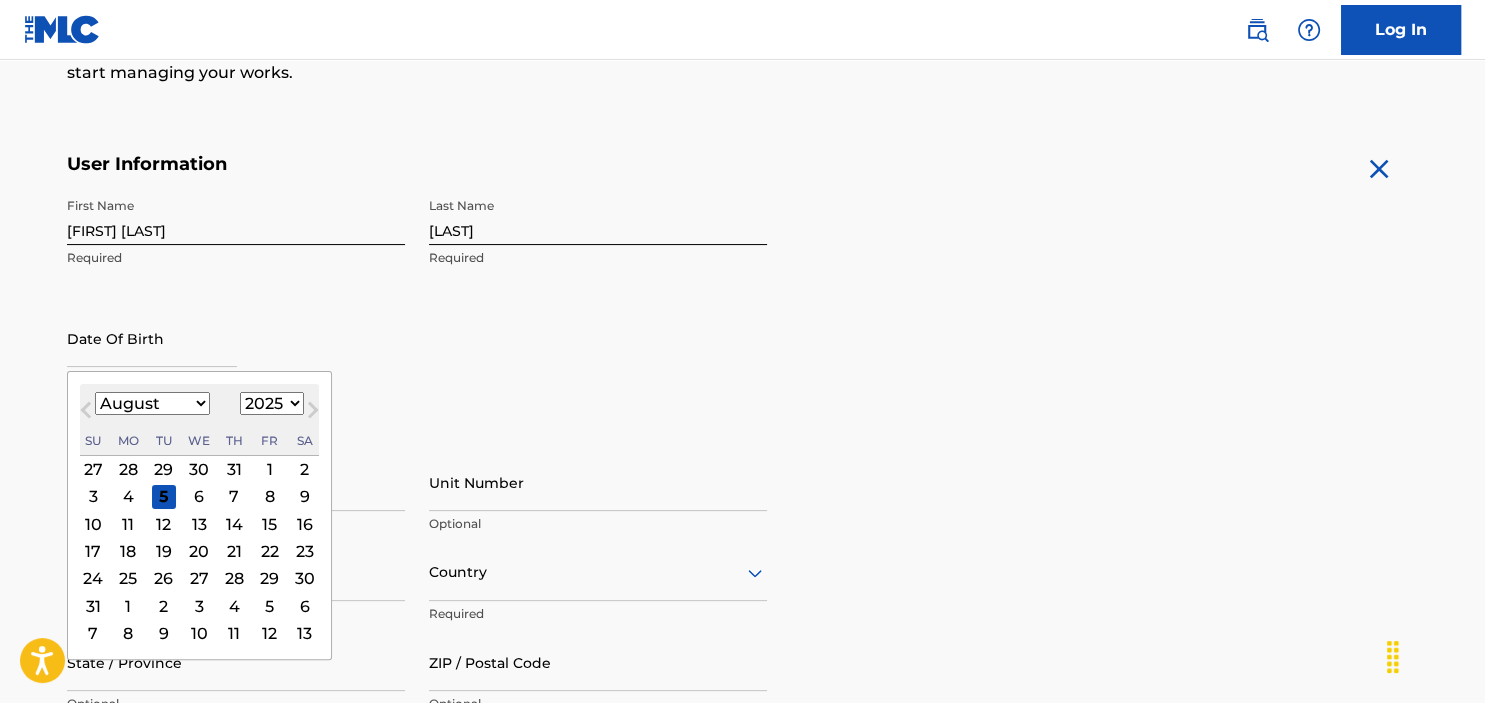 click on "First Name Juan David Required Last Name Burbano Required Date Of Birth Previous Month Next Month August 2025 January February March April May June July August September October November December 1899 1900 1901 1902 1903 1904 1905 1906 1907 1908 1909 1910 1911 1912 1913 1914 1915 1916 1917 1918 1919 1920 1921 1922 1923 1924 1925 1926 1927 1928 1929 1930 1931 1932 1933 1934 1935 1936 1937 1938 1939 1940 1941 1942 1943 1944 1945 1946 1947 1948 1949 1950 1951 1952 1953 1954 1955 1956 1957 1958 1959 1960 1961 1962 1963 1964 1965 1966 1967 1968 1969 1970 1971 1972 1973 1974 1975 1976 1977 1978 1979 1980 1981 1982 1983 1984 1985 1986 1987 1988 1989 1990 1991 1992 1993 1994 1995 1996 1997 1998 1999 2000 2001 2002 2003 2004 2005 2006 2007 2008 2009 2010 2011 2012 2013 2014 2015 2016 2017 2018 2019 2020 2021 2022 2023 2024 2025 2026 2027 2028 2029 2030 2031 2032 2033 2034 2035 2036 2037 2038 2039 2040 2041 2042 2043 2044 2045 2046 2047 2048 2049 2050 2051 2052 2053 2054 2055 2056 2057 2058 2059 2060 2061 2062 2063 Su" at bounding box center [417, 310] 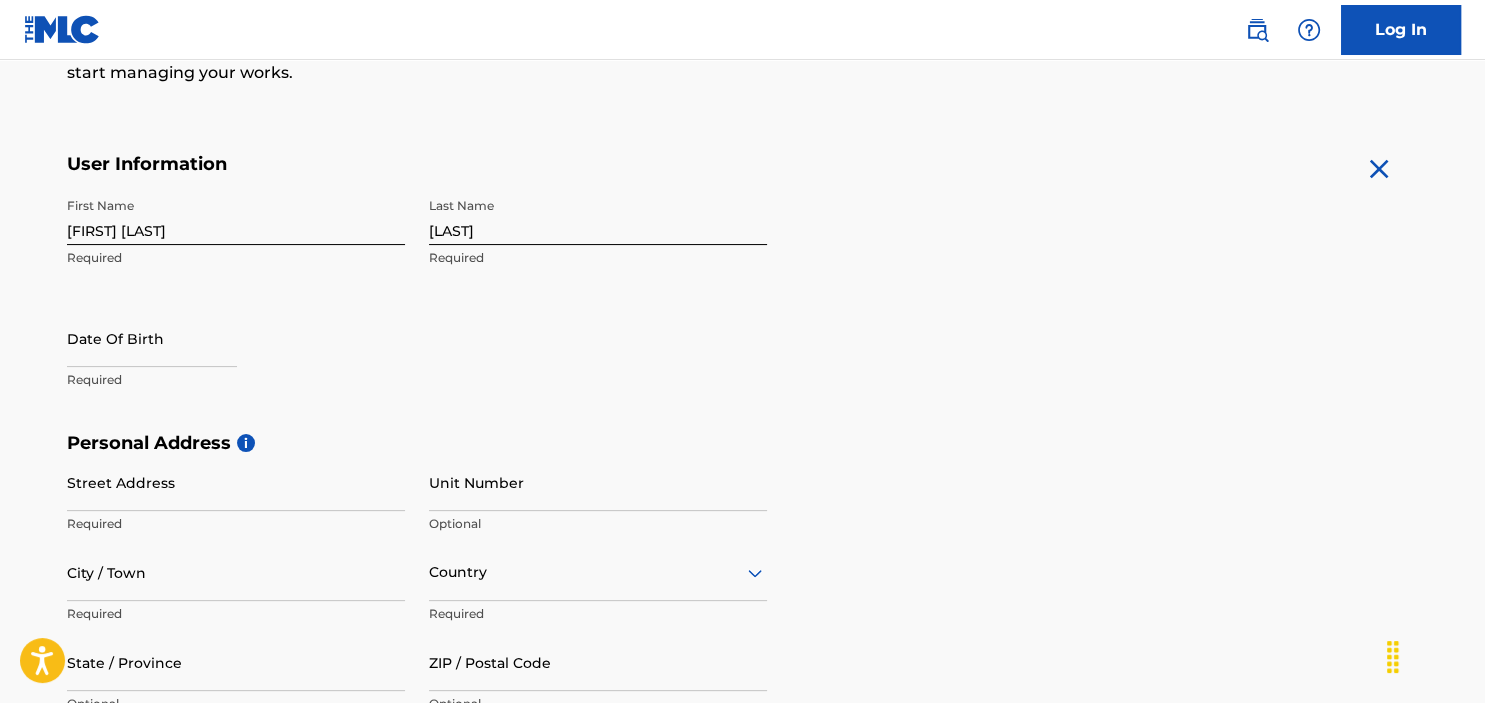click at bounding box center [152, 340] 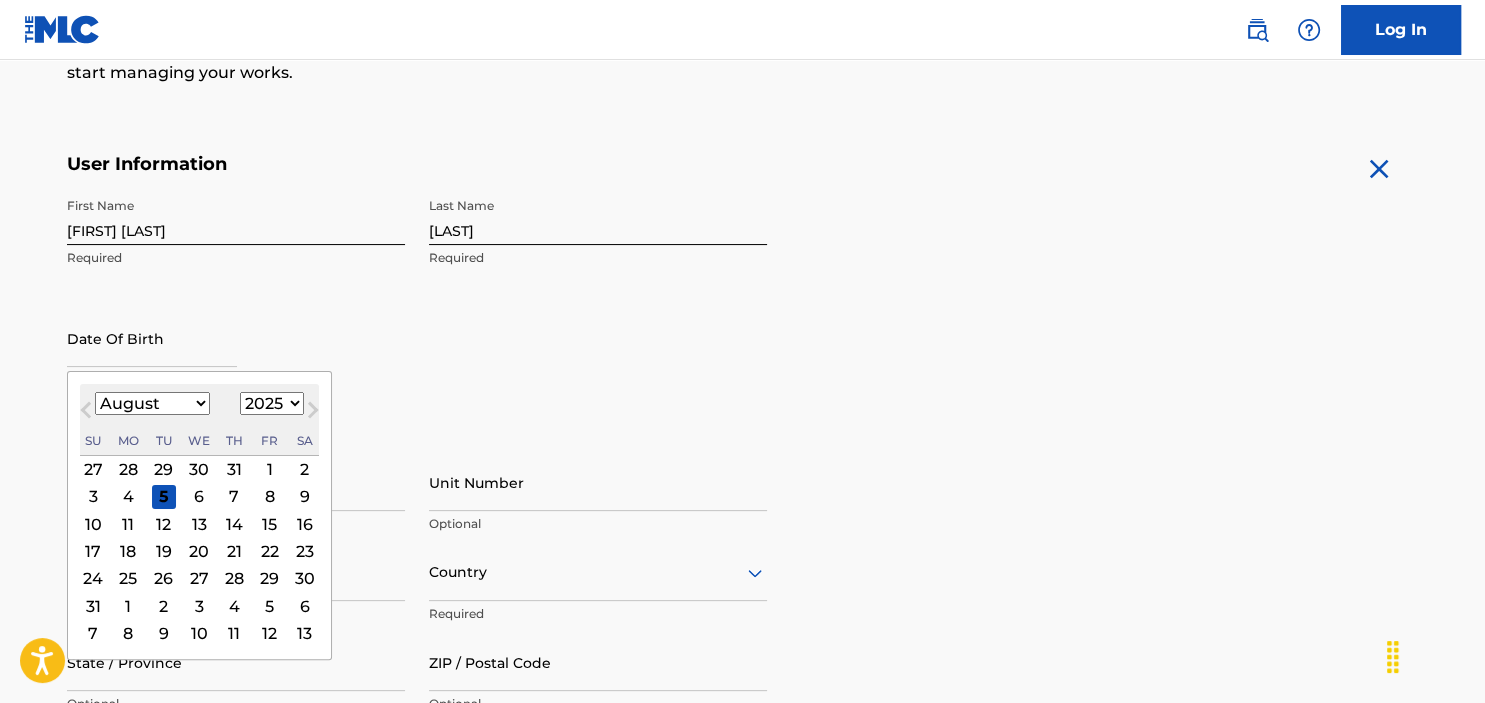 click at bounding box center (152, 338) 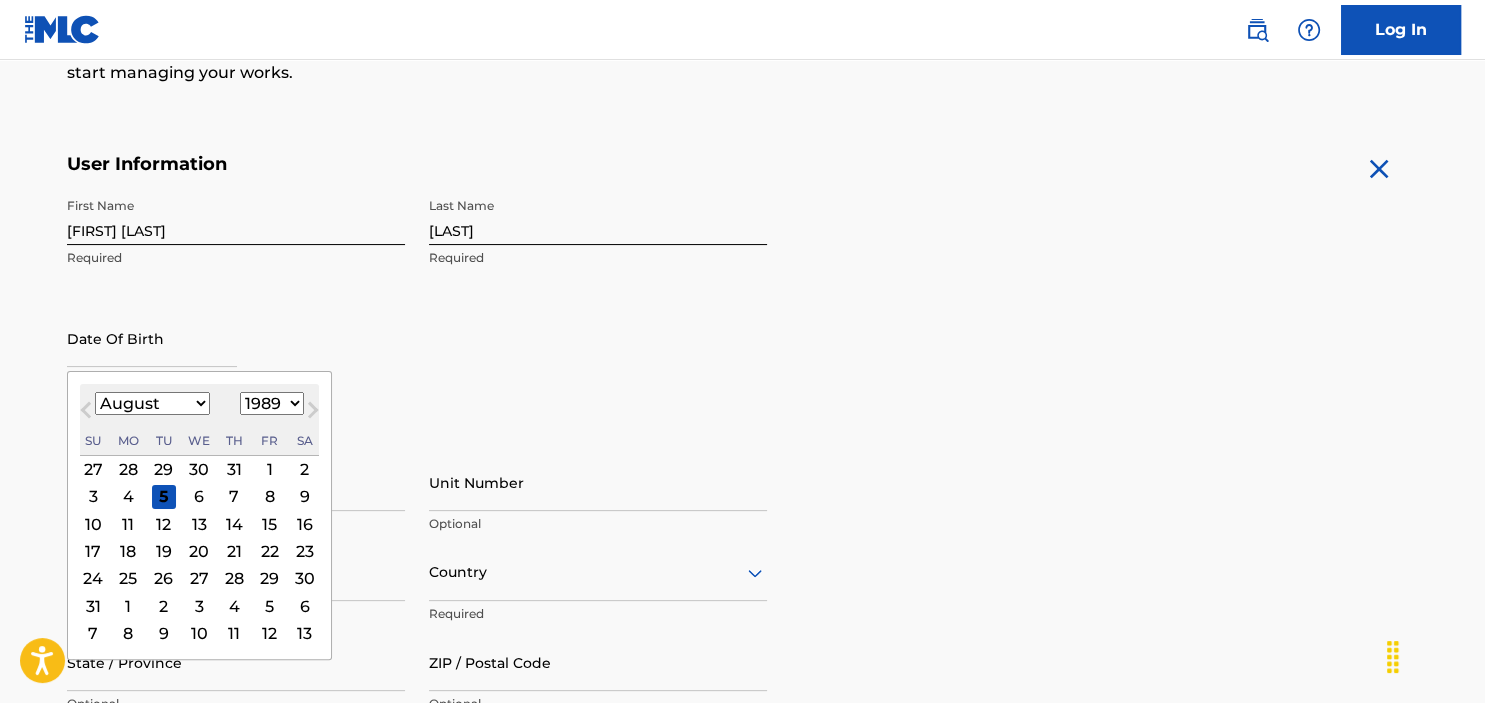 click on "1989" at bounding box center [0, 0] 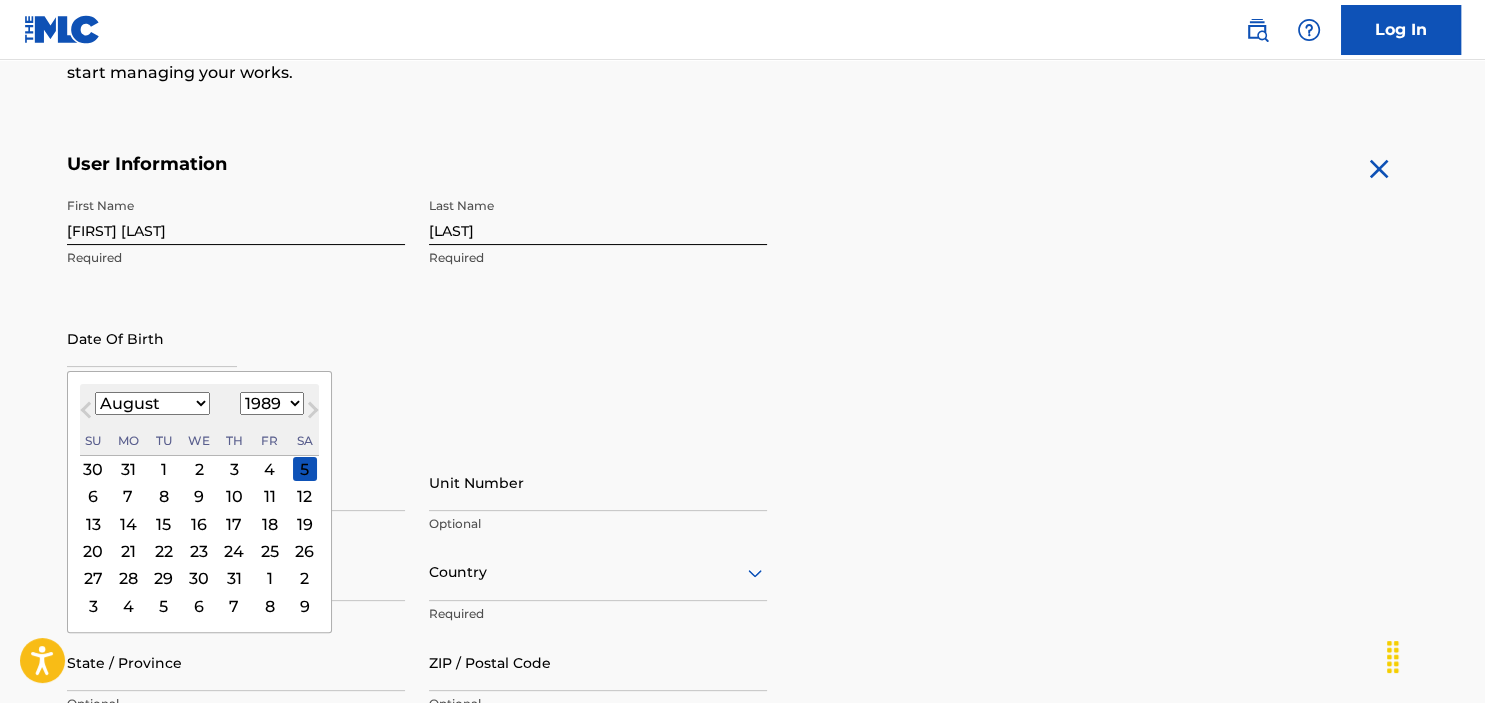 click on "January February March April May June July August September October November December" at bounding box center [152, 403] 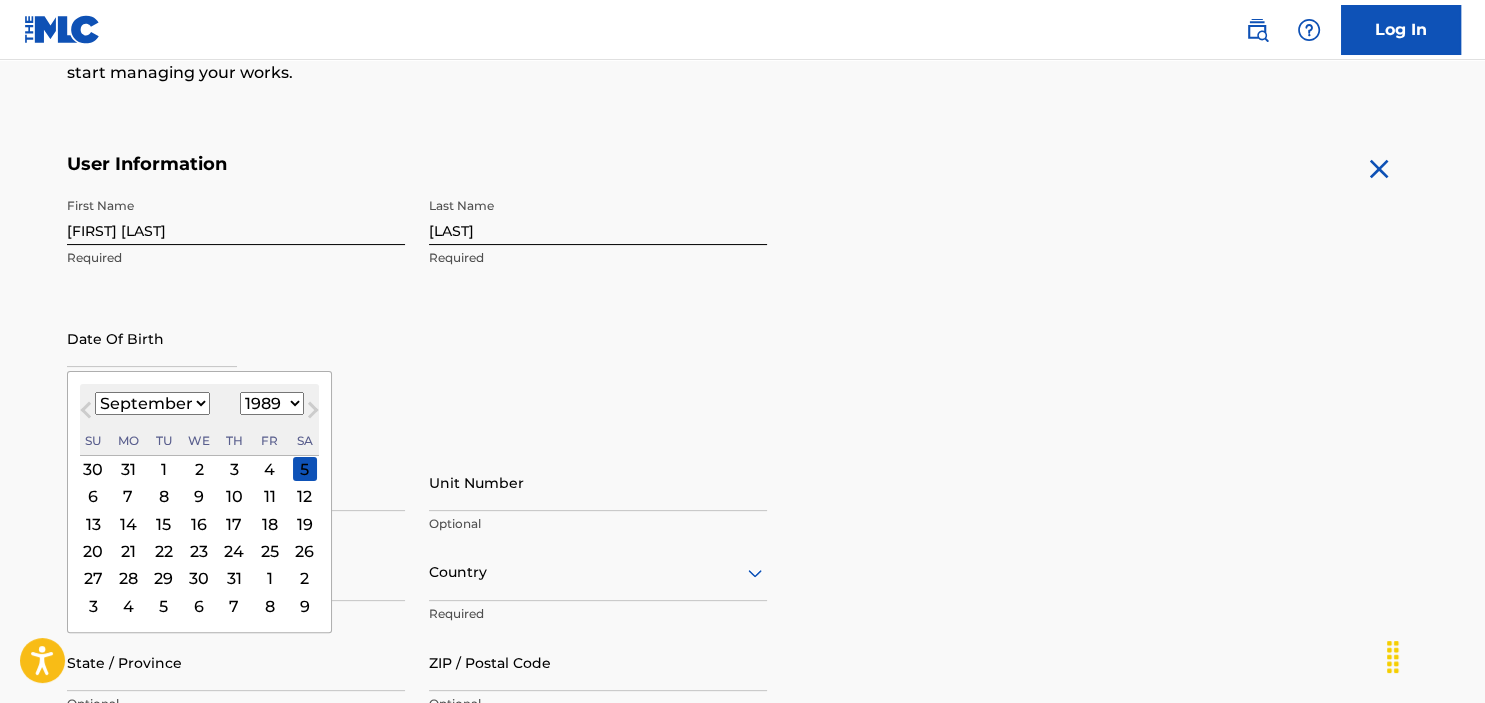 click on "September" at bounding box center (0, 0) 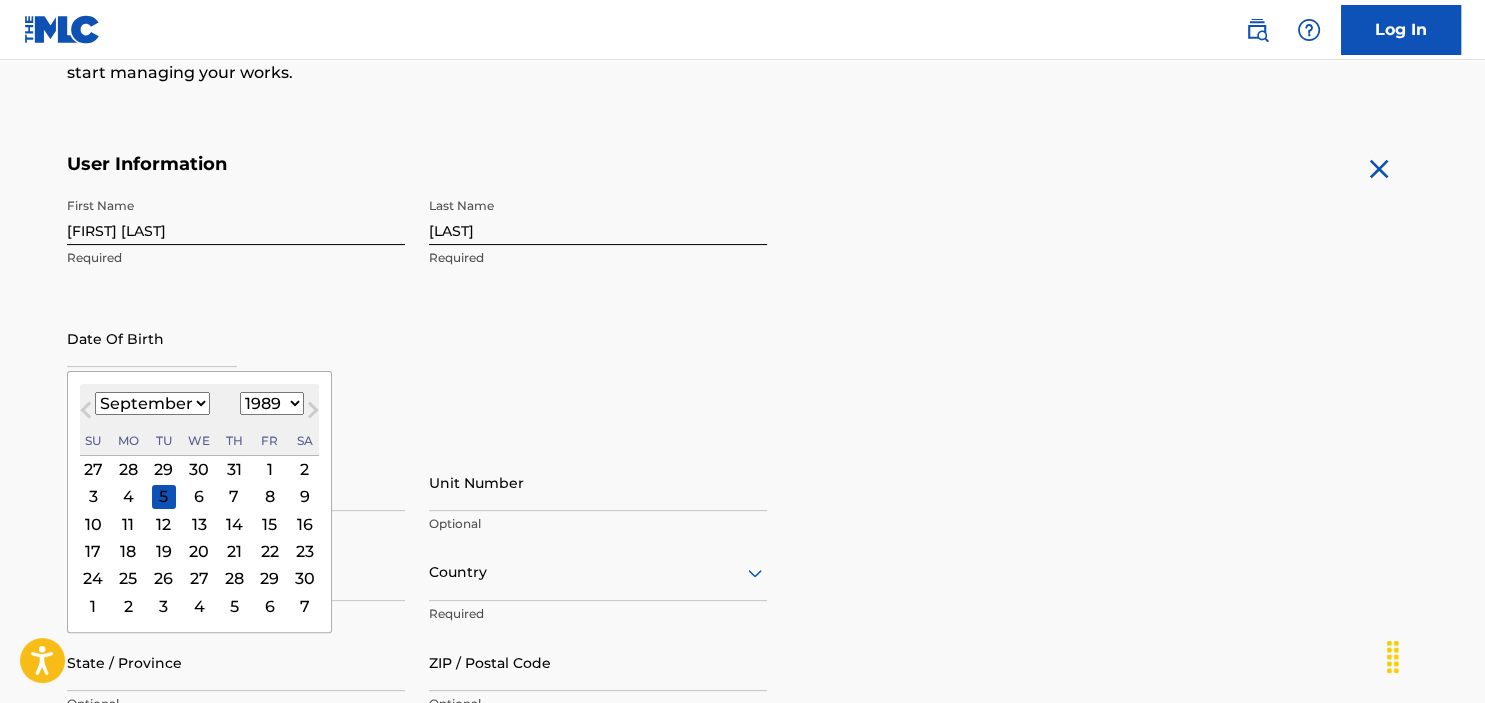 click on "14" at bounding box center (234, 524) 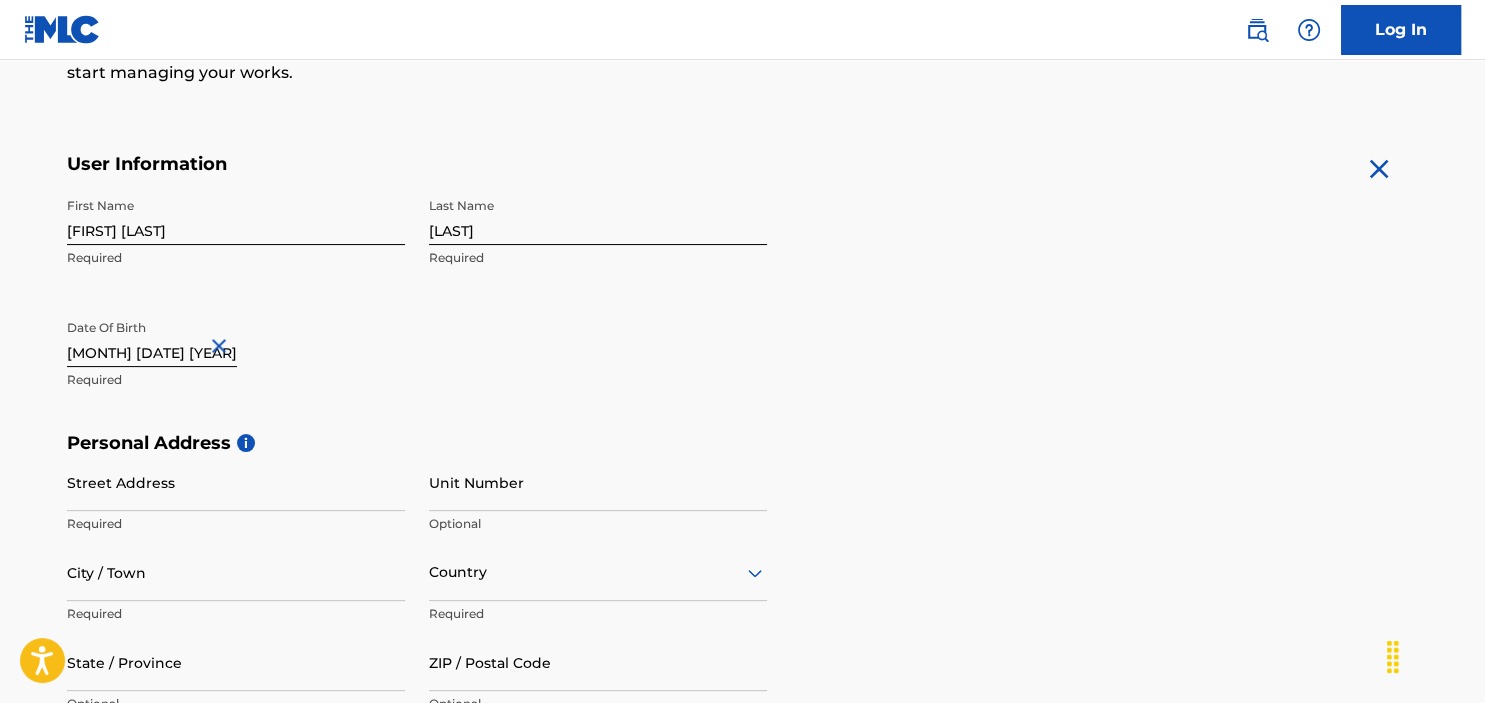 scroll, scrollTop: 422, scrollLeft: 0, axis: vertical 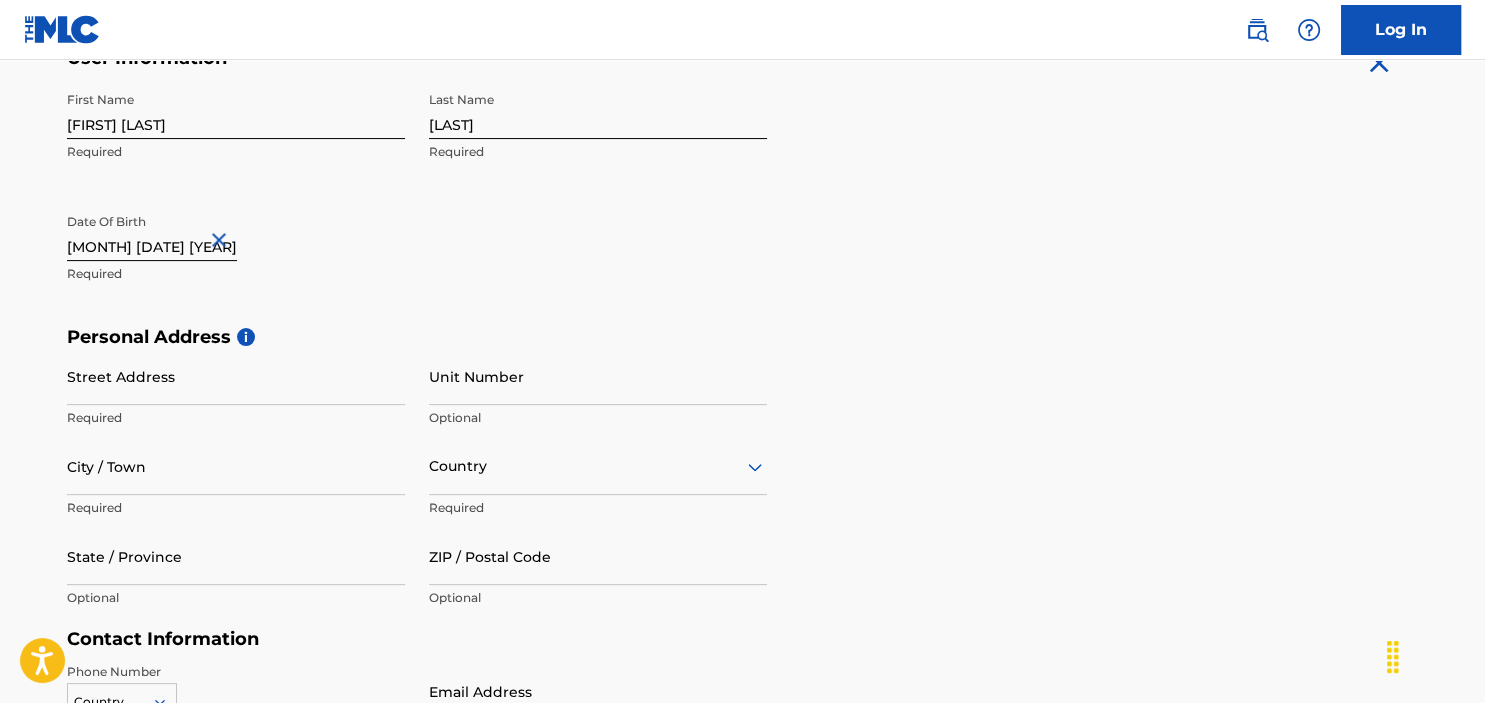 click on "Street Address" at bounding box center (236, 376) 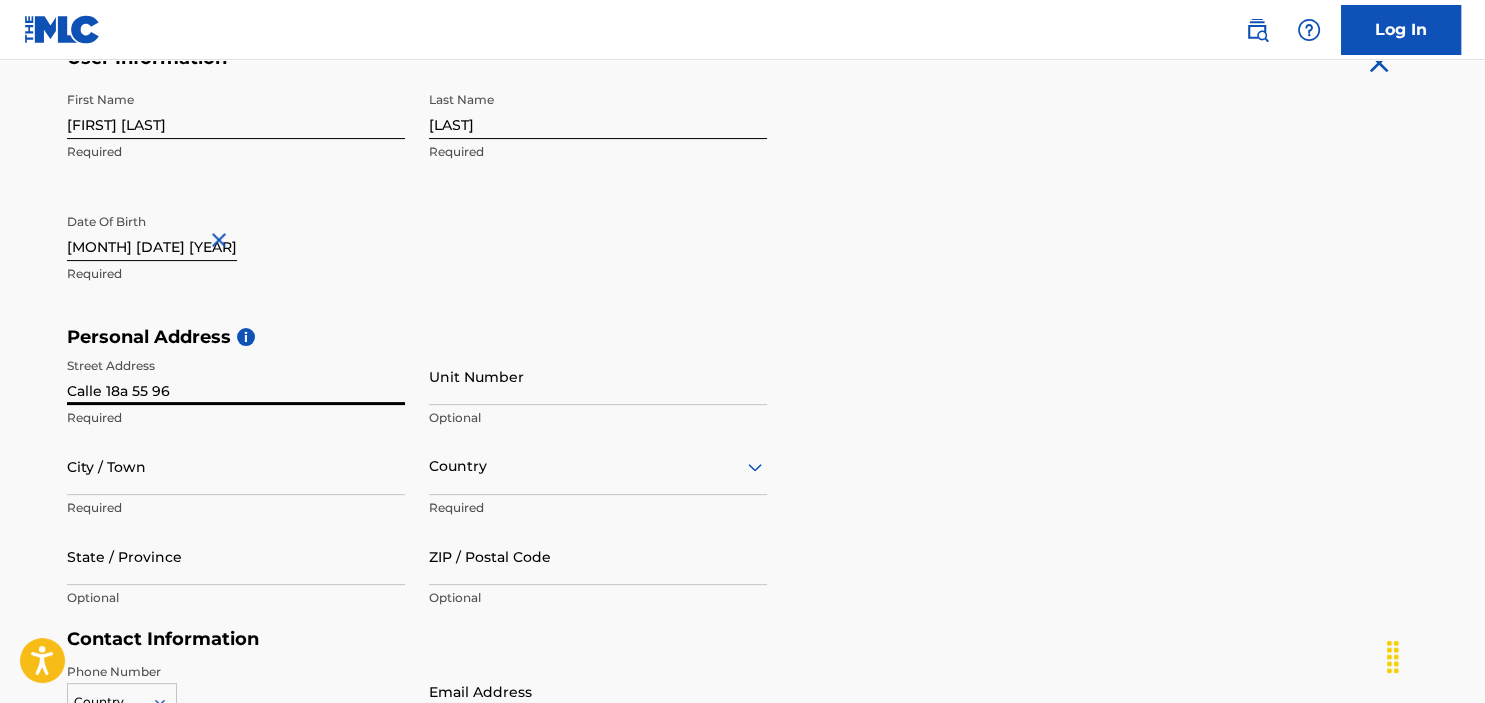 type on "Calle 18a 55 96" 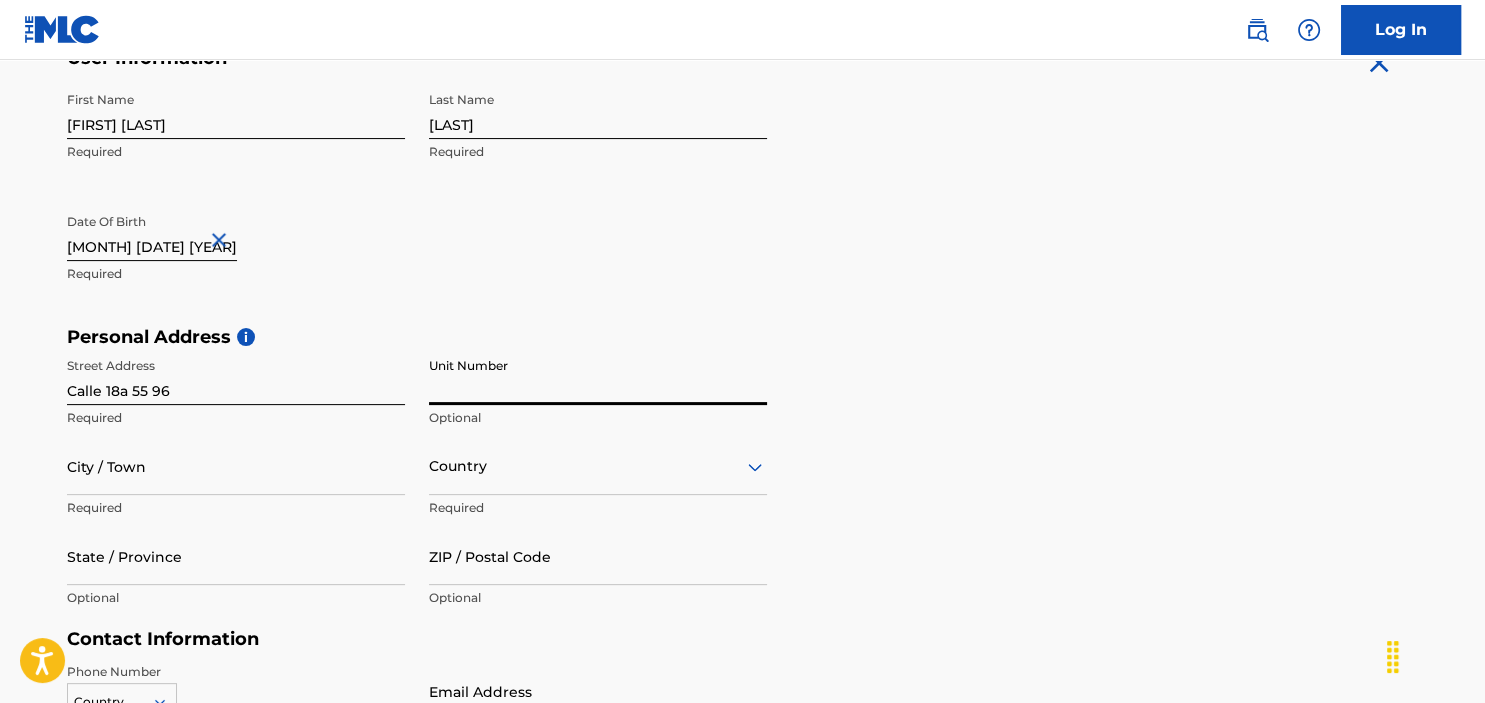 click on "City / Town" at bounding box center [236, 466] 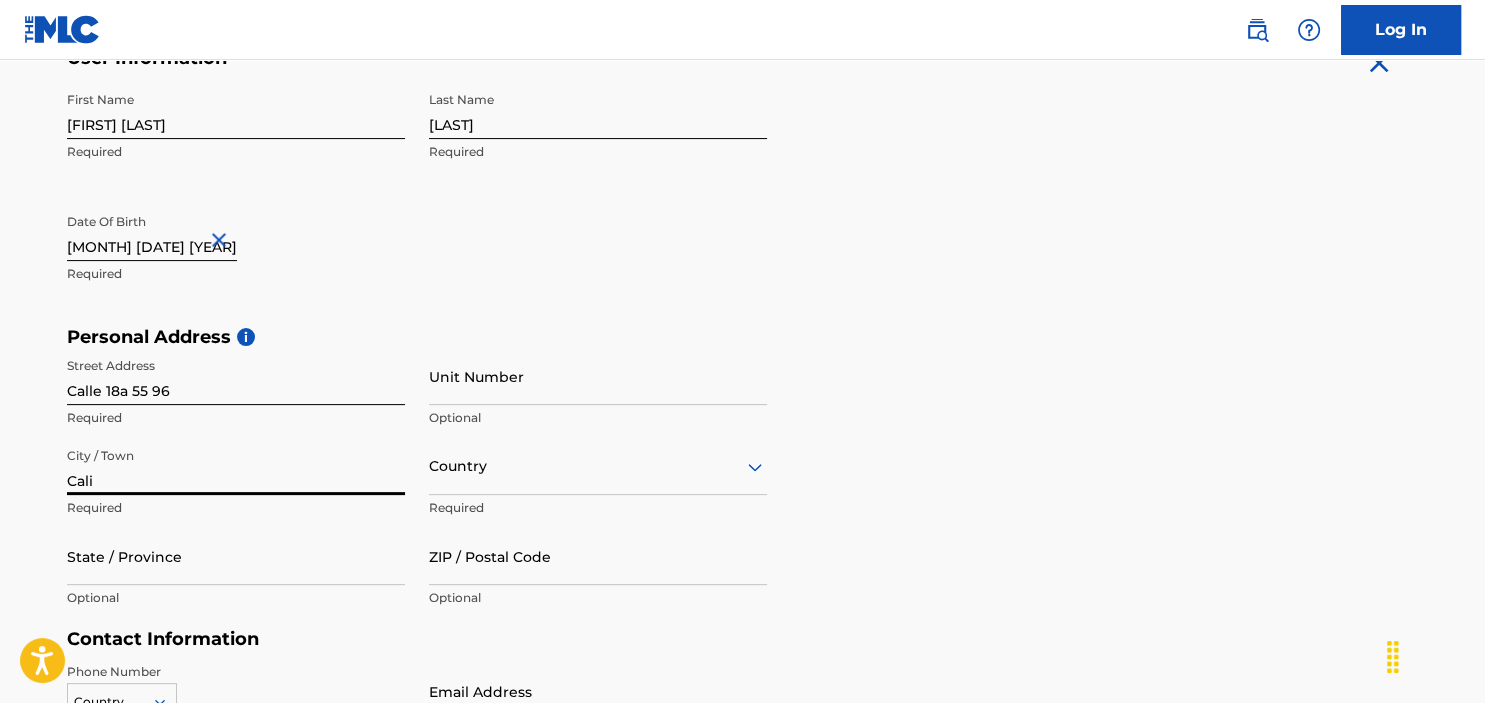 type on "Cali" 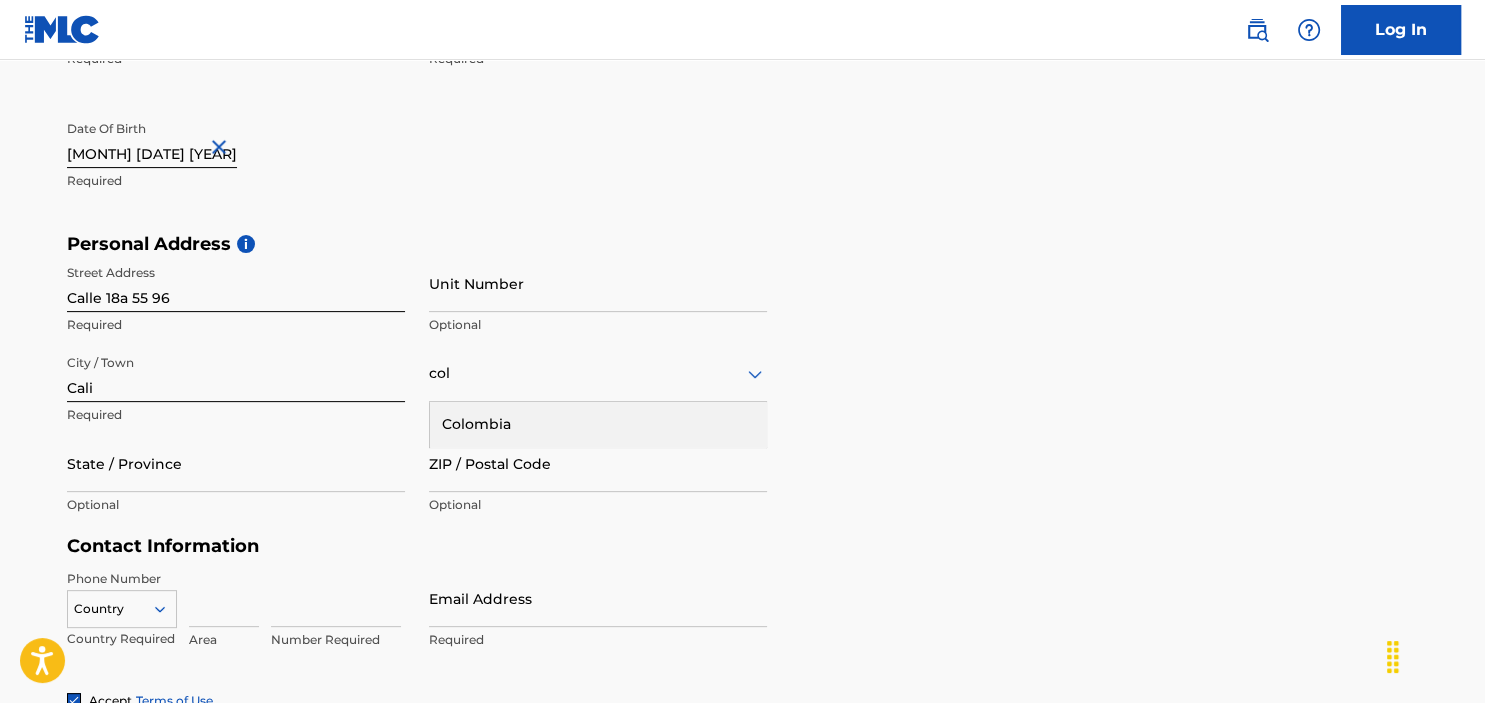 type on "colo" 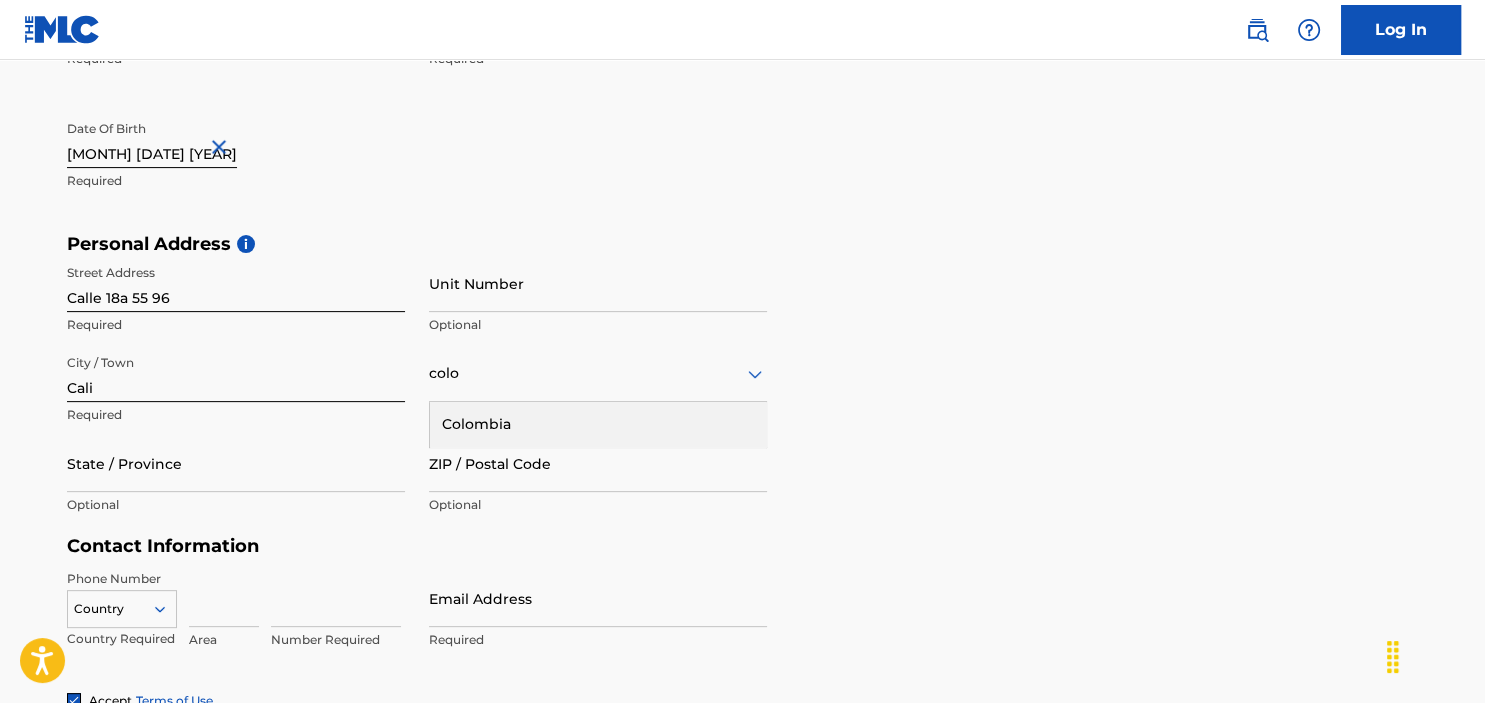 click on "Colombia" at bounding box center [598, 424] 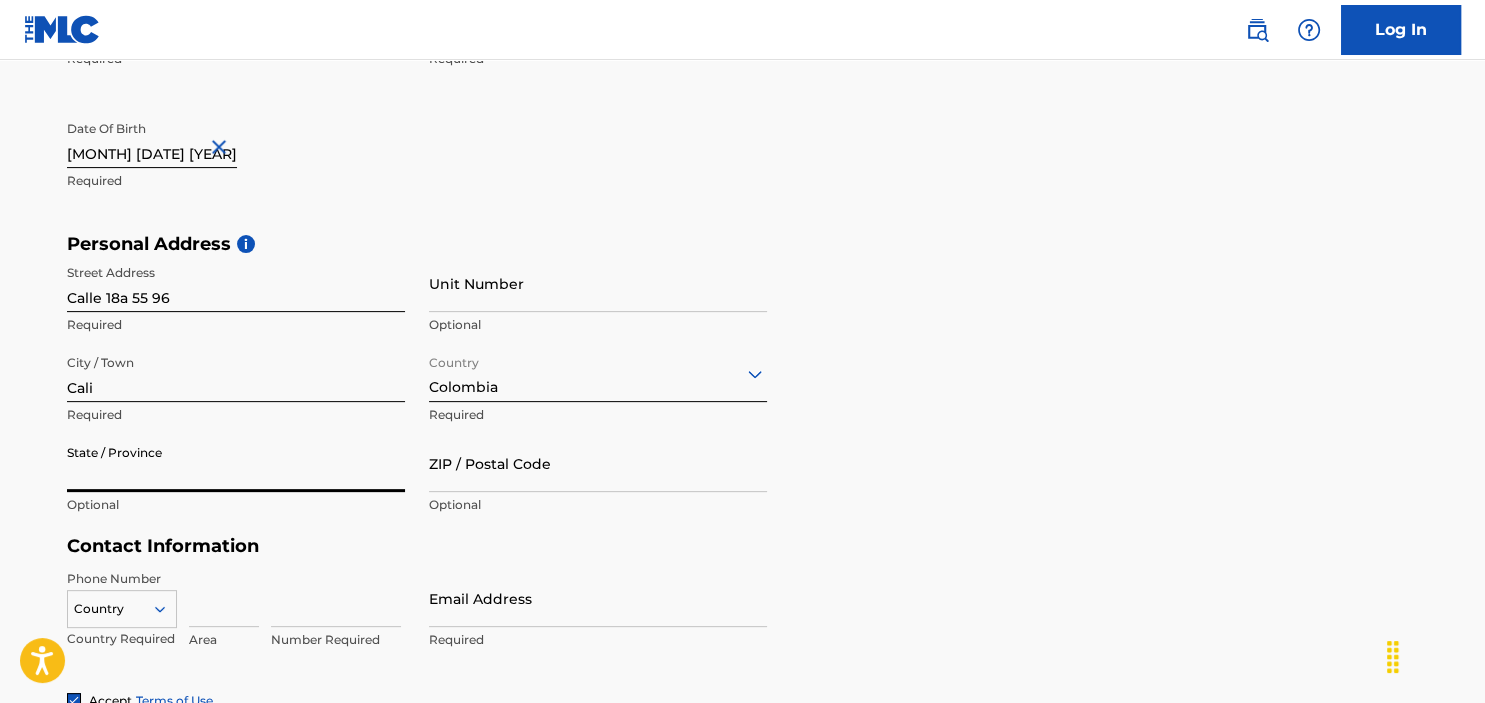 click on "State / Province" at bounding box center (236, 463) 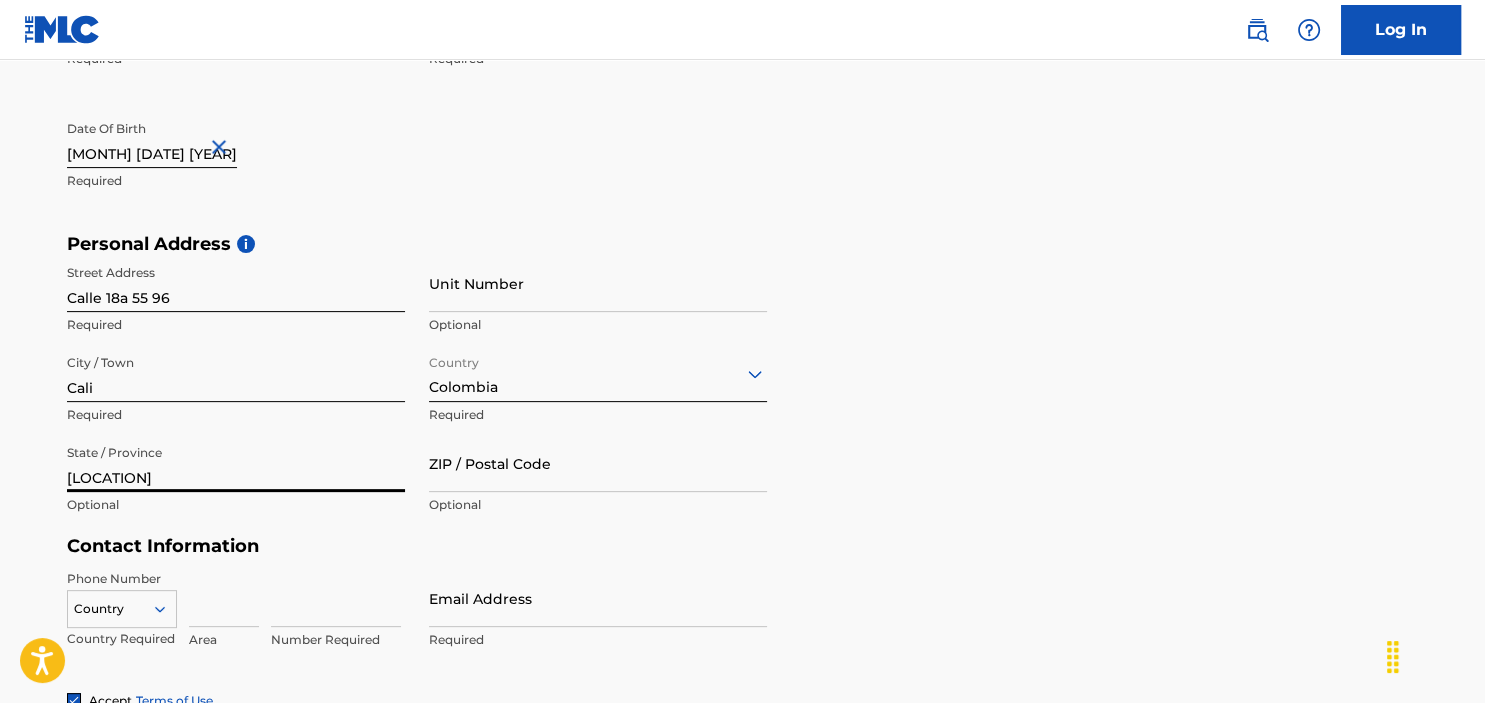 type on "Valle del Cauca" 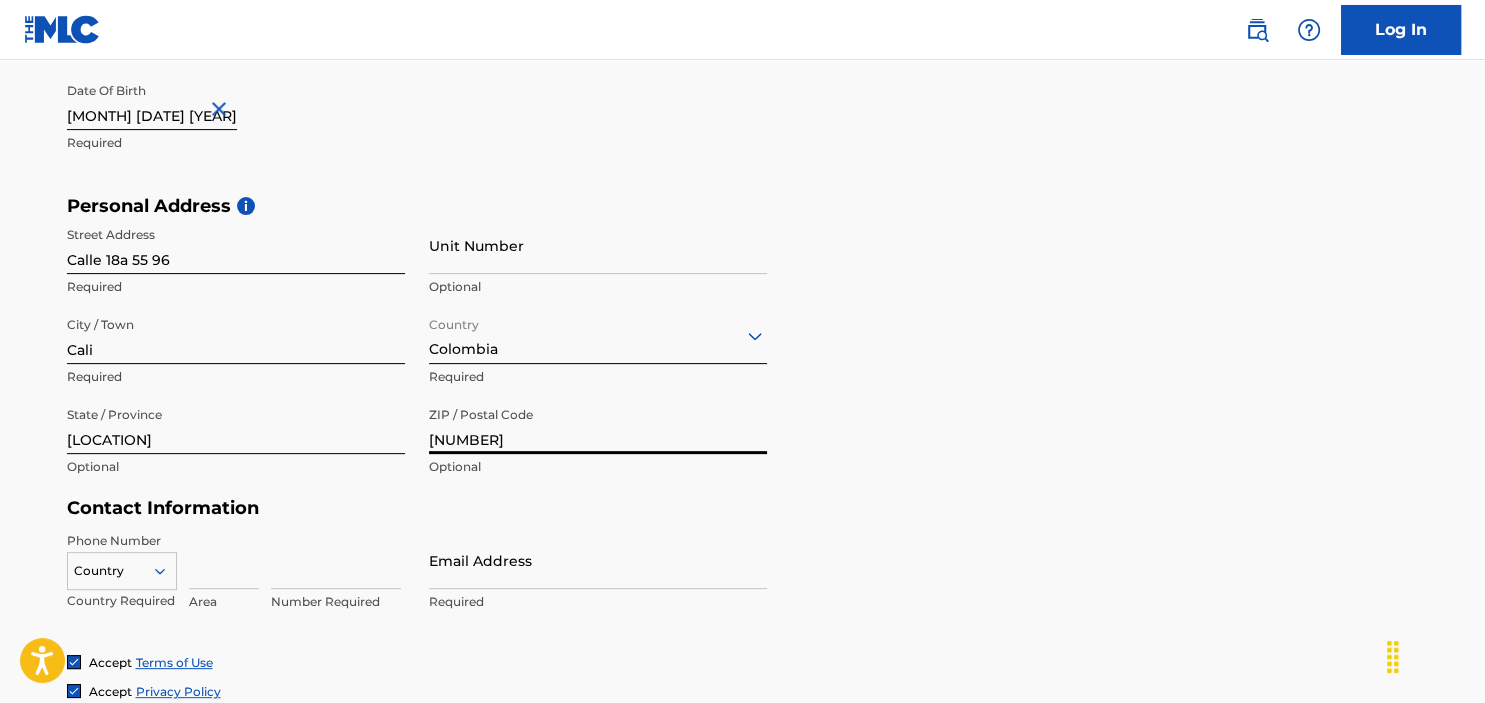scroll, scrollTop: 620, scrollLeft: 0, axis: vertical 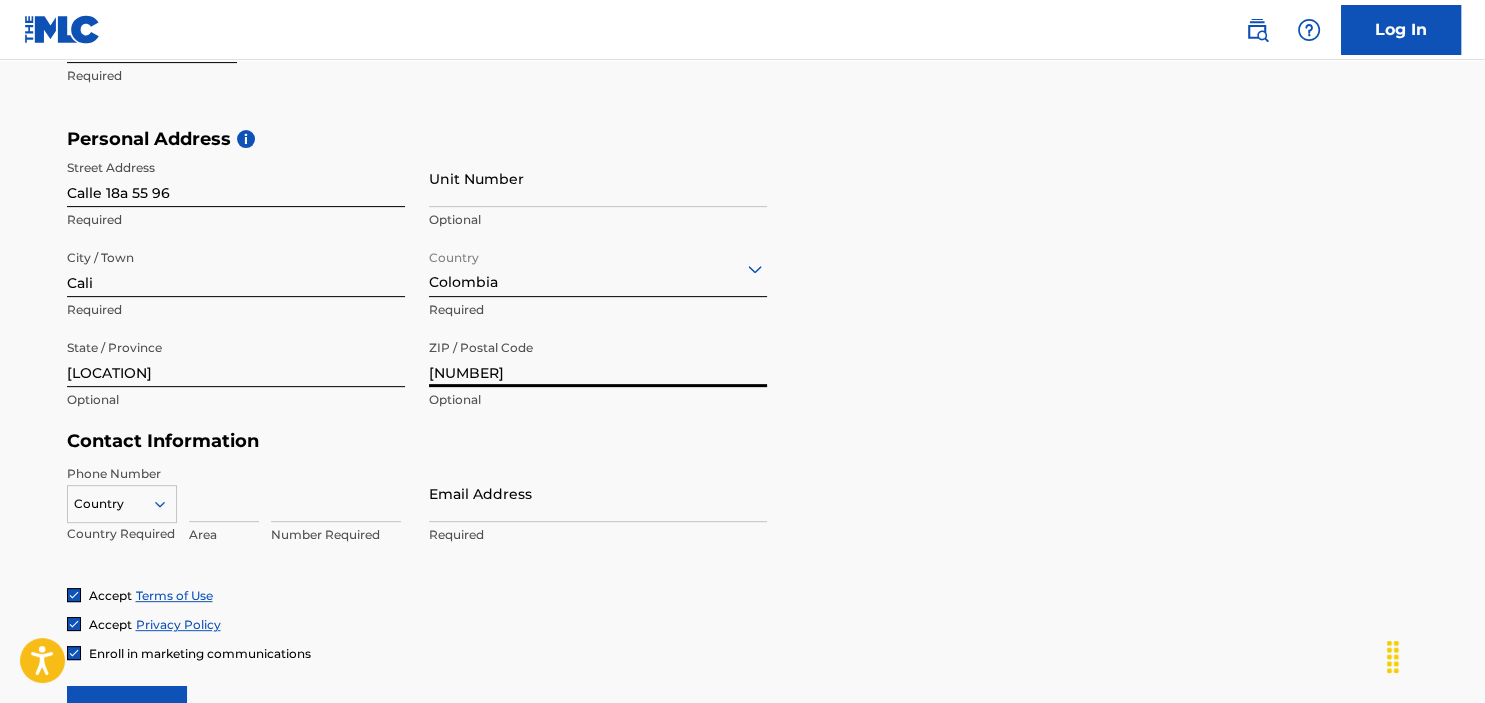type on "760036" 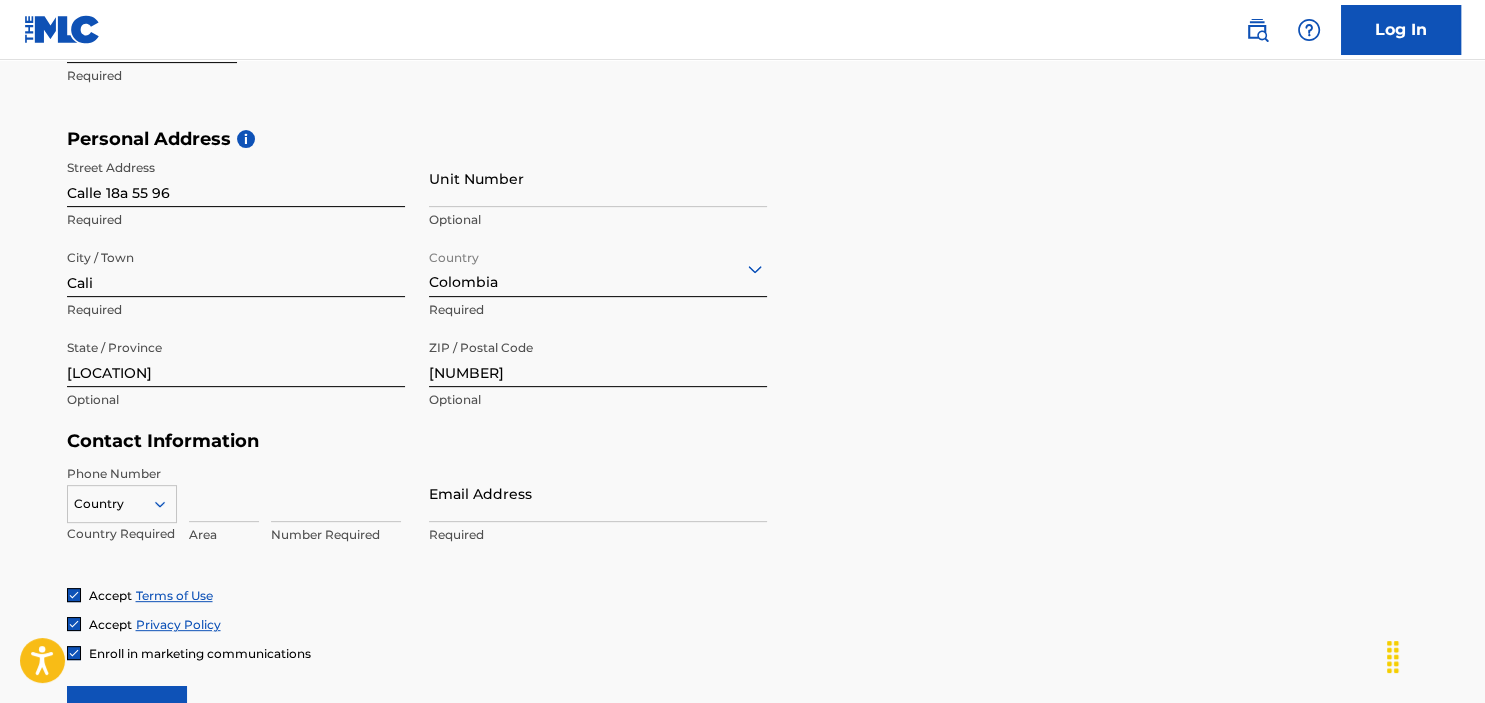 click on "Country" at bounding box center [122, 500] 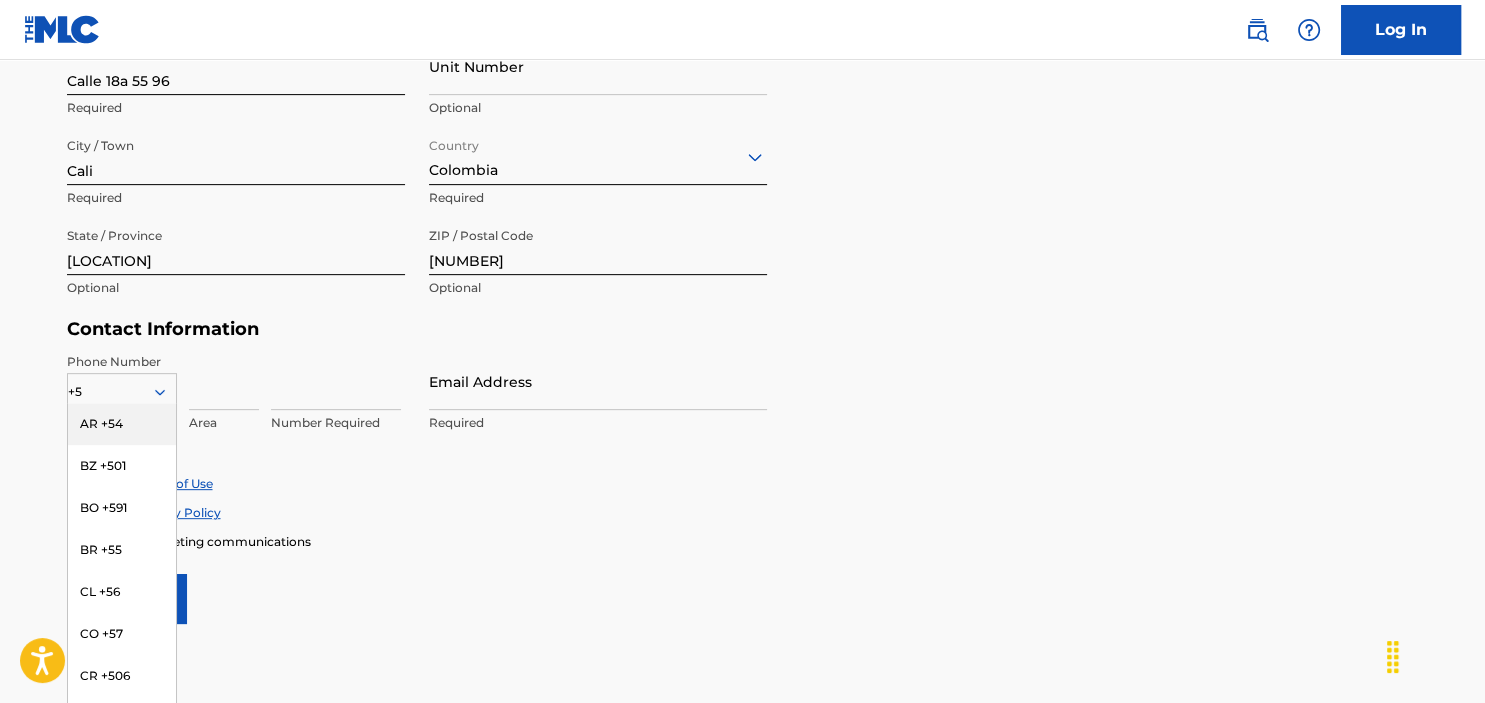 type on "+57" 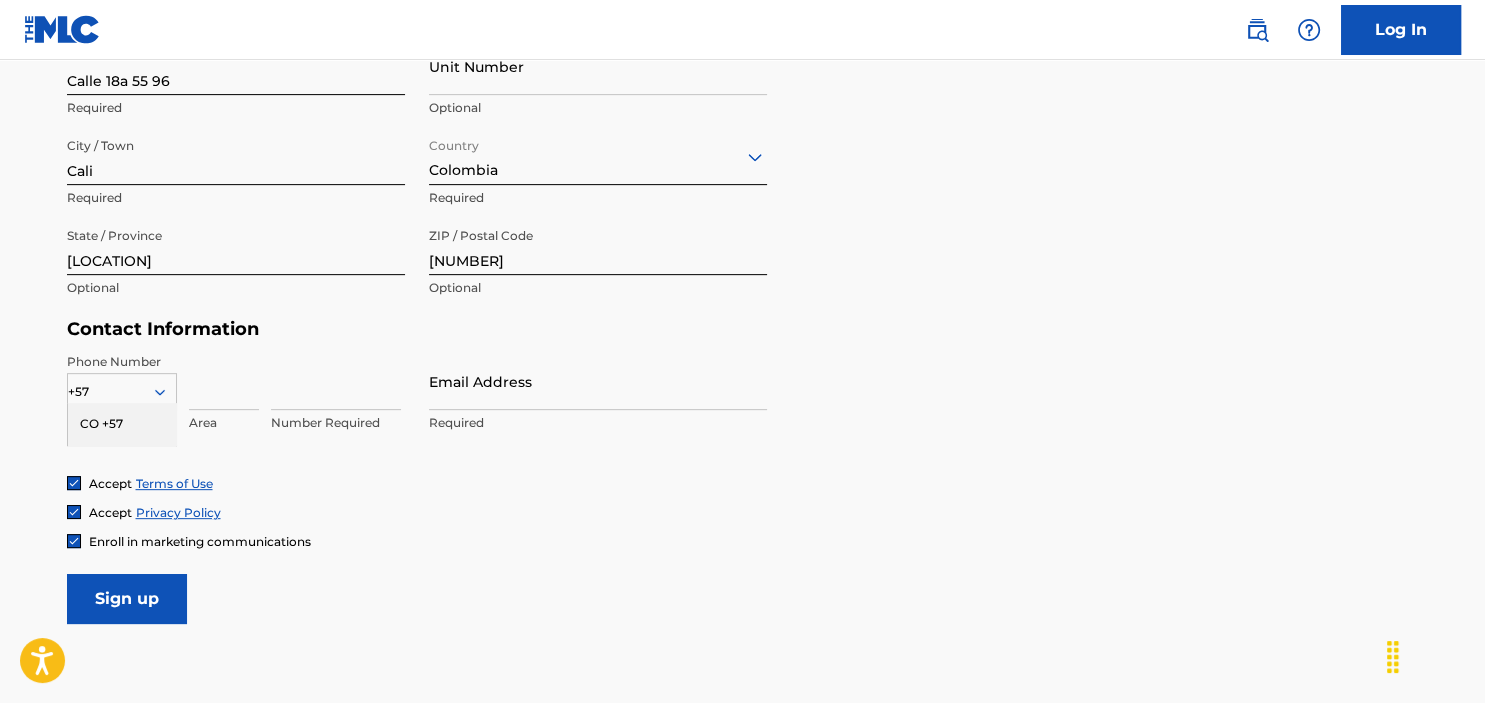 click on "CO +57" at bounding box center [122, 424] 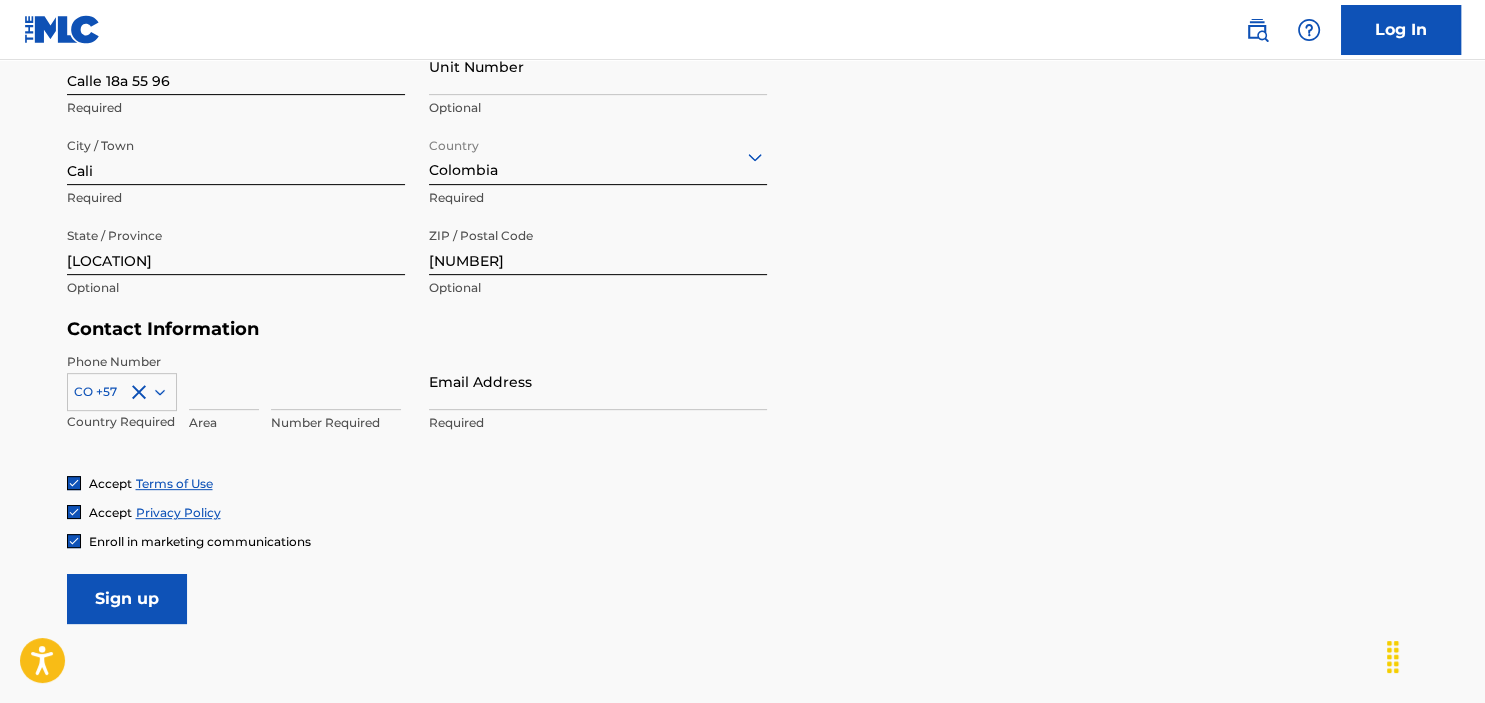 click at bounding box center [224, 381] 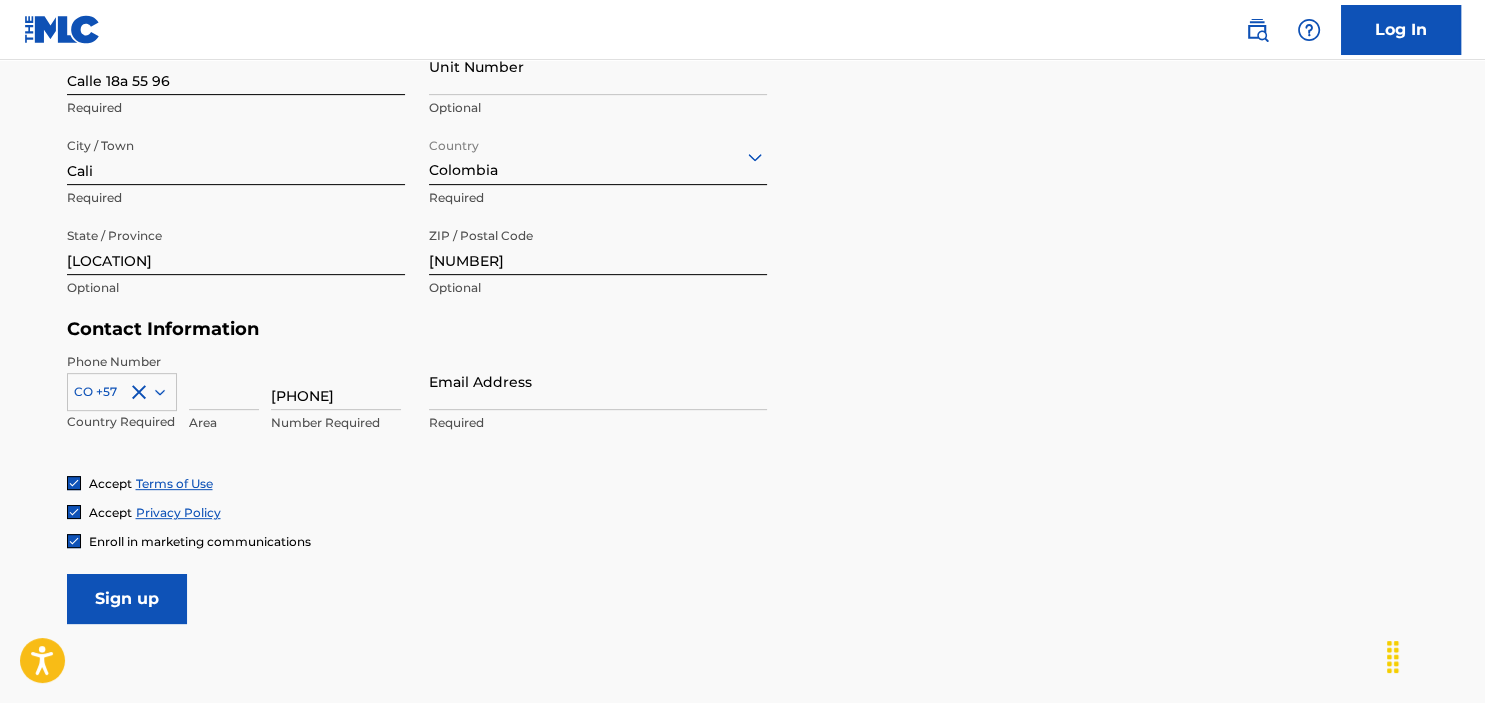 type on "3183061327" 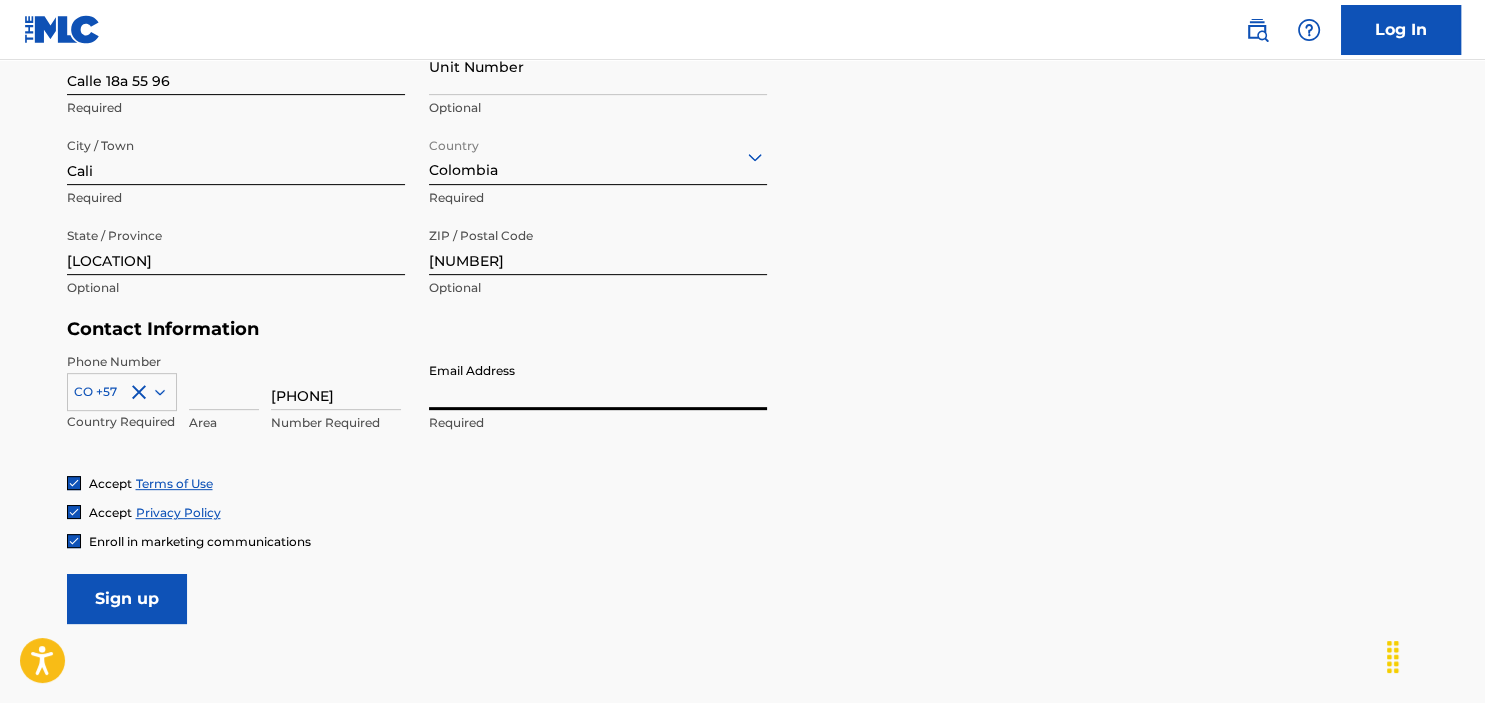 click on "Email Address" at bounding box center [598, 381] 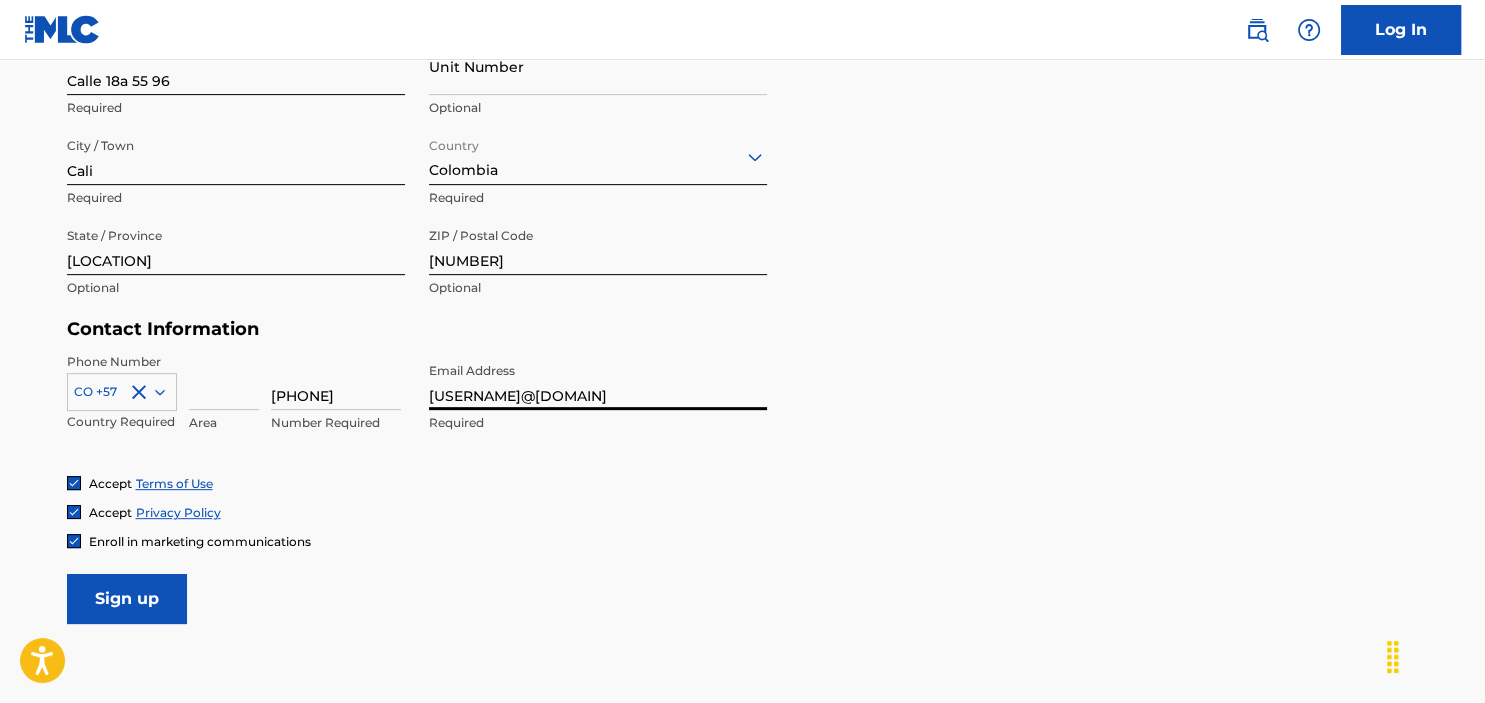 type on "camandulabusiness@example.com" 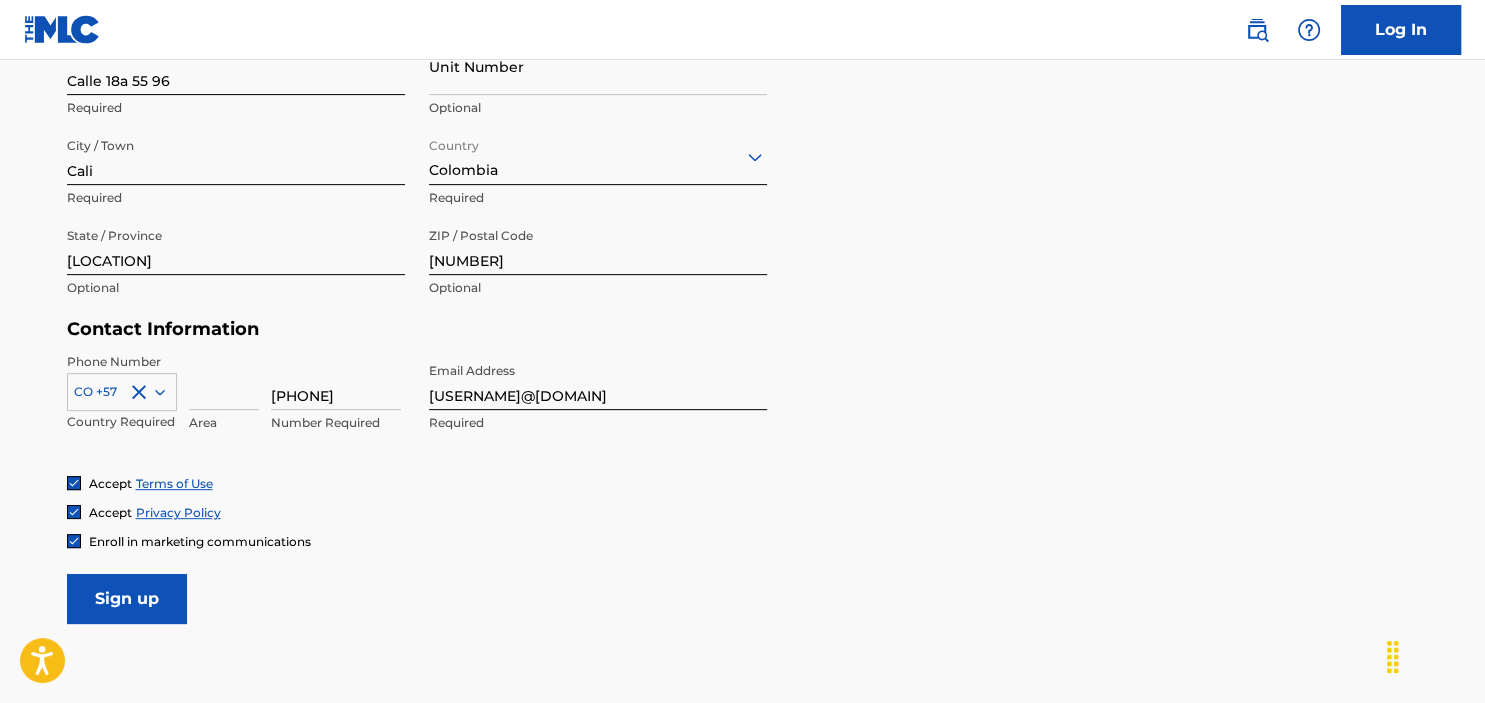 click on "Sign up" at bounding box center (127, 599) 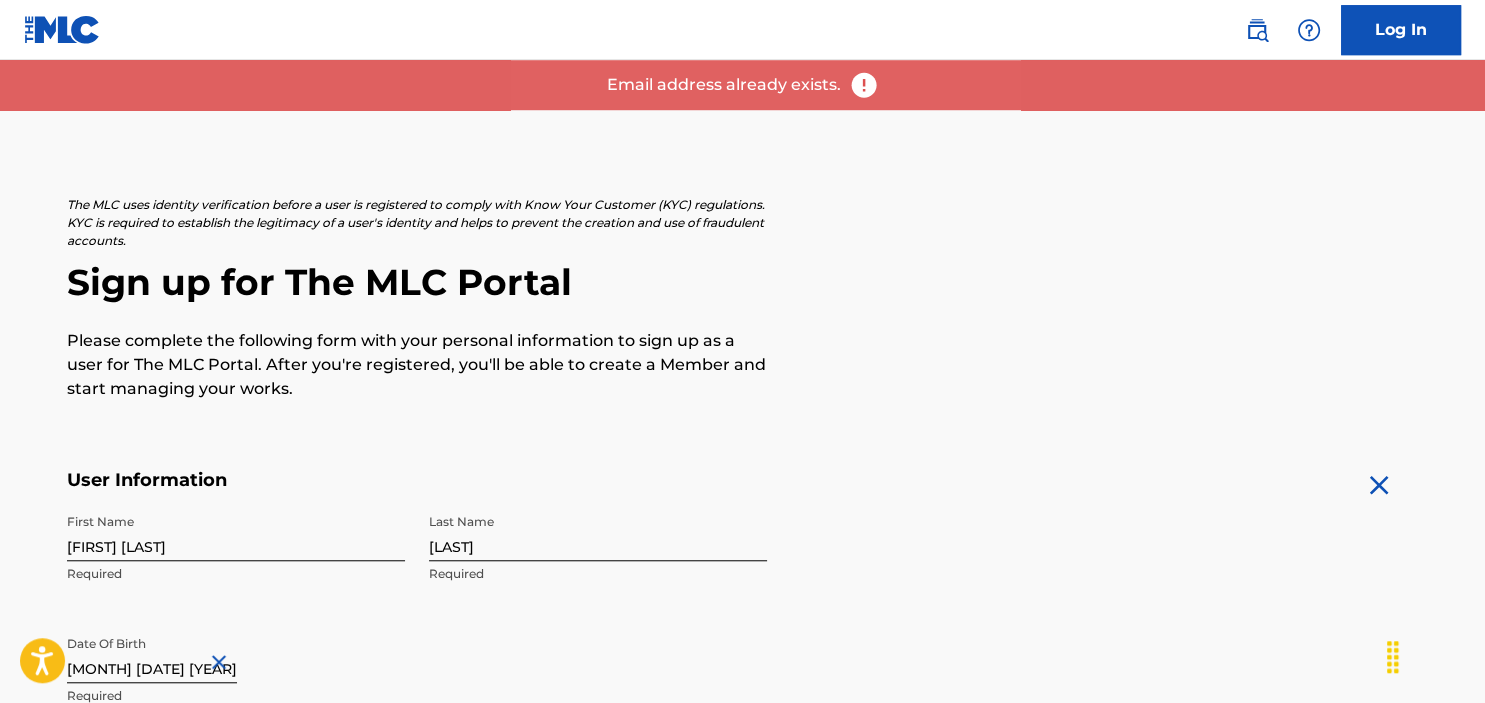 scroll, scrollTop: 0, scrollLeft: 0, axis: both 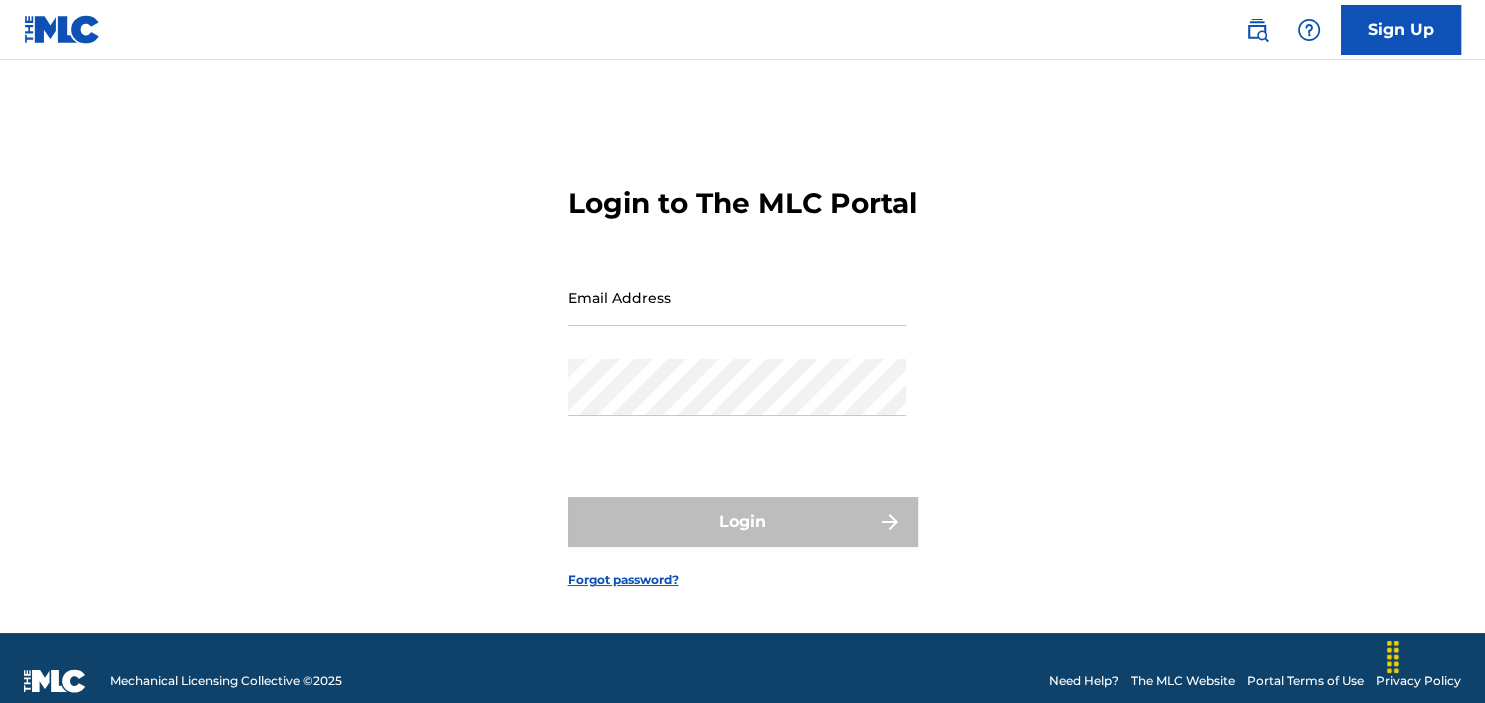 click on "Email Address" at bounding box center (737, 297) 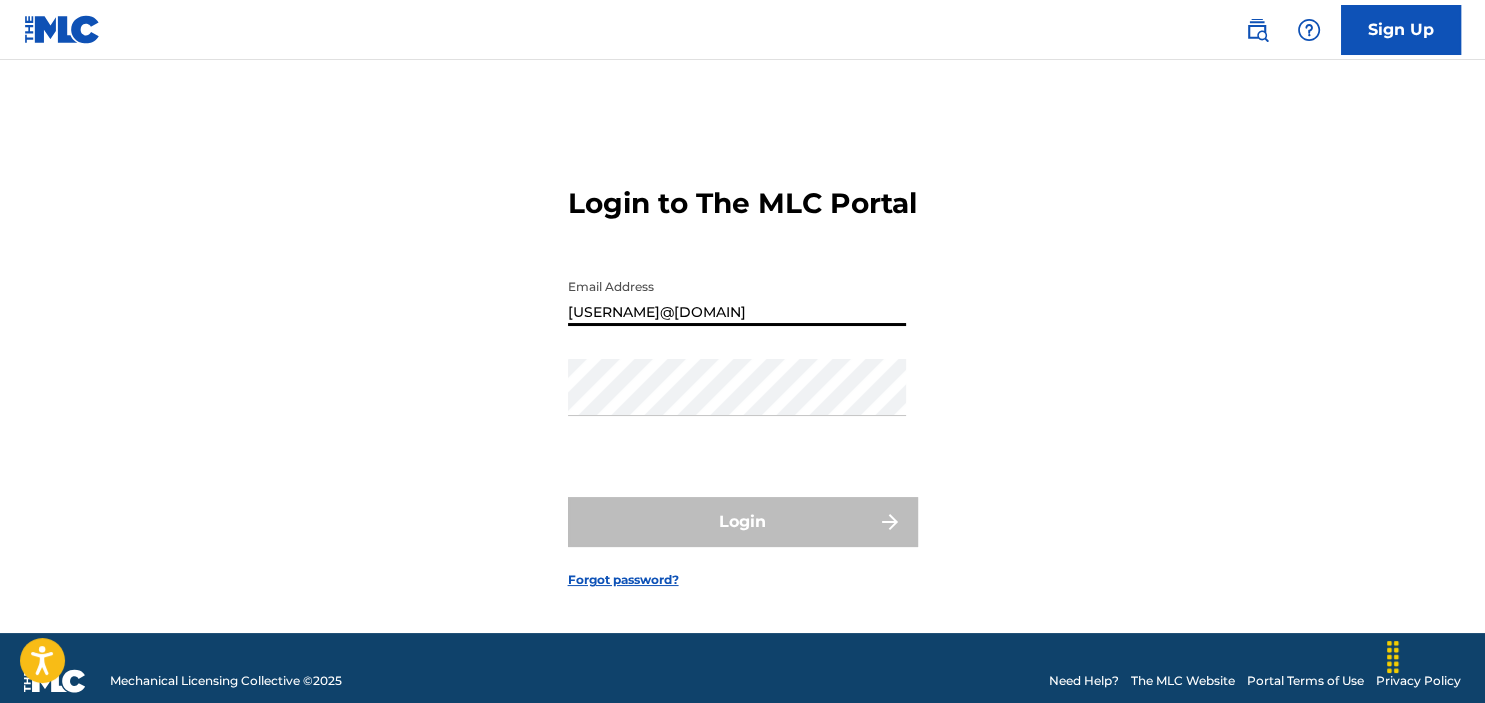 type on "camandulabusiness@example.com" 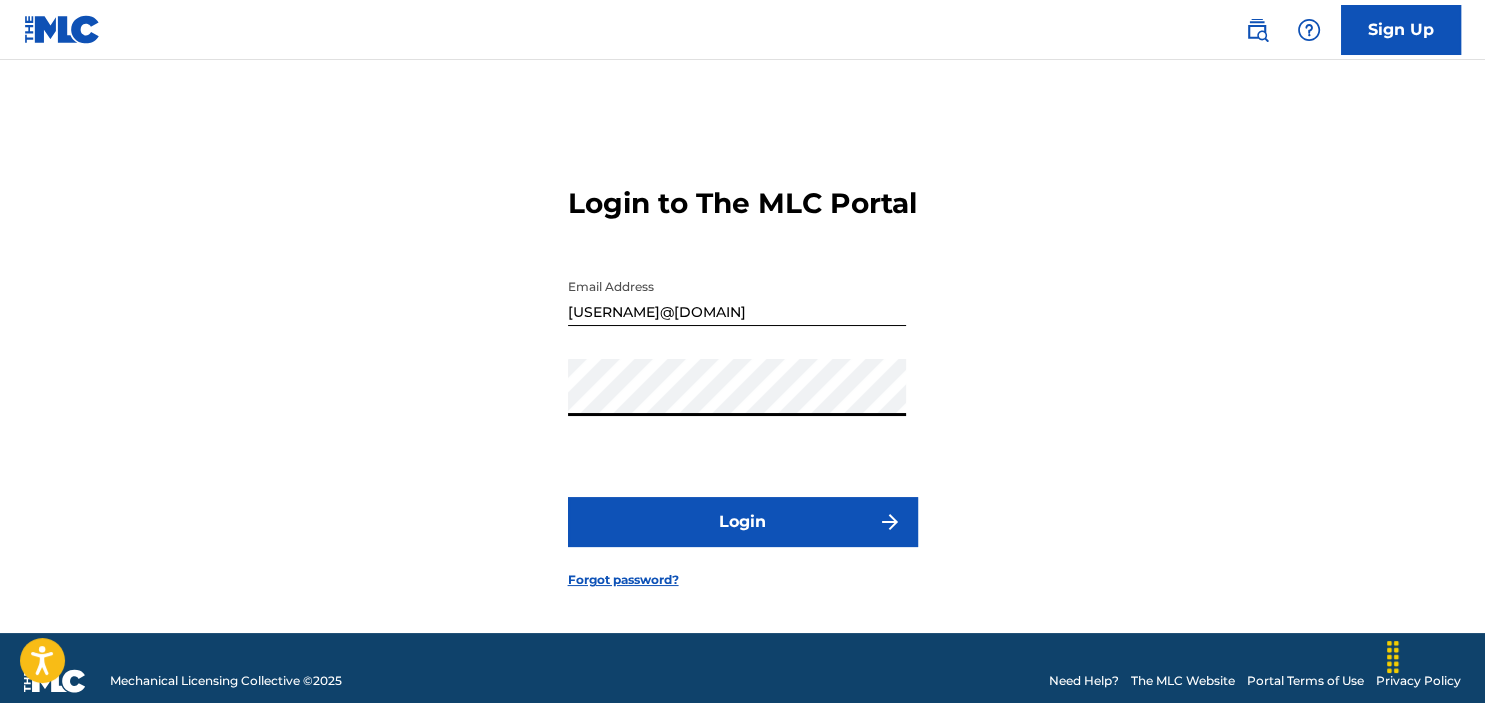click on "Login" at bounding box center (743, 522) 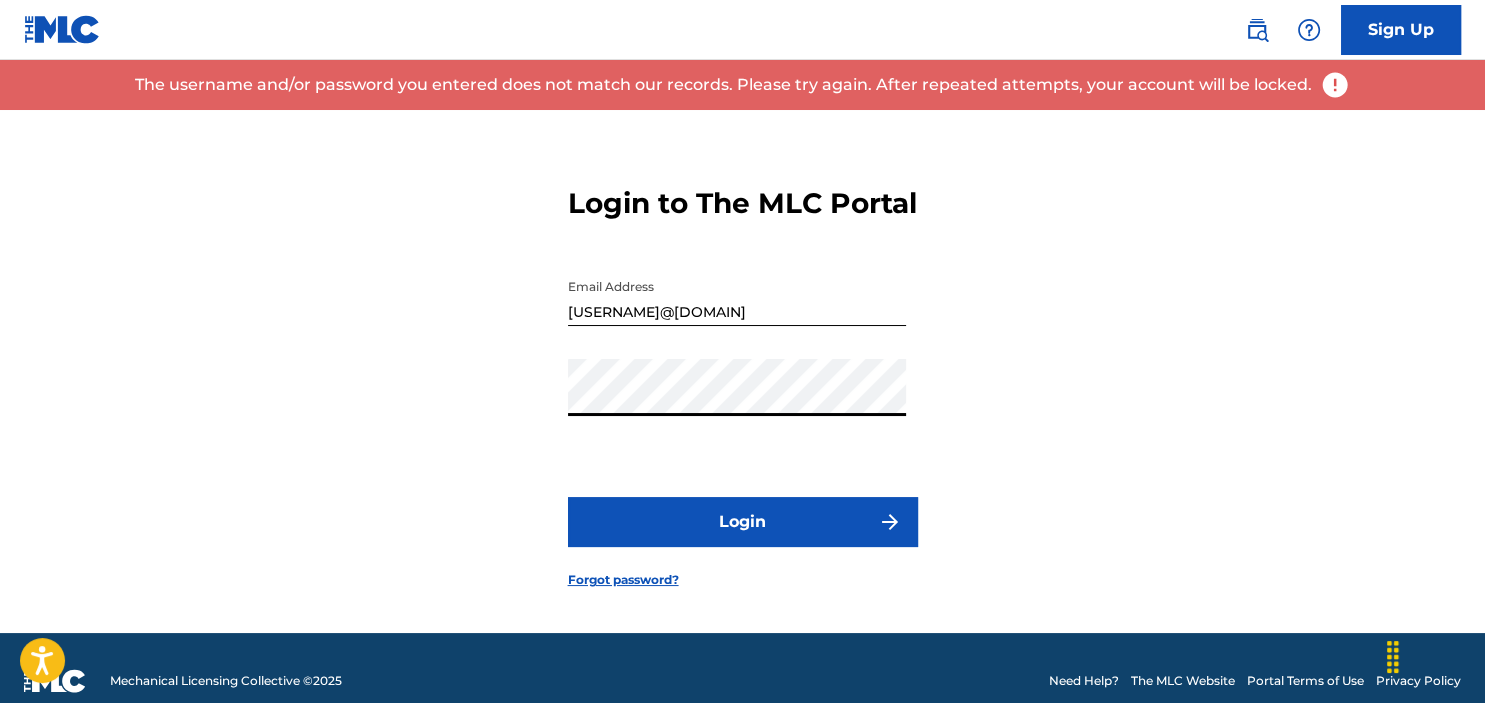 click on "Forgot password?" at bounding box center (623, 580) 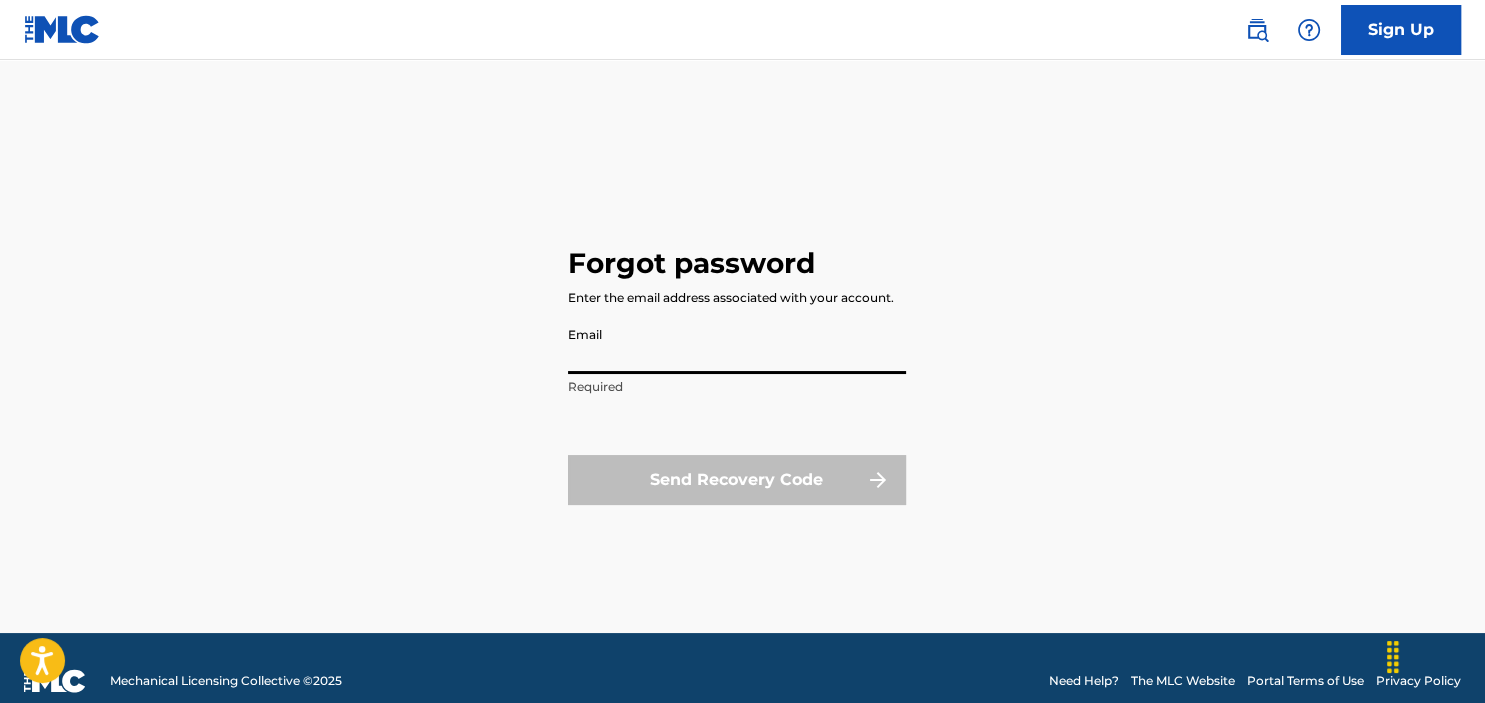 click on "Email" at bounding box center [737, 345] 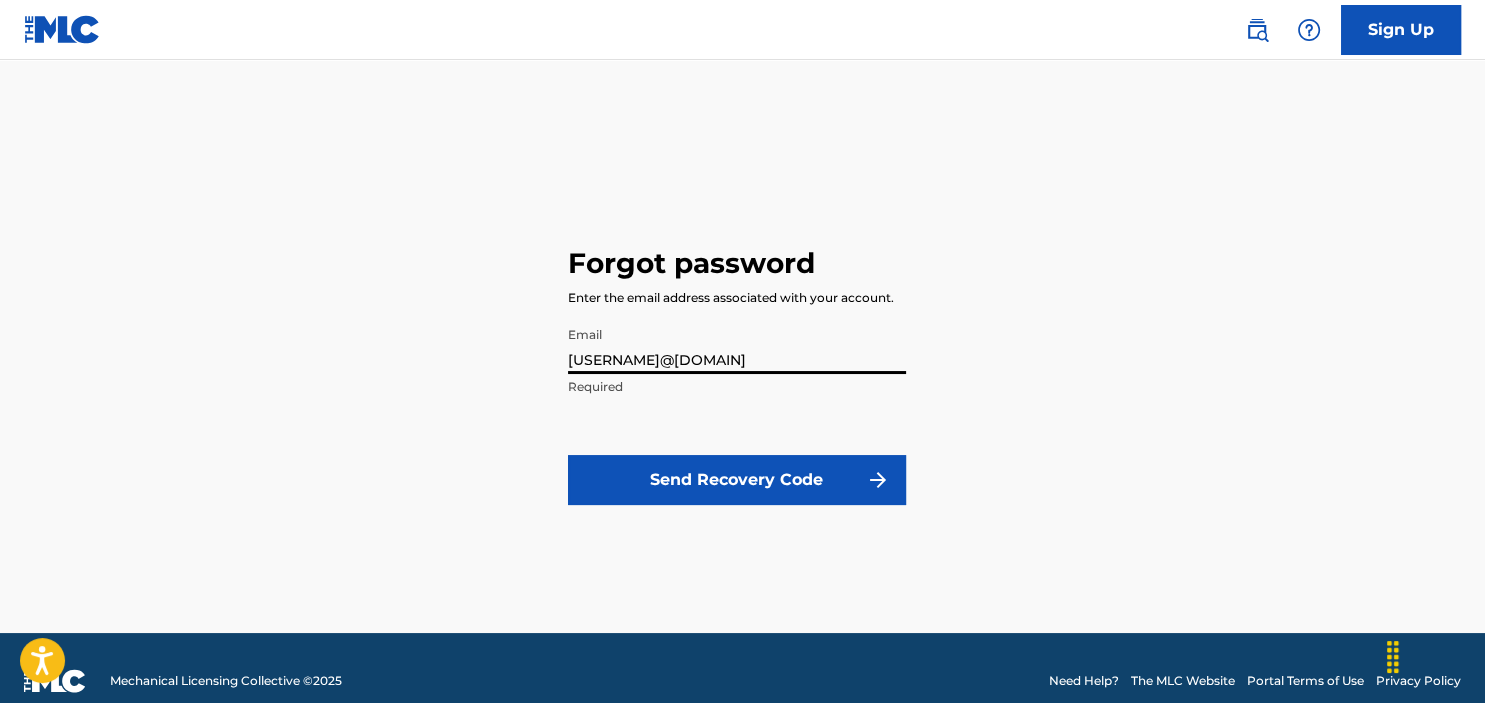 type on "camandulabusiness@example.com" 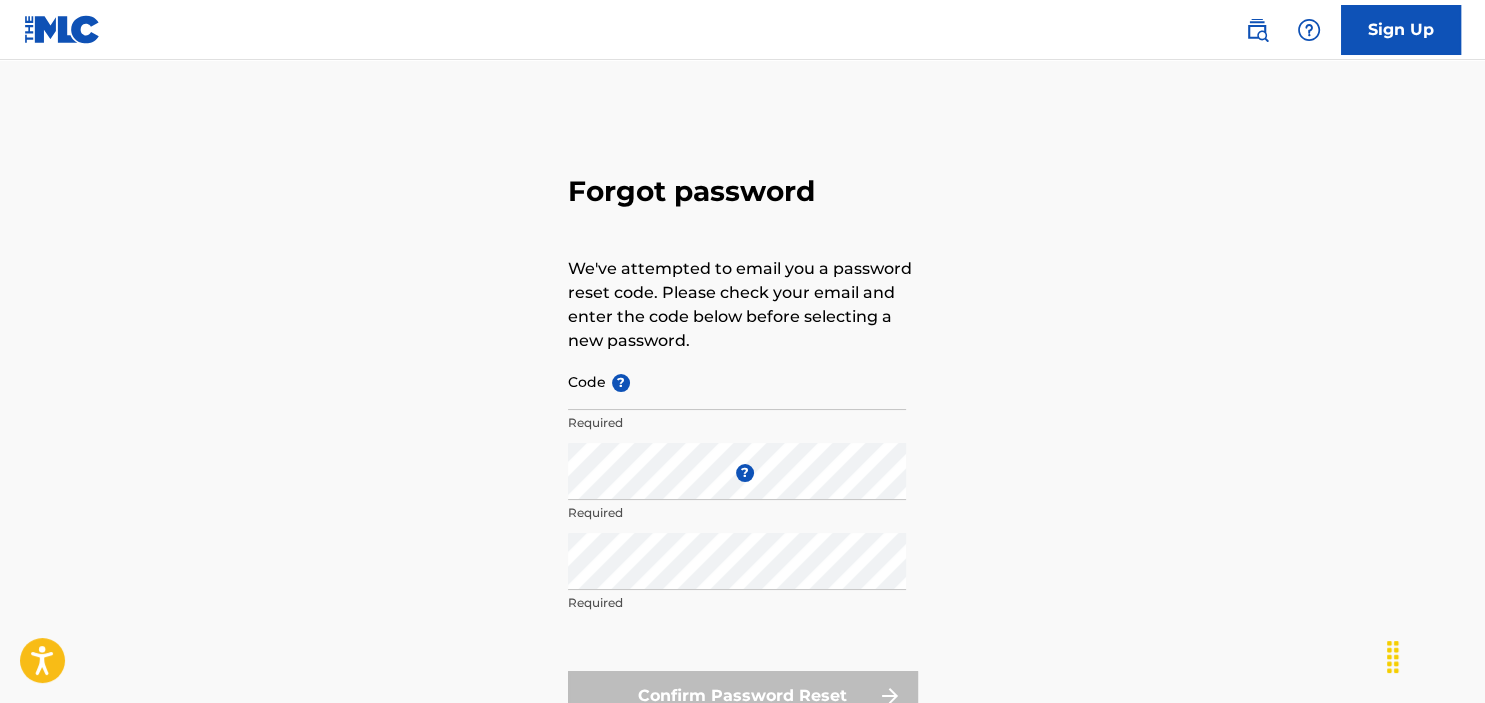 click on "Code ?" 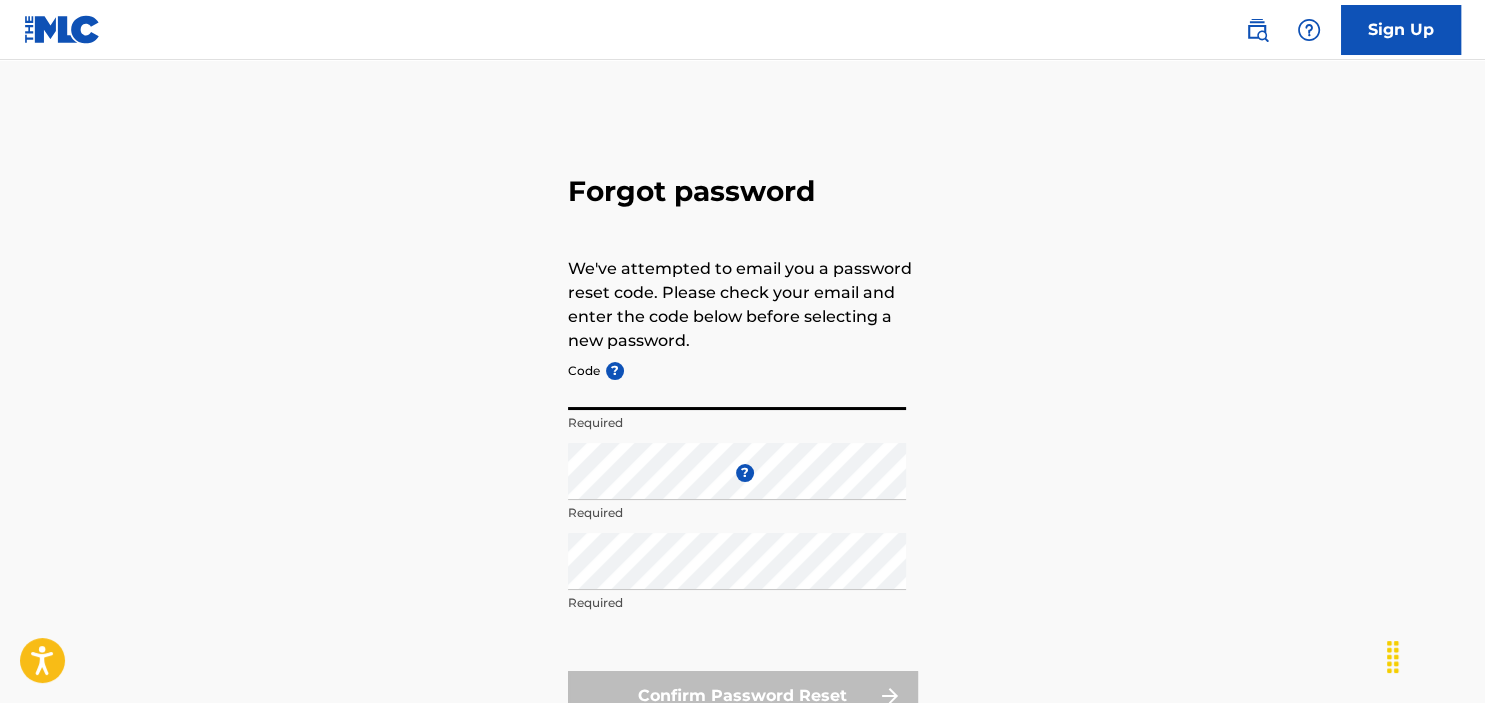 paste on "FP_5aac0904872569199258f9e09d08" 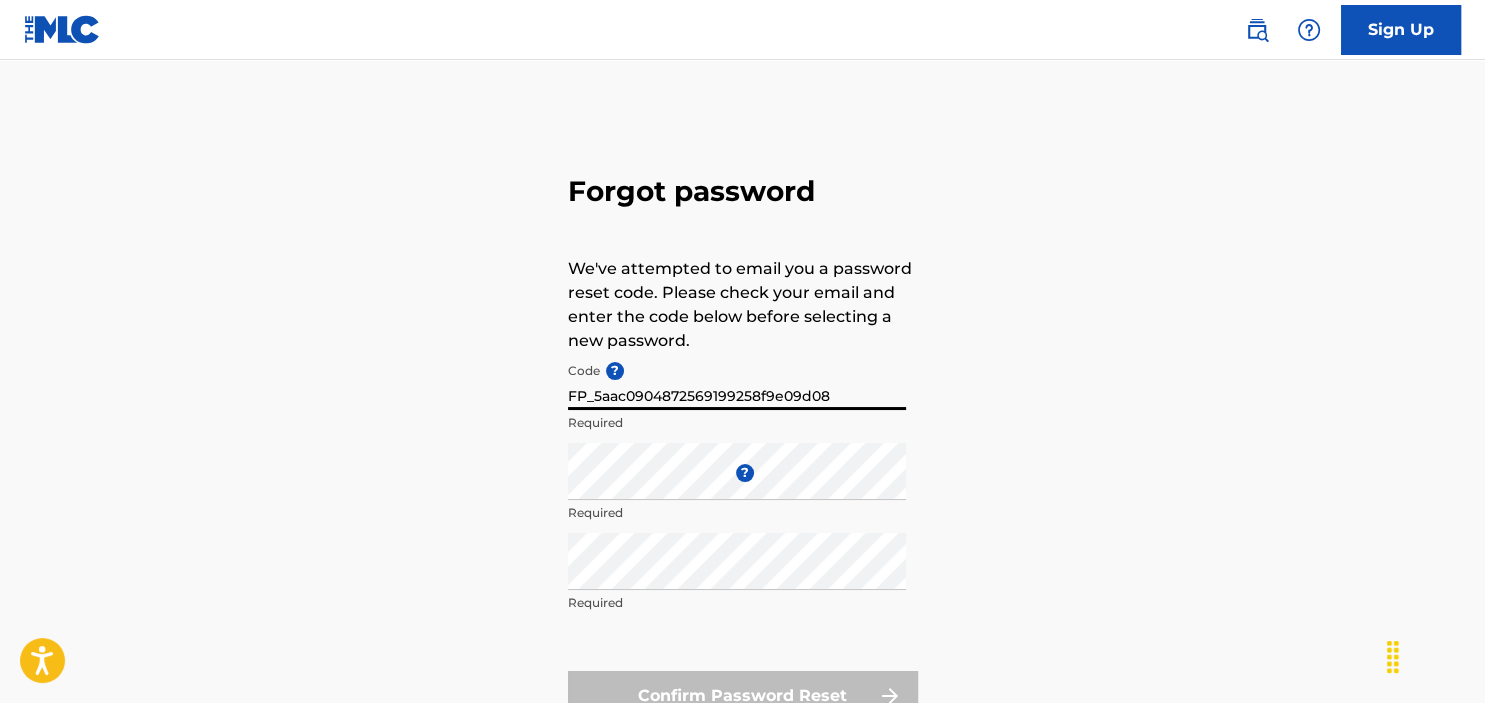 type on "FP_5aac0904872569199258f9e09d08" 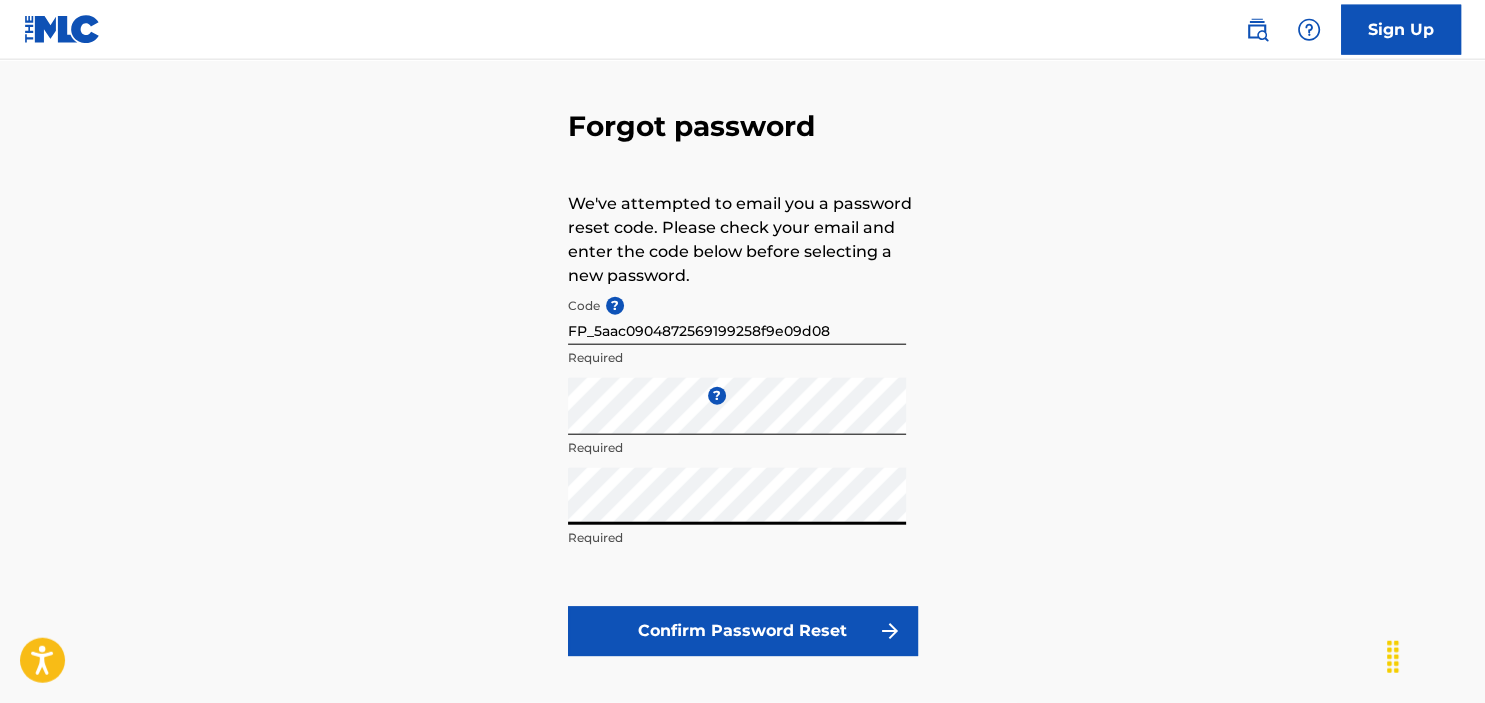 scroll, scrollTop: 105, scrollLeft: 0, axis: vertical 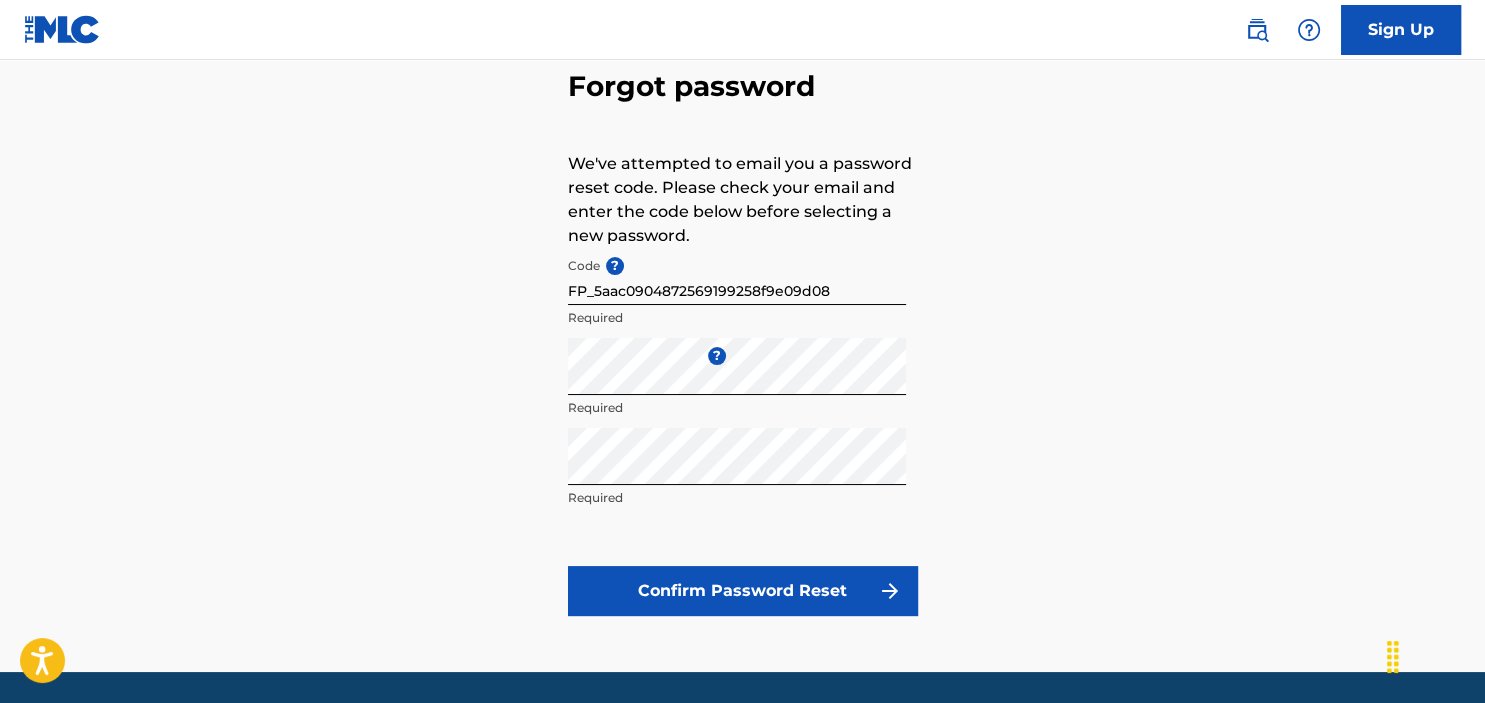 click on "Confirm Password Reset" at bounding box center (743, 591) 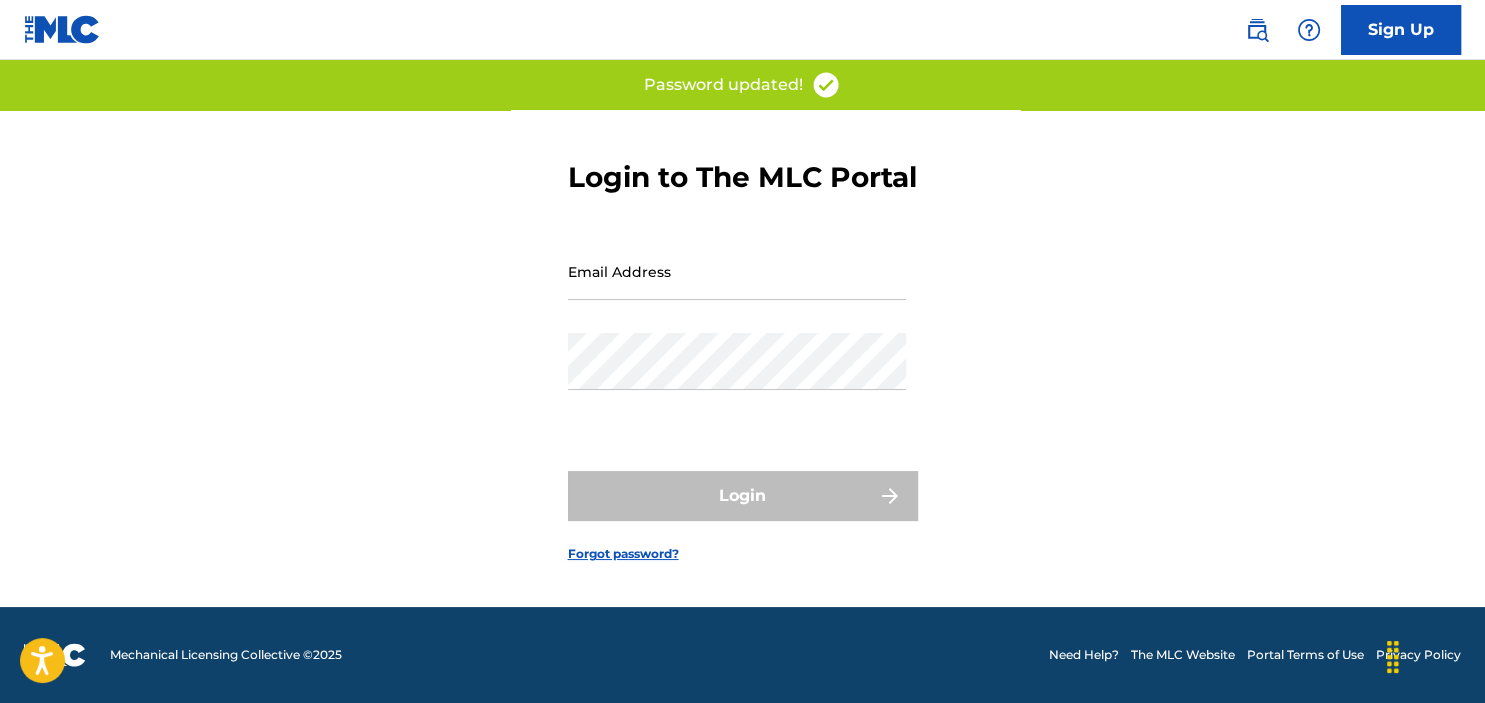 scroll, scrollTop: 0, scrollLeft: 0, axis: both 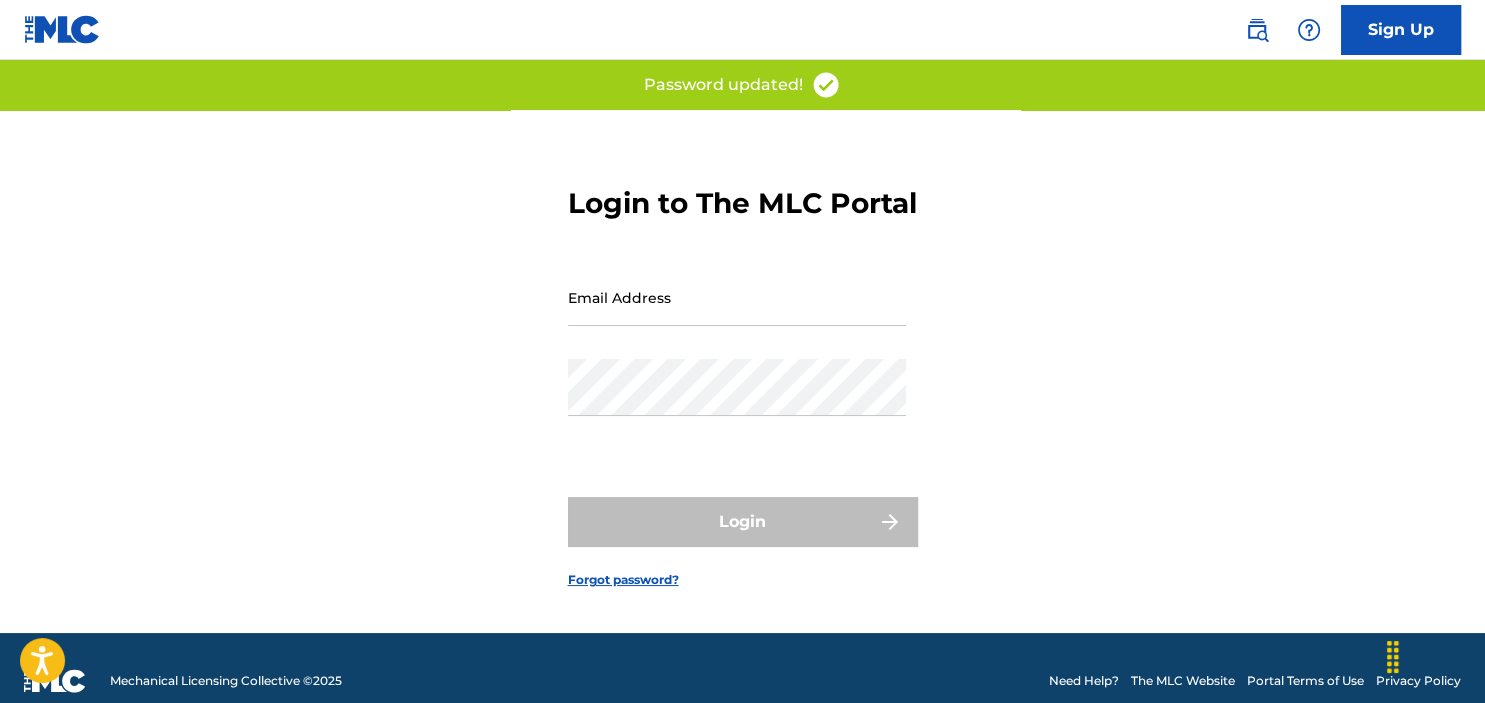 click on "Email Address" at bounding box center (737, 297) 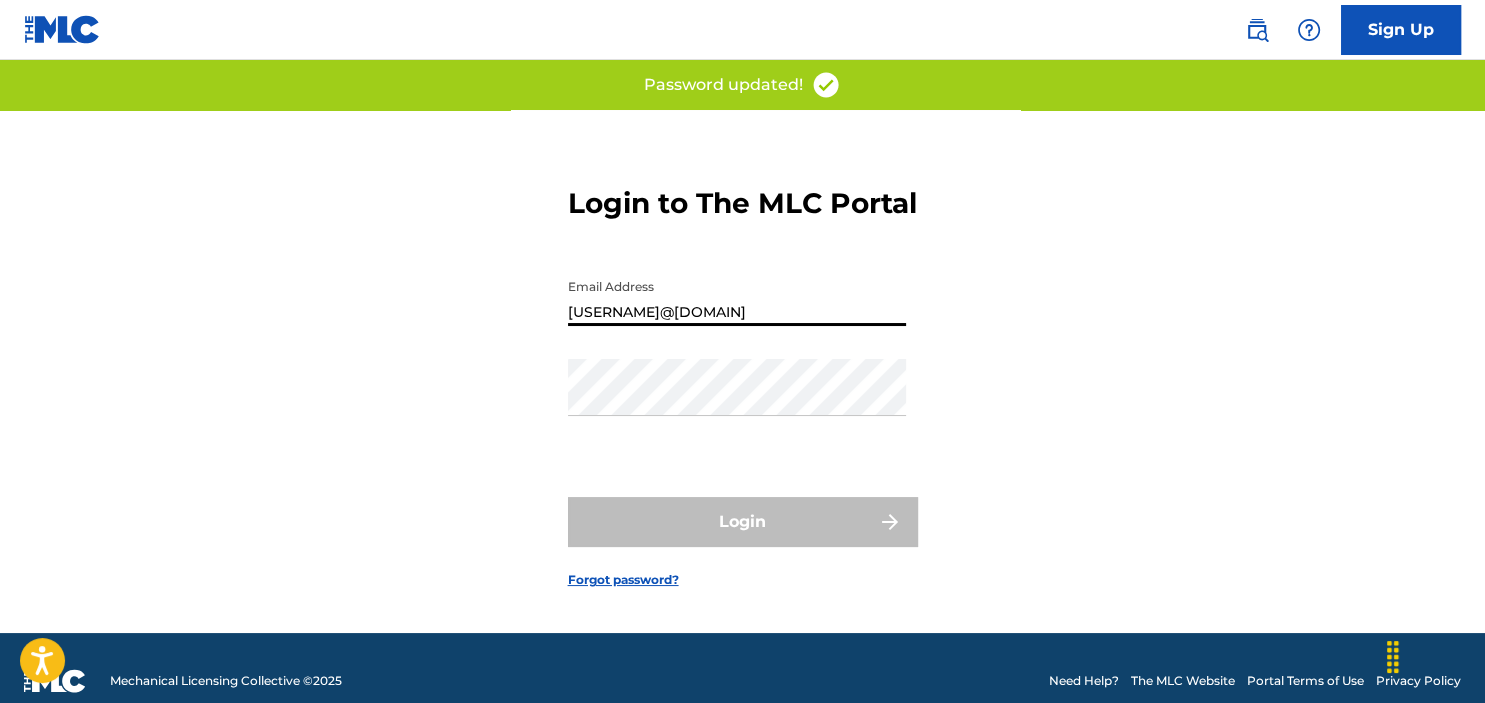 type on "camandulabusiness@example.com" 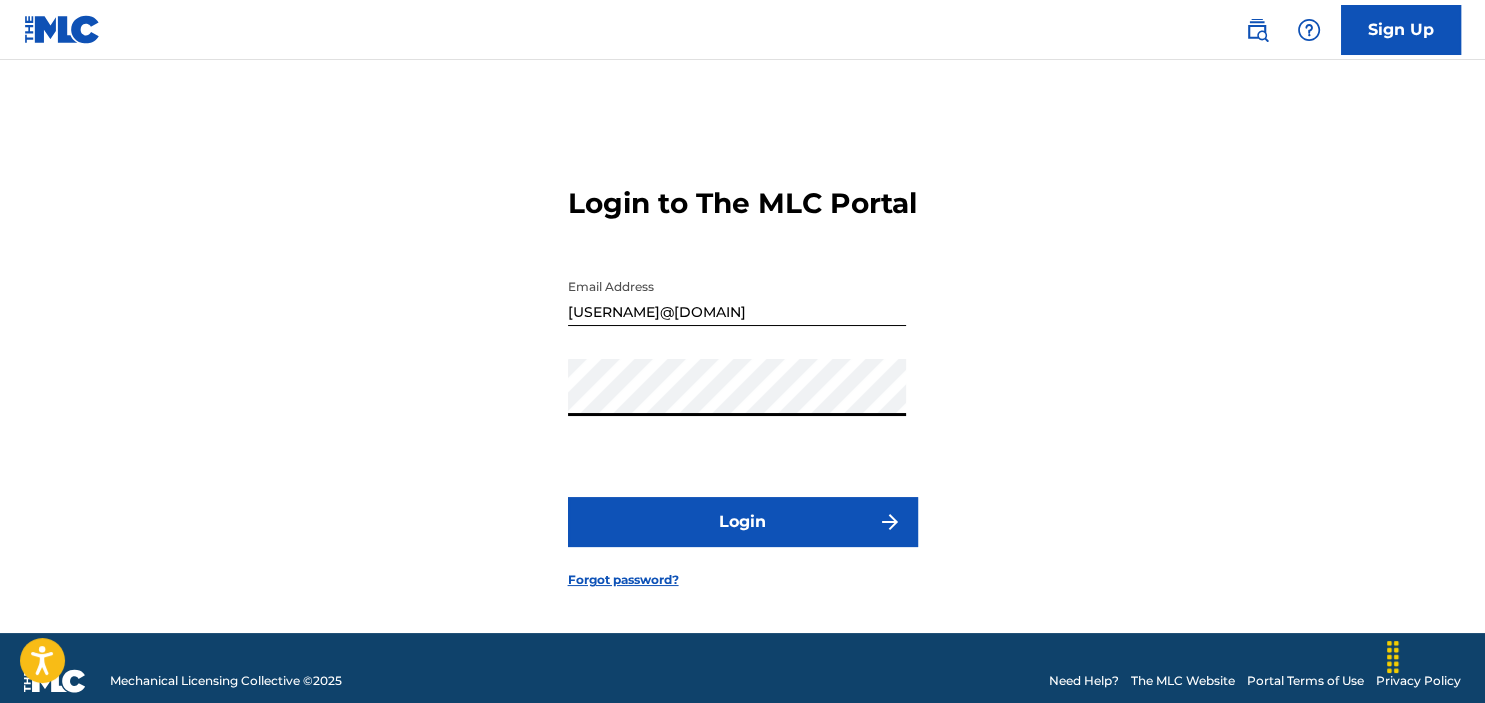 click on "Login" at bounding box center (743, 522) 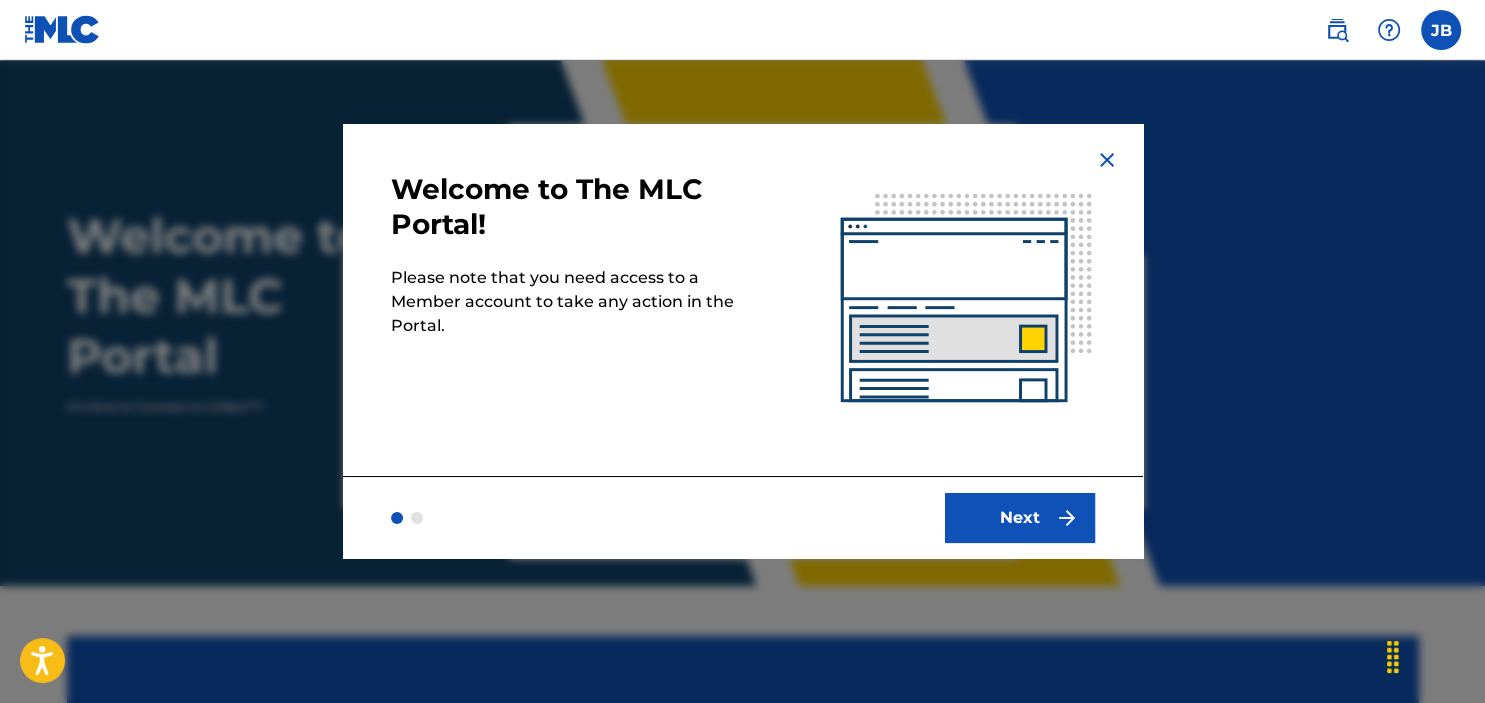 scroll, scrollTop: 0, scrollLeft: 0, axis: both 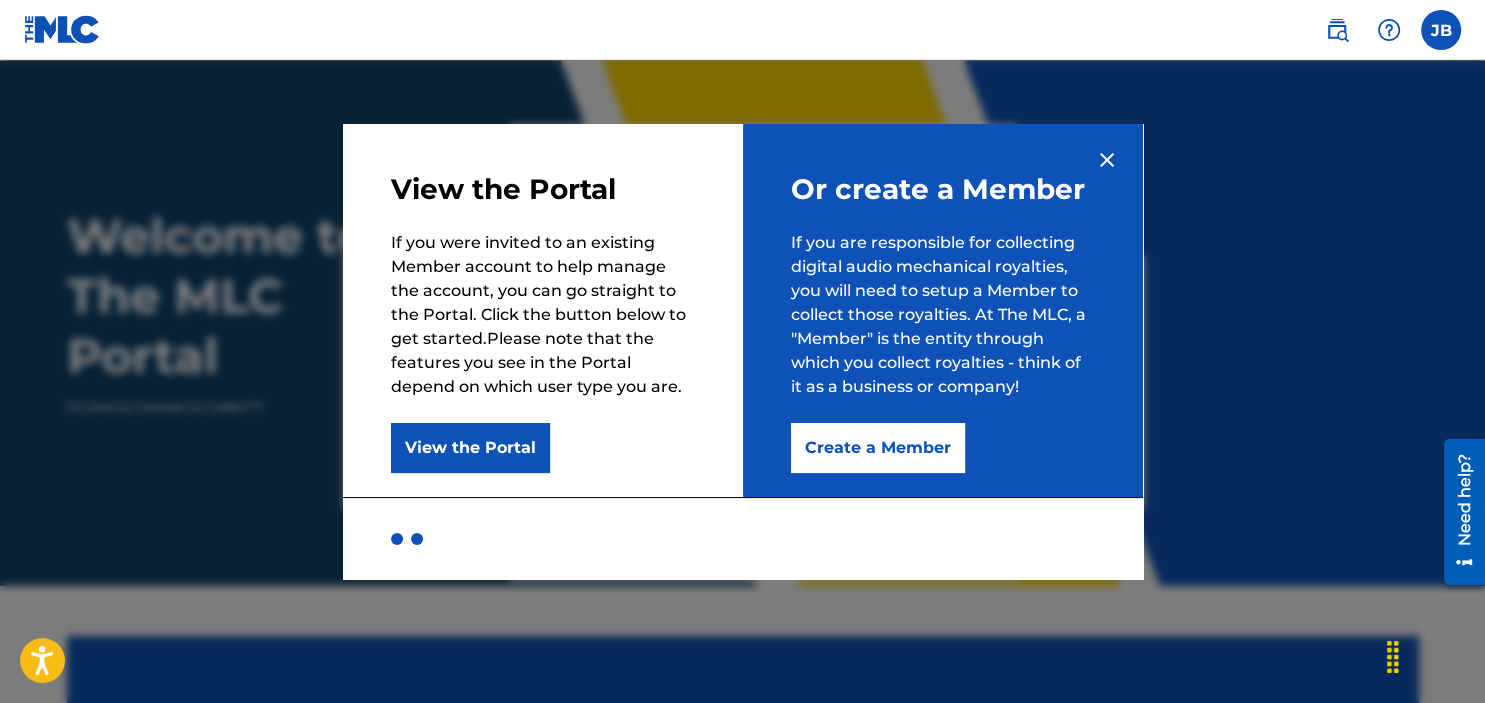 click on "Create a Member" at bounding box center (878, 448) 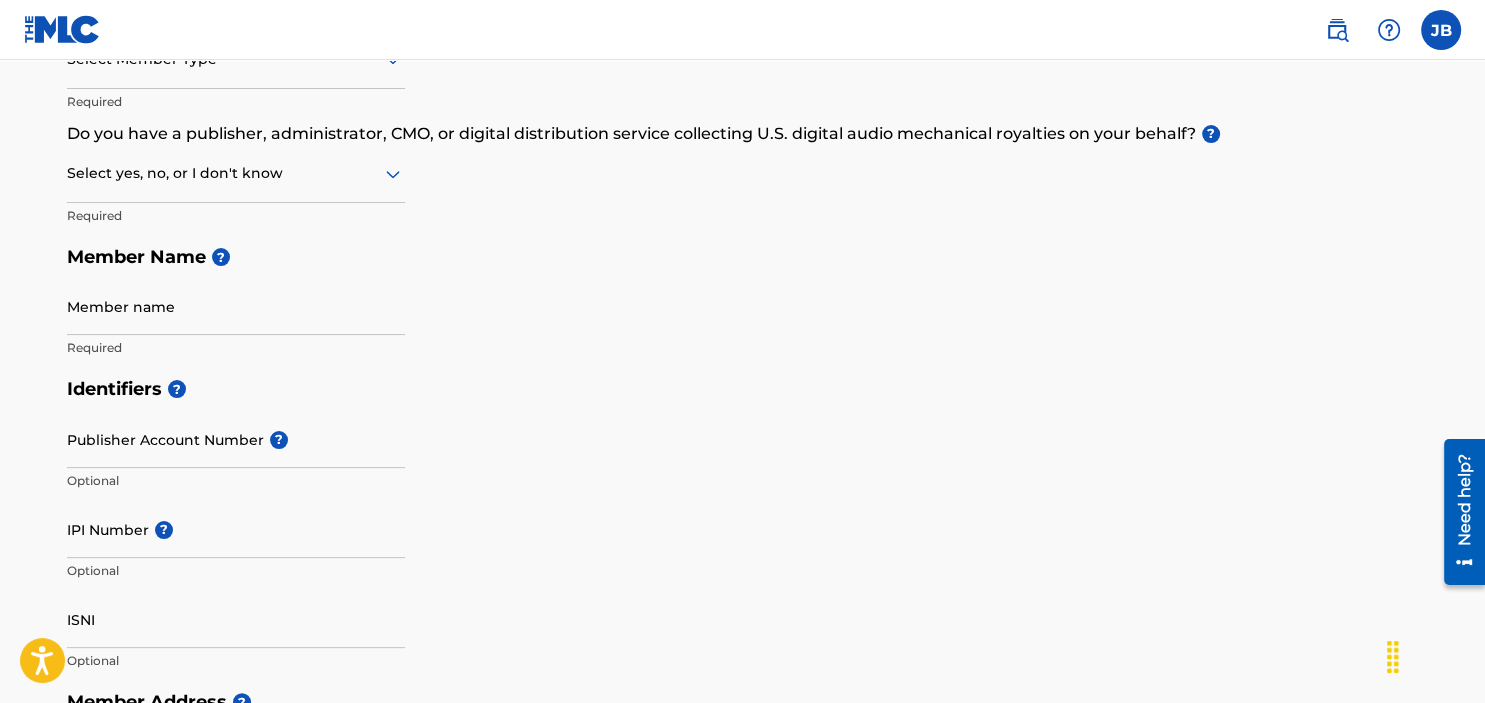 scroll, scrollTop: 0, scrollLeft: 0, axis: both 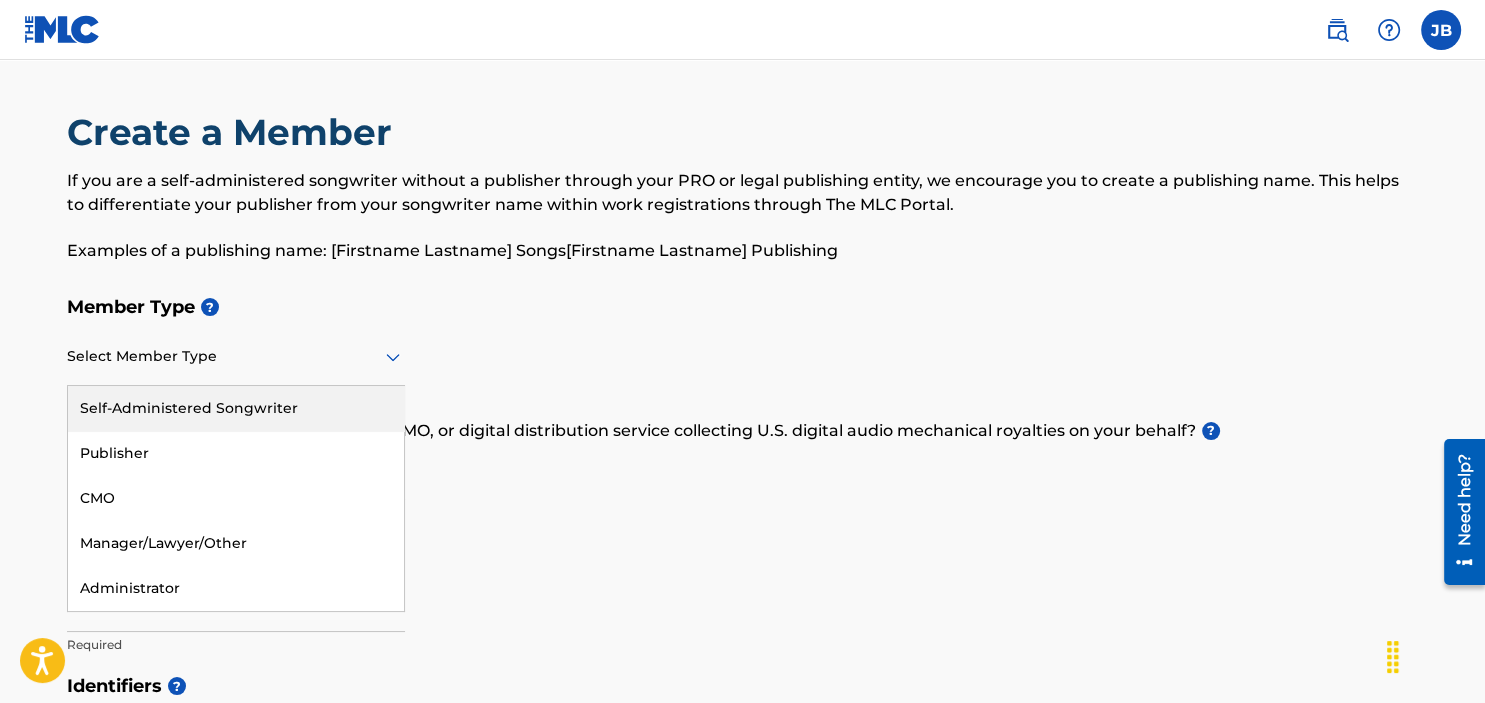click at bounding box center [236, 356] 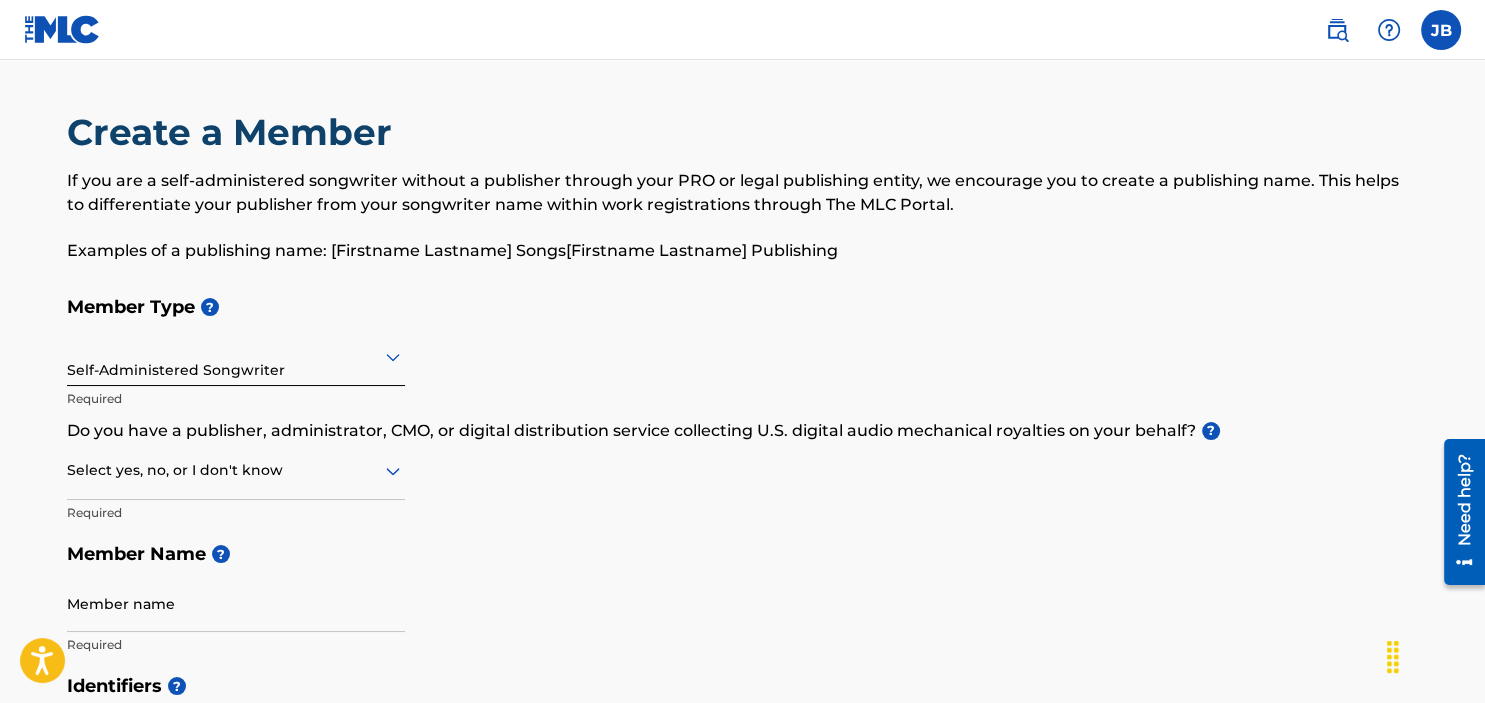 click at bounding box center (236, 470) 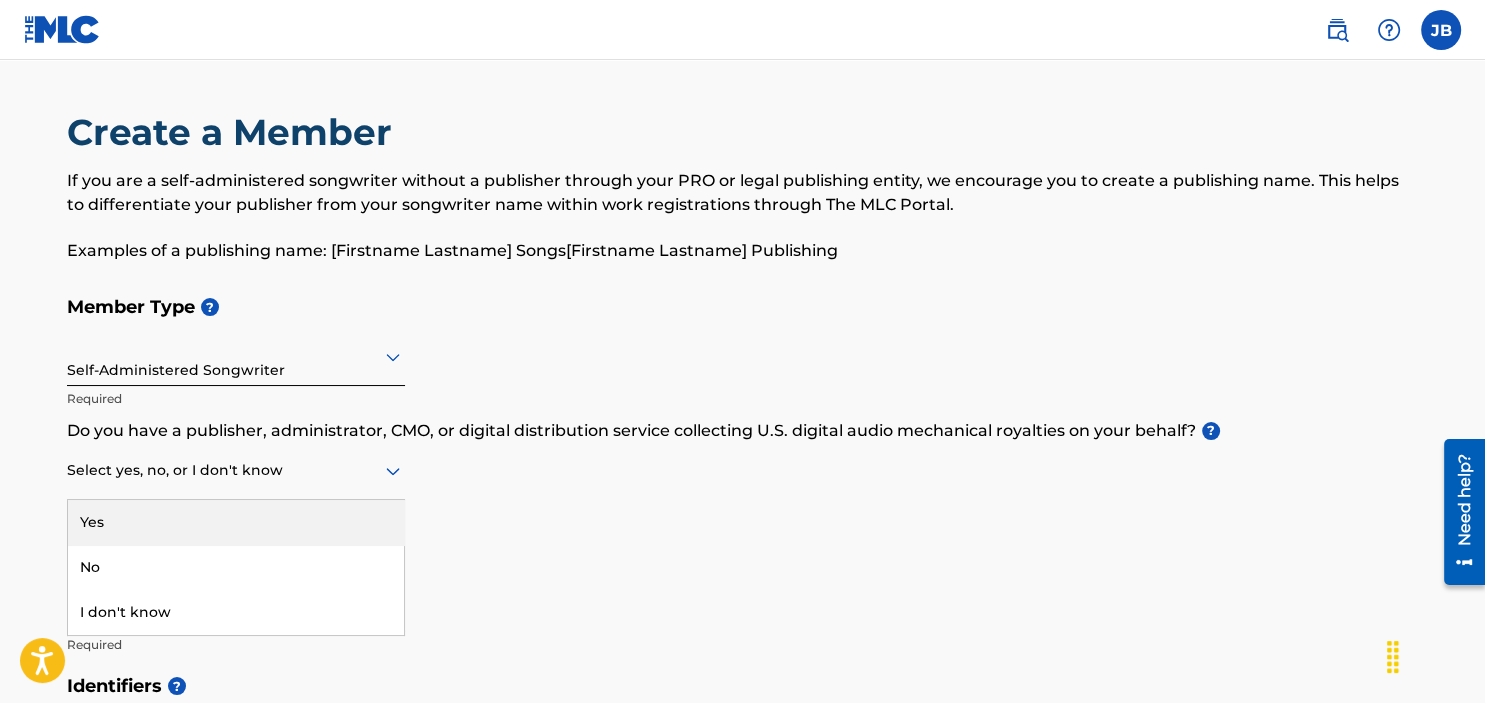 click at bounding box center [236, 470] 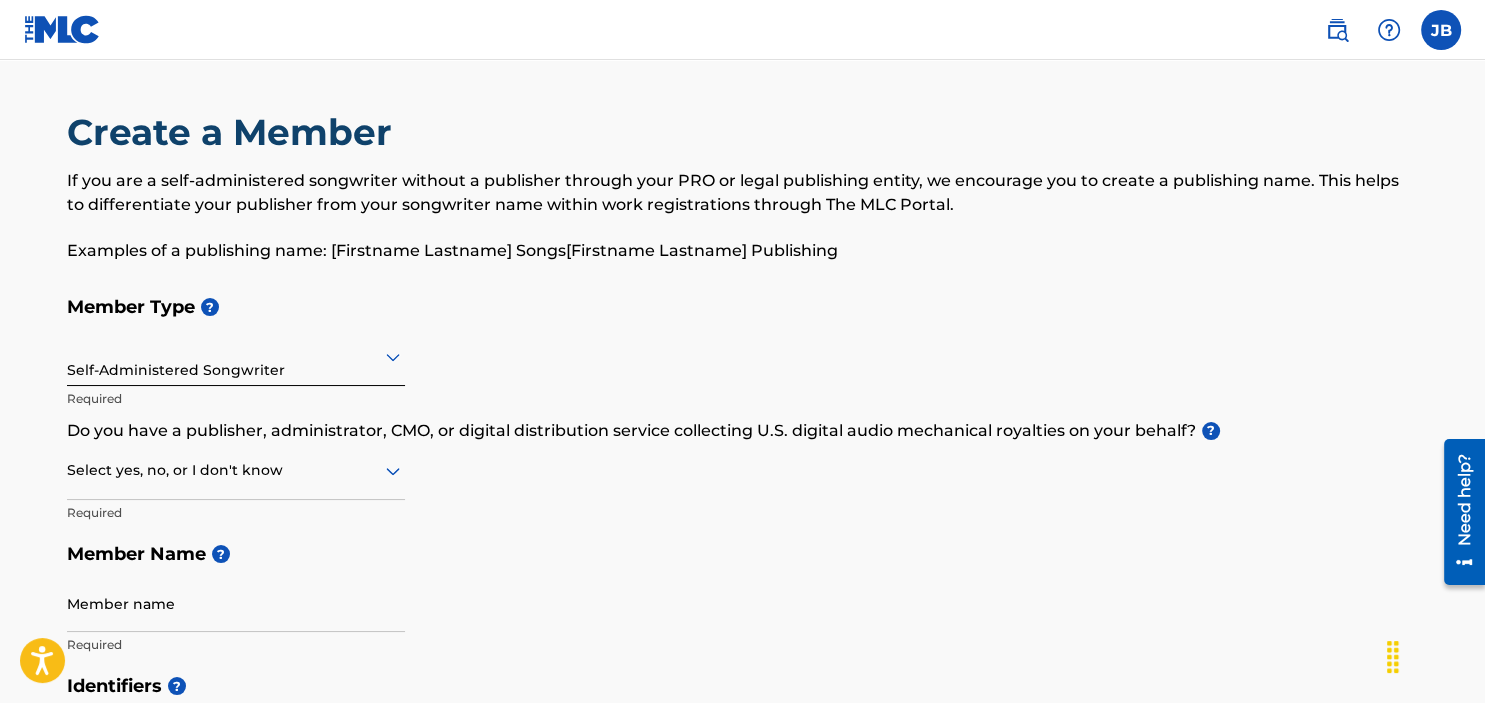 scroll, scrollTop: 105, scrollLeft: 0, axis: vertical 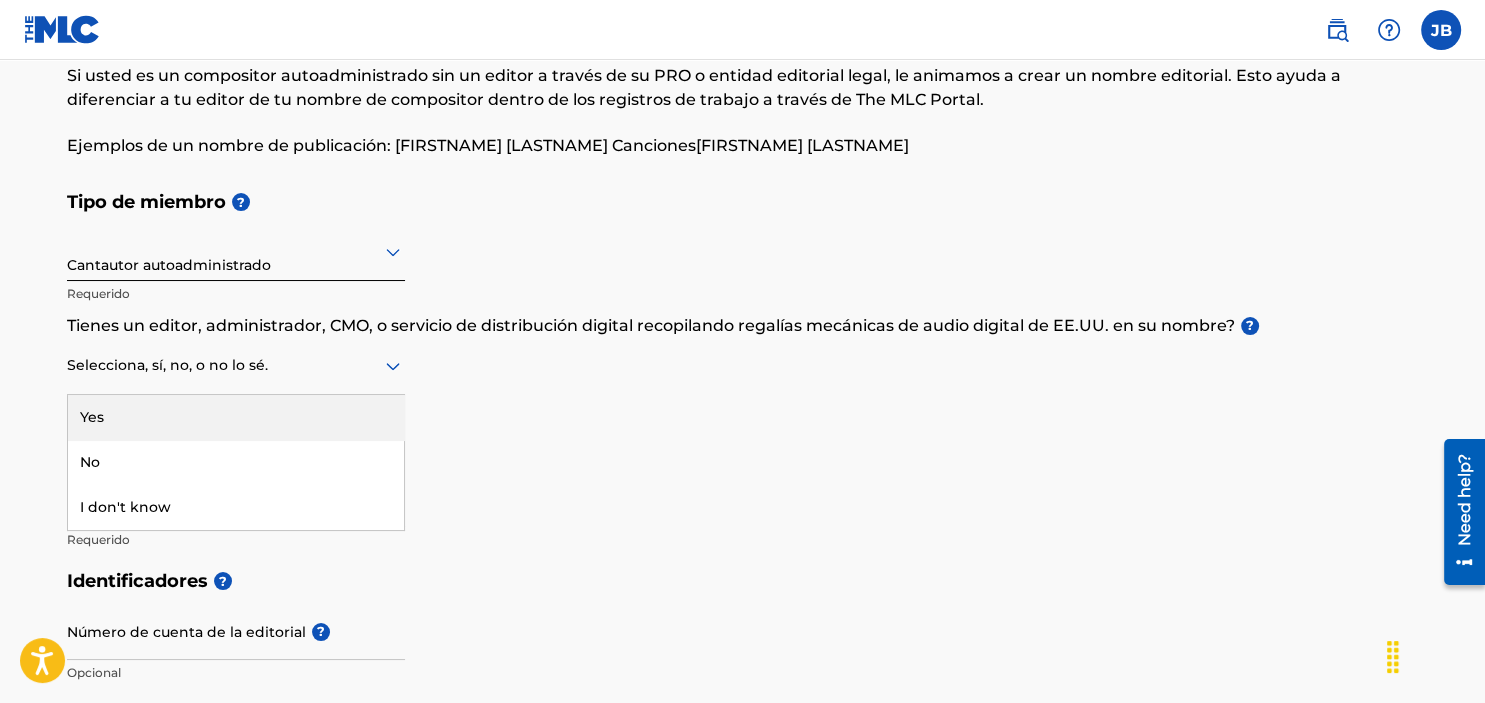 click at bounding box center (236, 365) 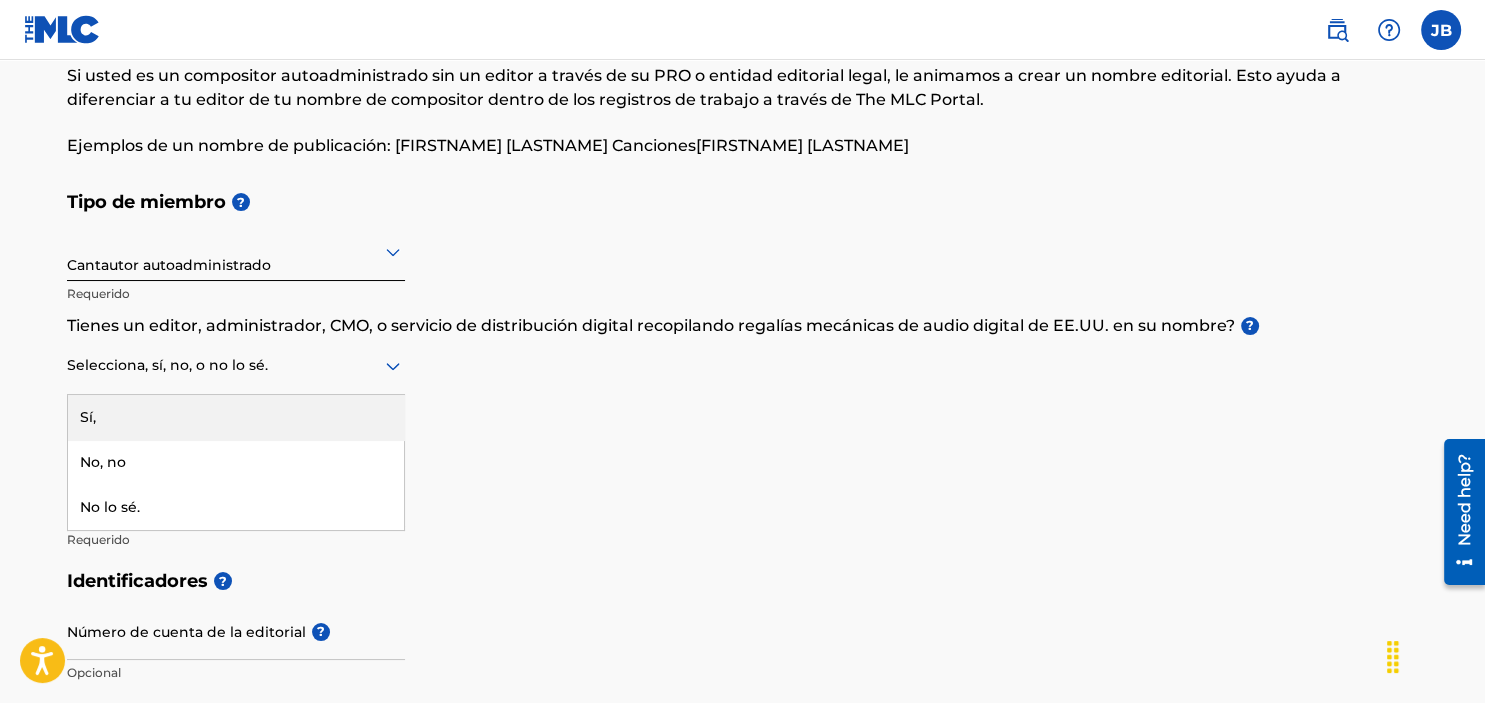 click on "Sí," at bounding box center [236, 417] 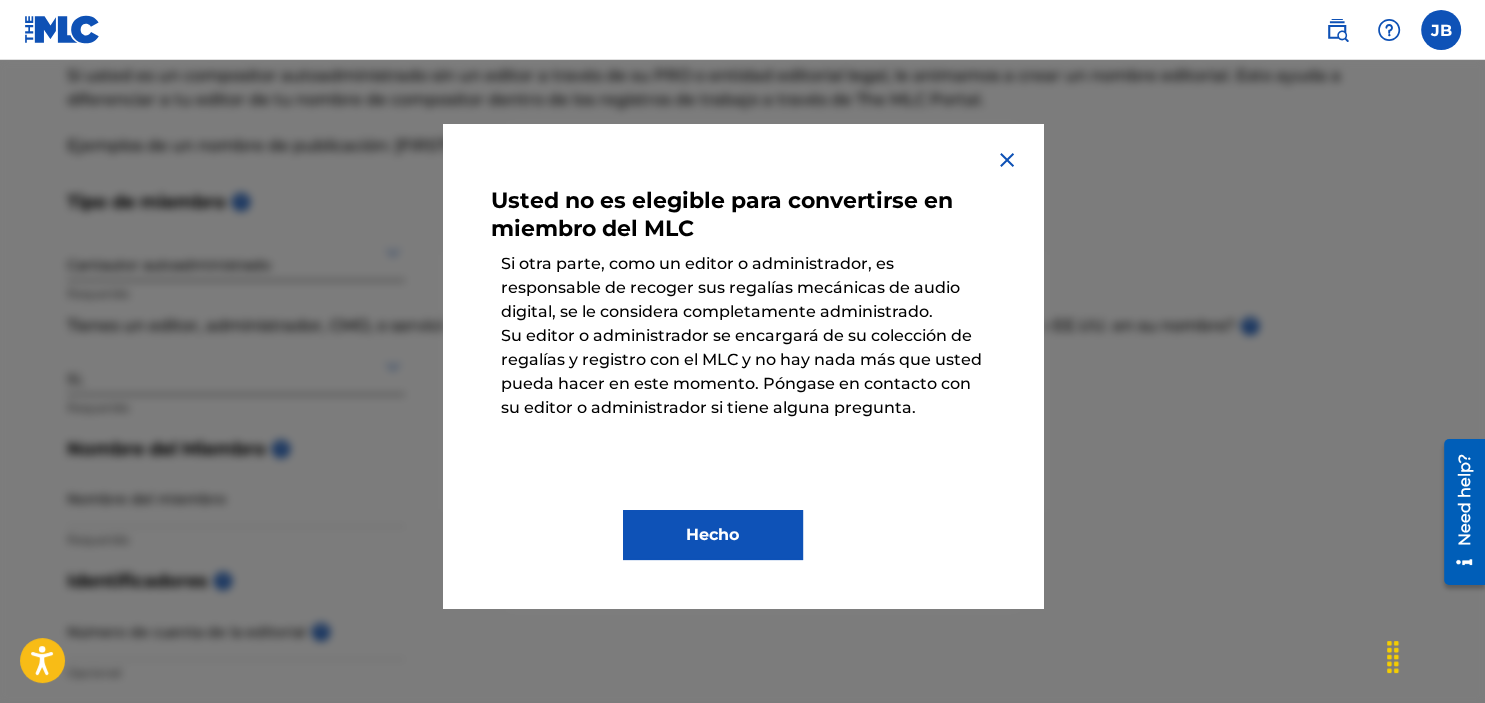 click on "Hecho" at bounding box center (713, 535) 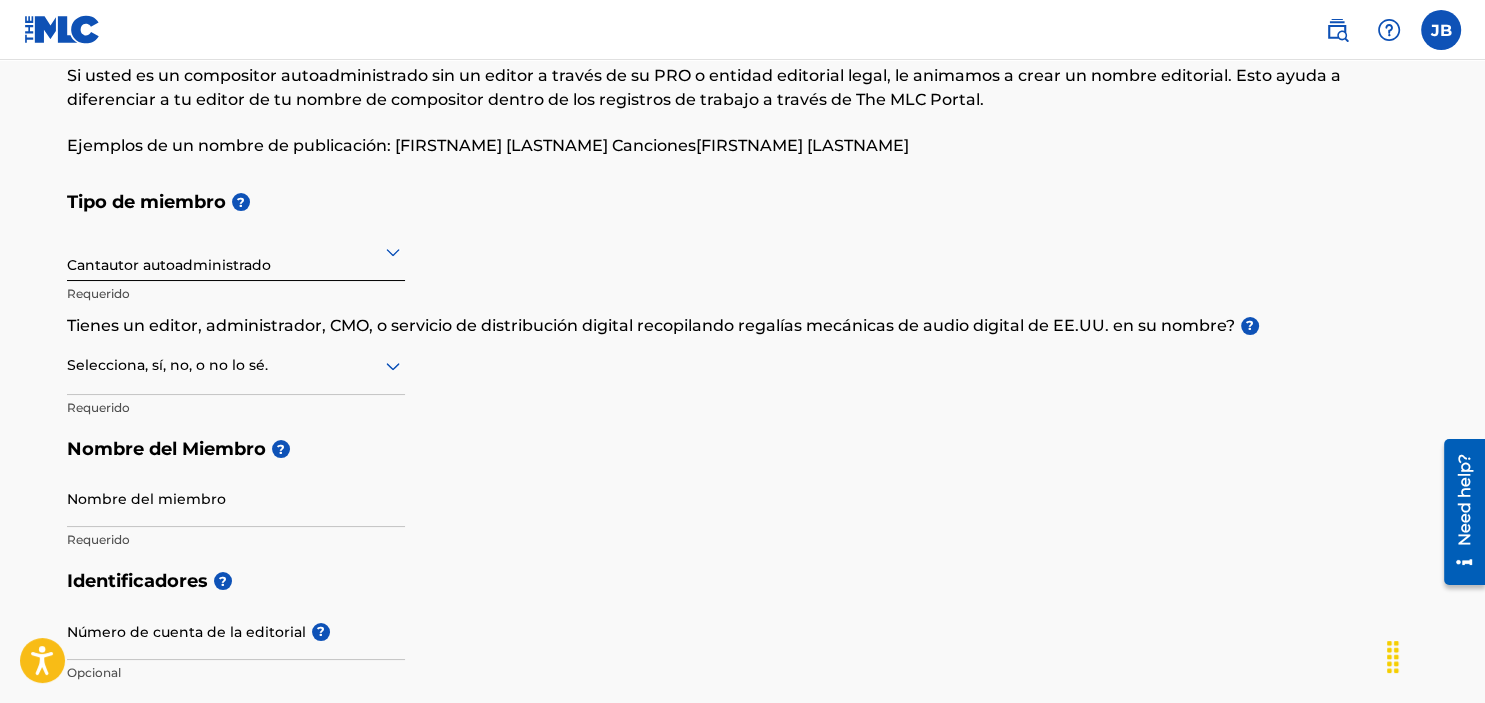 click on "Selecciona, sí, no, o no lo sé." at bounding box center (236, 366) 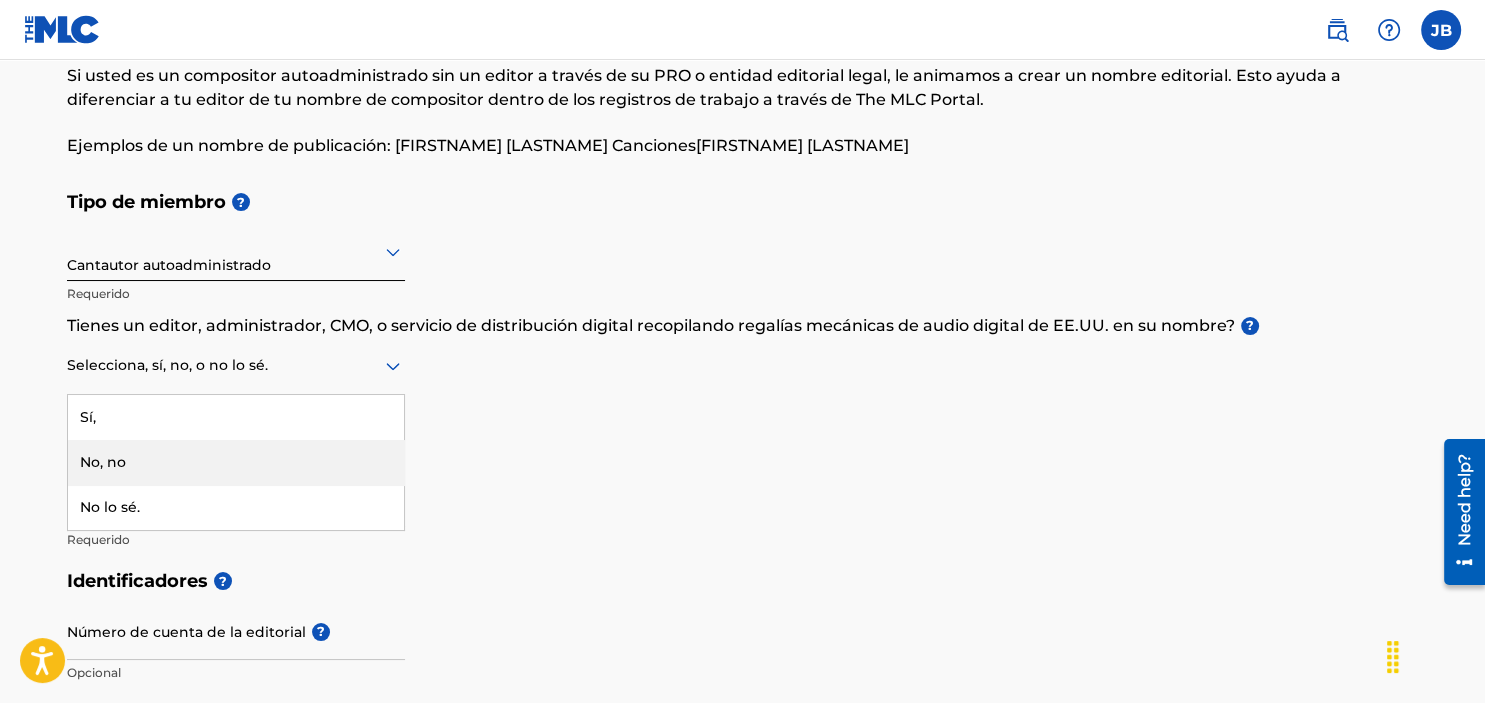 click on "No, no" at bounding box center [236, 462] 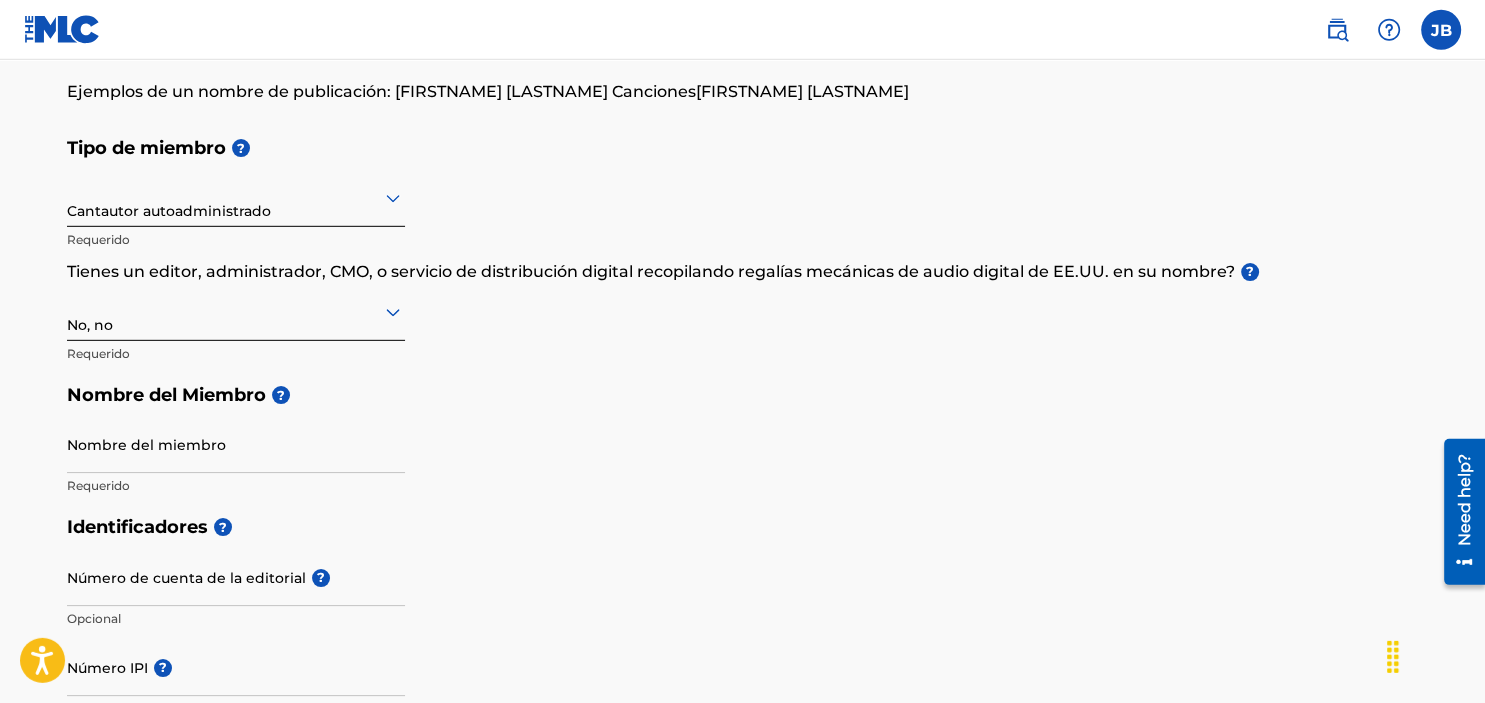 scroll, scrollTop: 211, scrollLeft: 0, axis: vertical 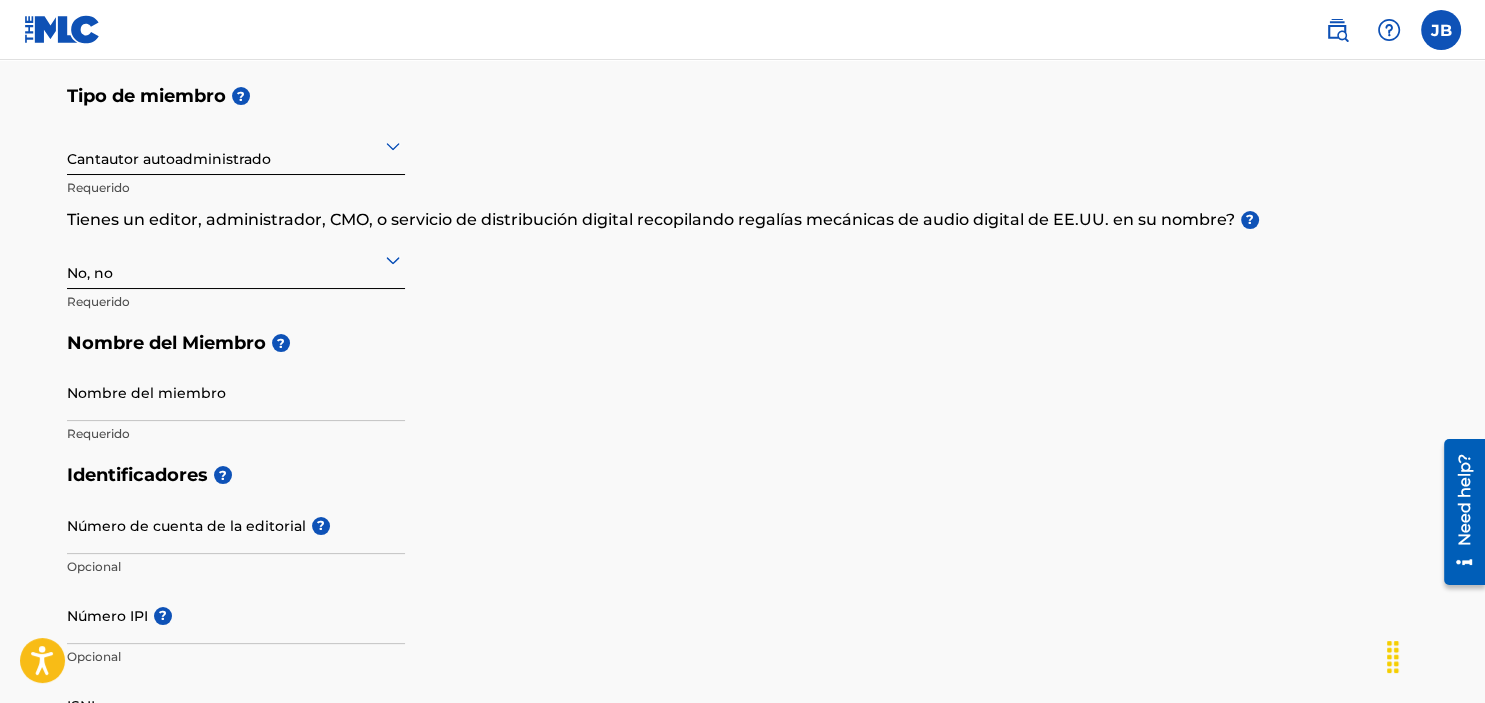 click on "Nombre del miembro" at bounding box center [236, 392] 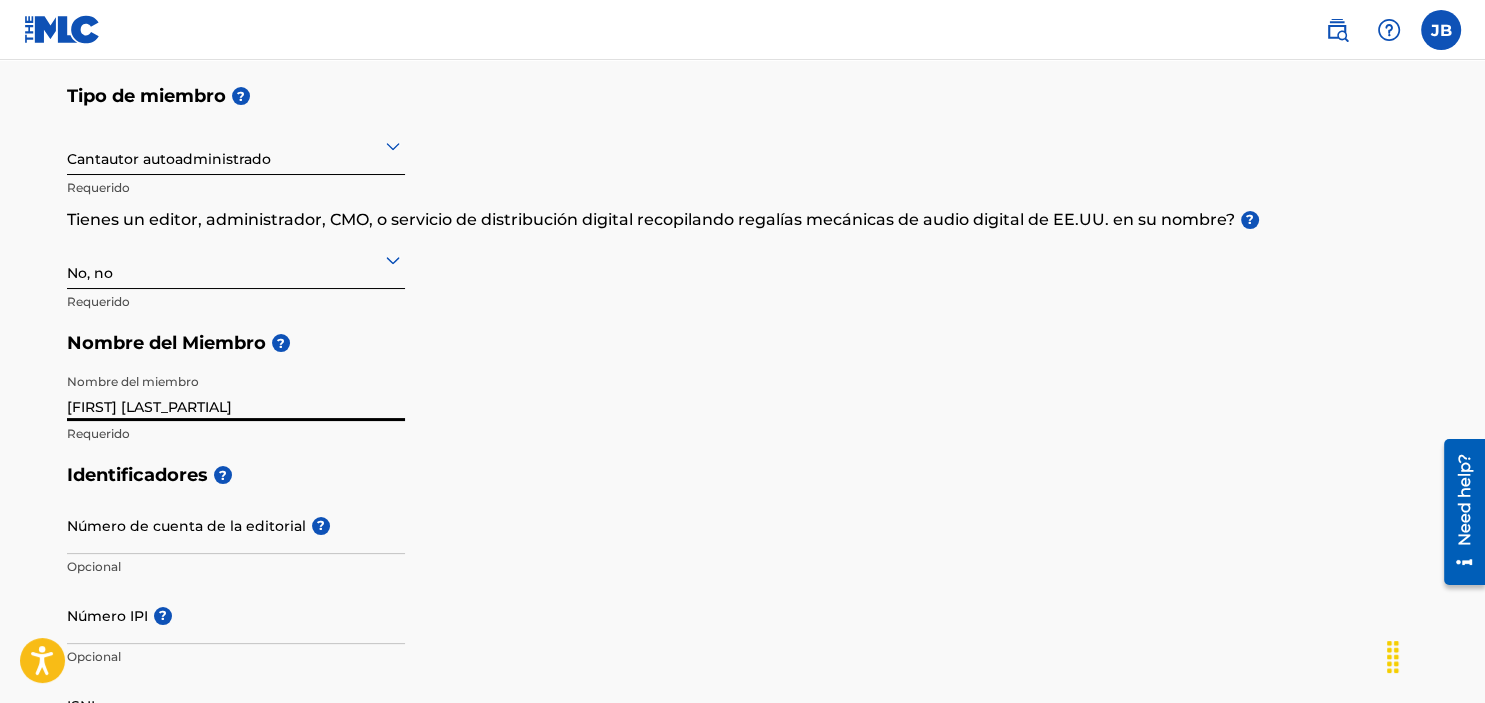 type on "Juan David Burbano" 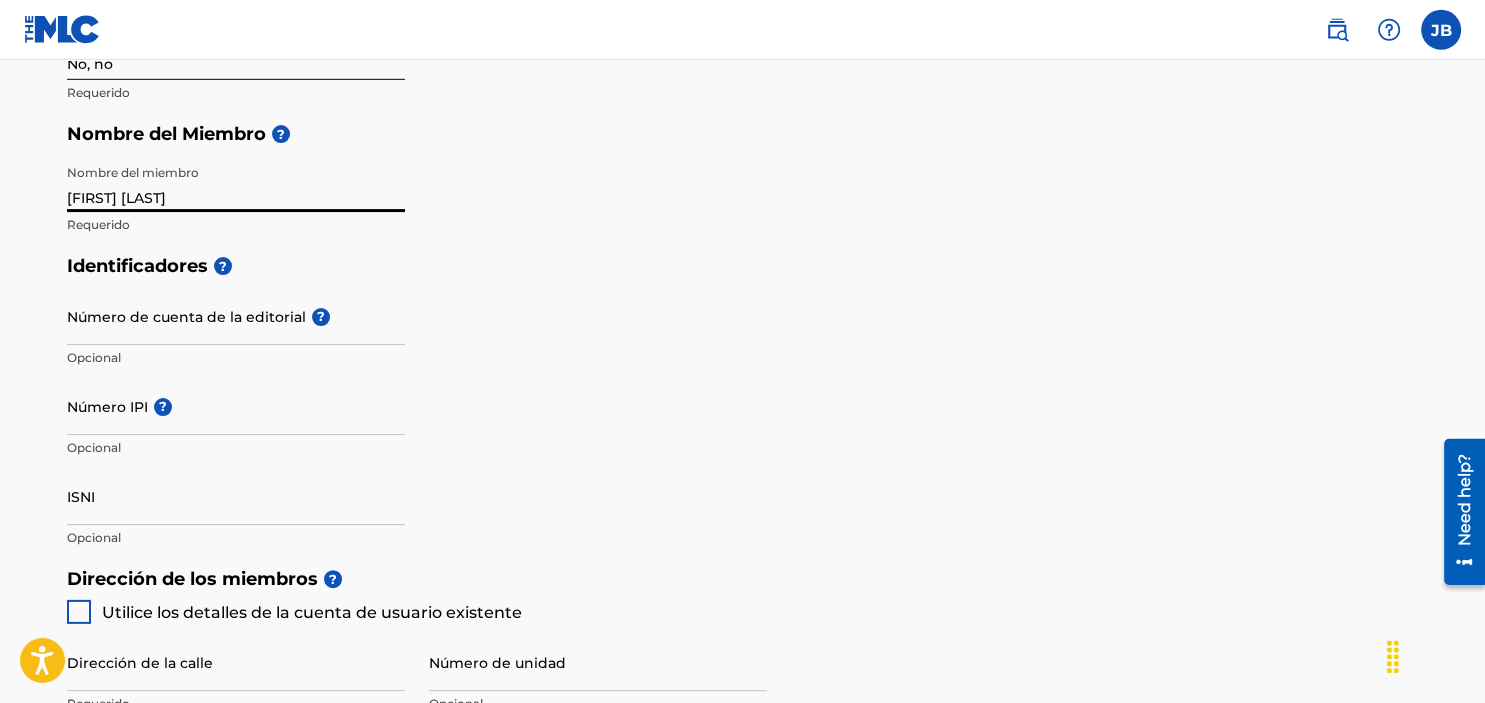 scroll, scrollTop: 422, scrollLeft: 0, axis: vertical 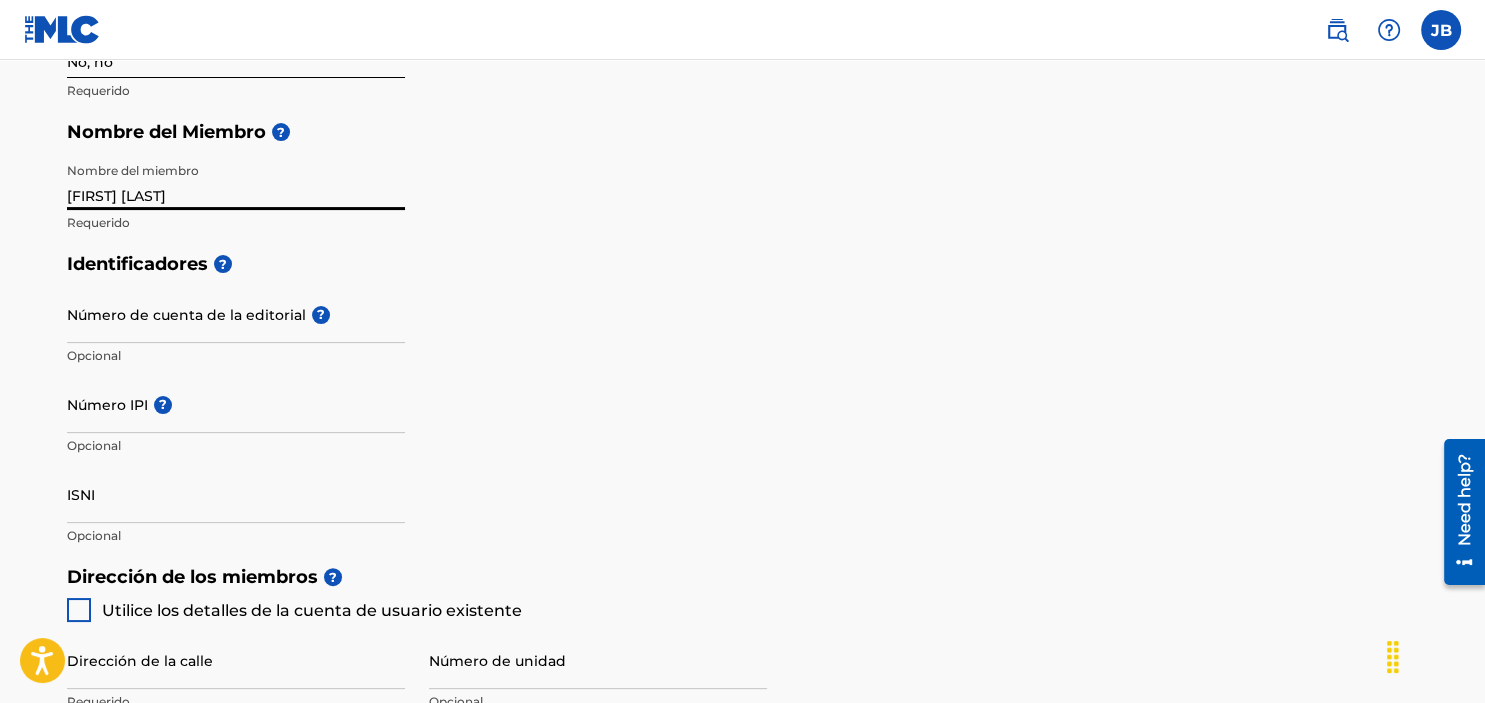 drag, startPoint x: 240, startPoint y: 196, endPoint x: 38, endPoint y: 209, distance: 202.41788 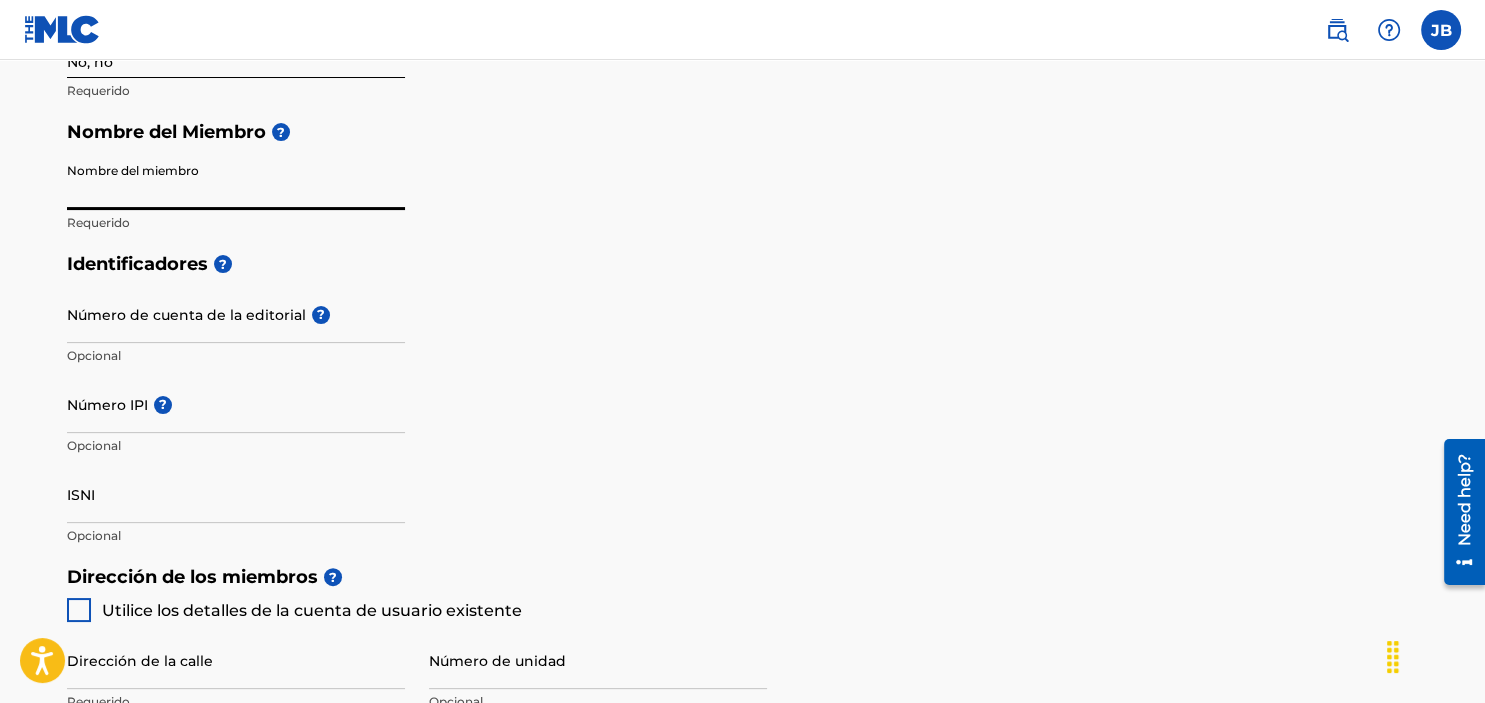 click on "Identificadores ?" at bounding box center [743, 264] 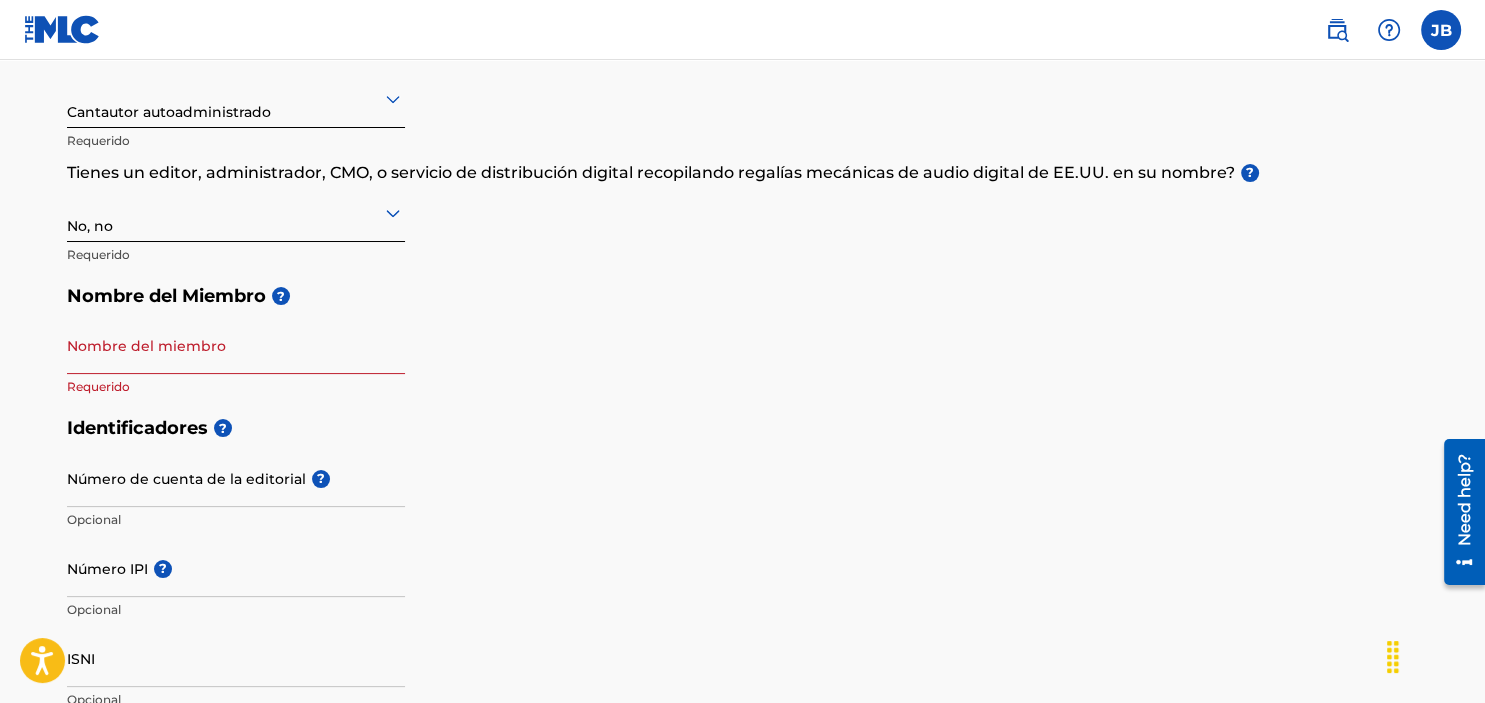 scroll, scrollTop: 211, scrollLeft: 0, axis: vertical 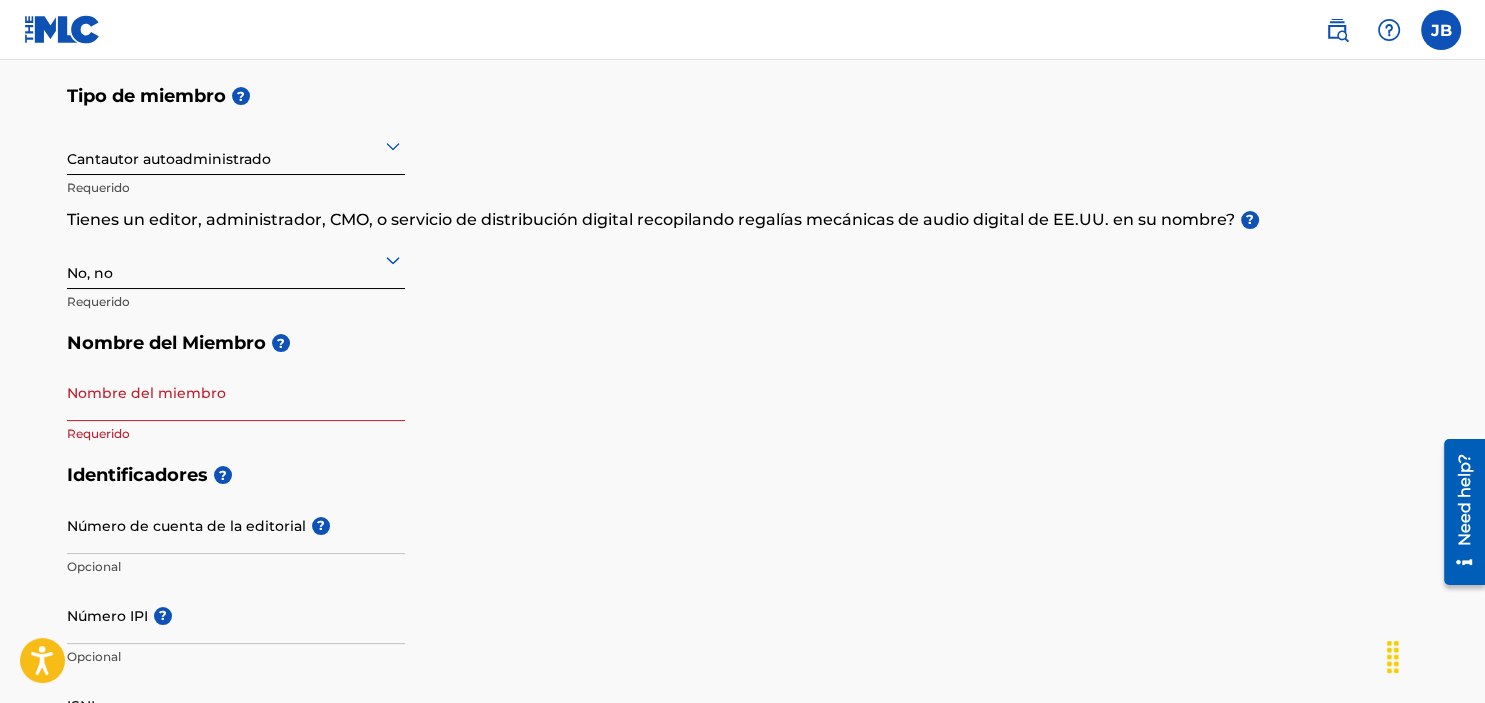 click on "Nombre del miembro" at bounding box center (236, 392) 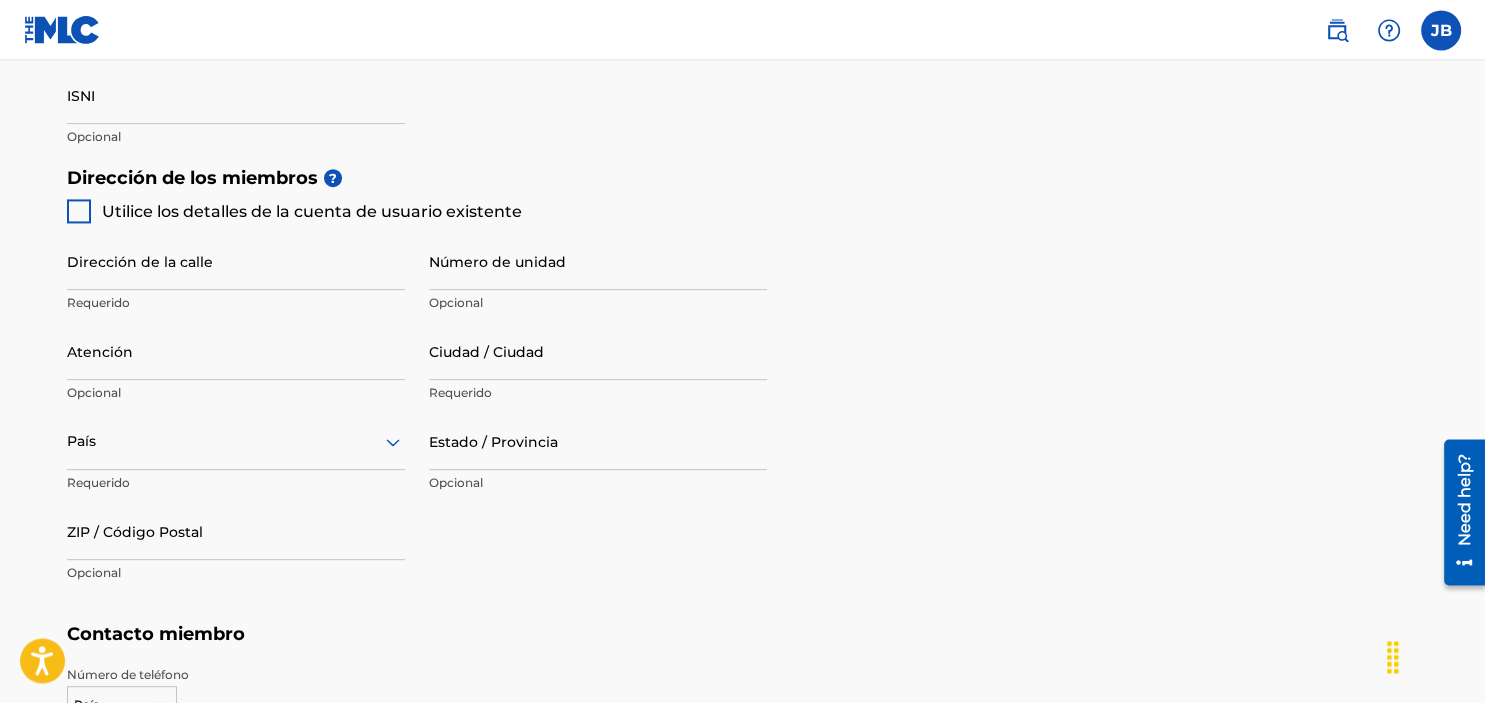 scroll, scrollTop: 844, scrollLeft: 0, axis: vertical 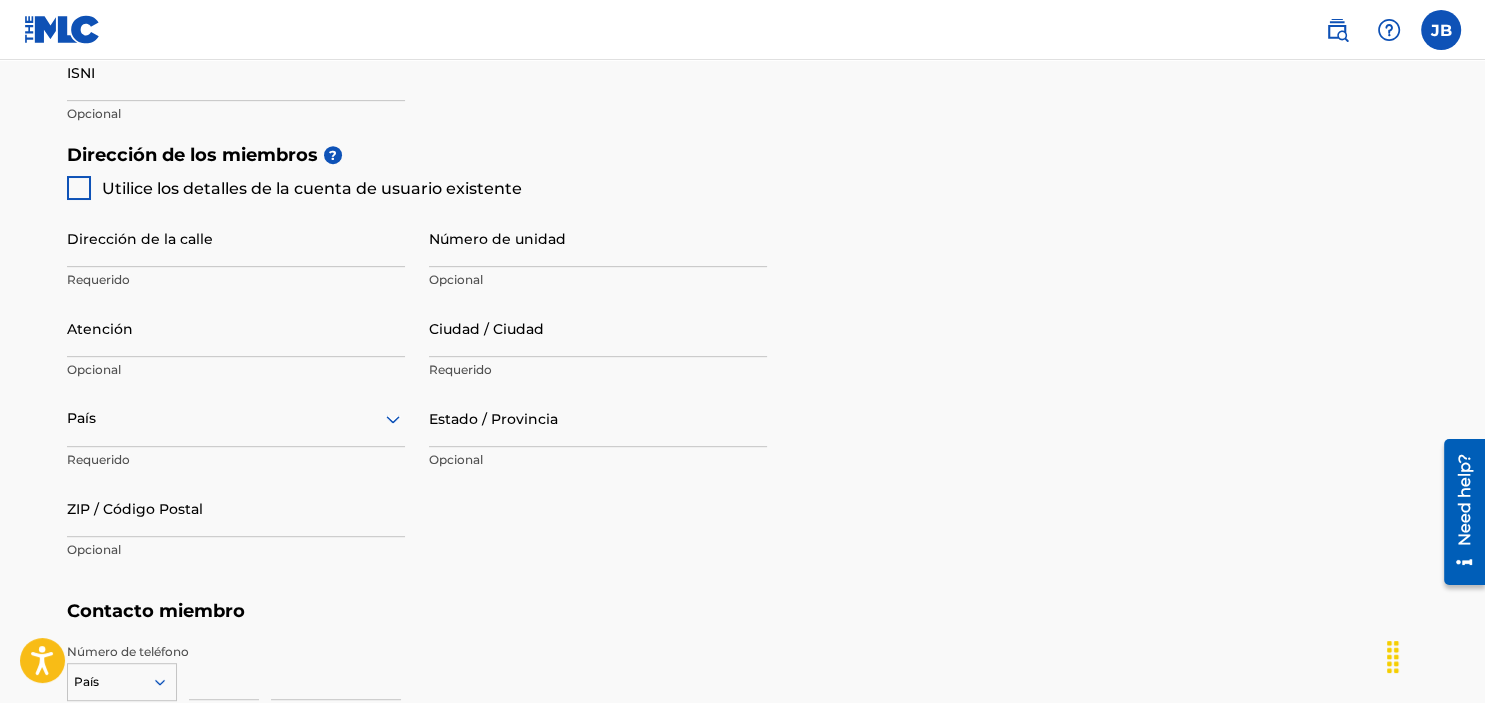 type on "Juan David Burbano" 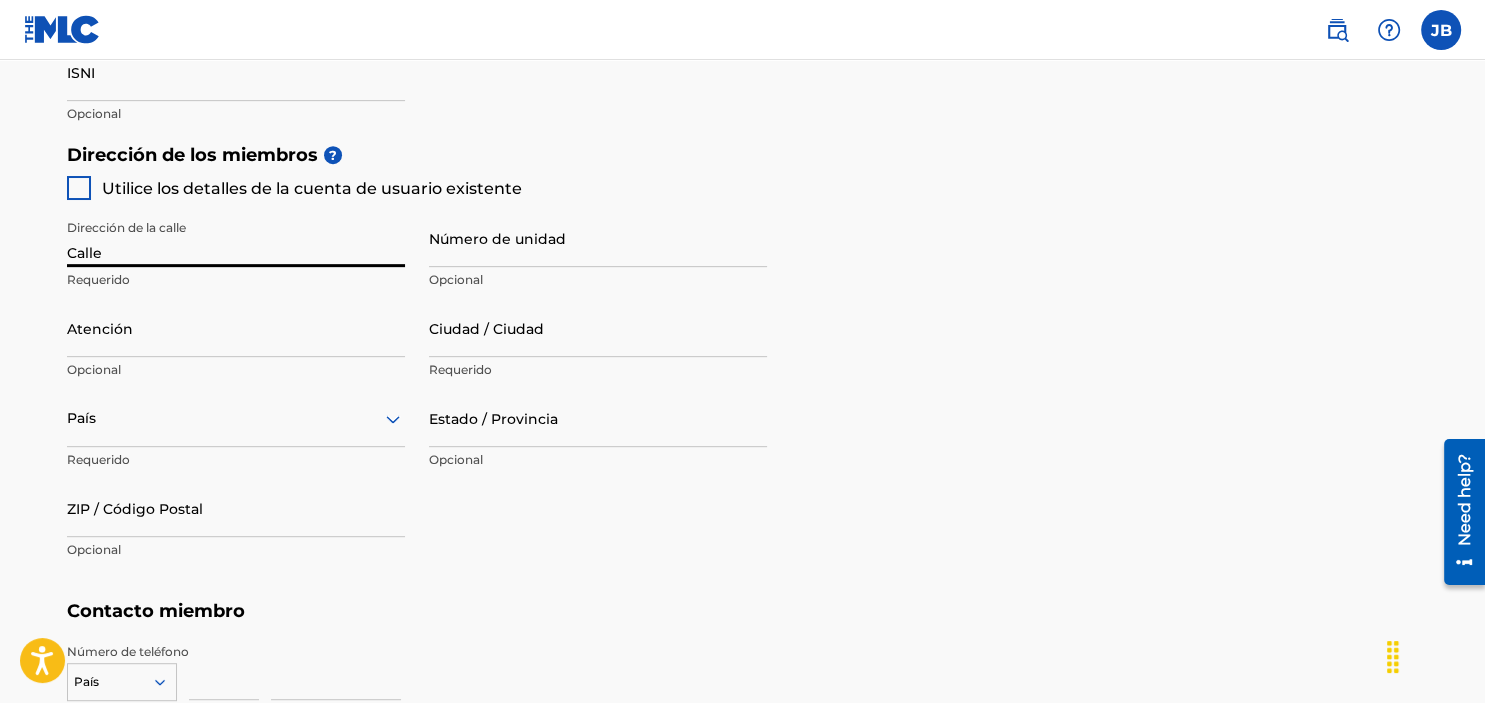 click on "Siguiente" at bounding box center (1359, 937) 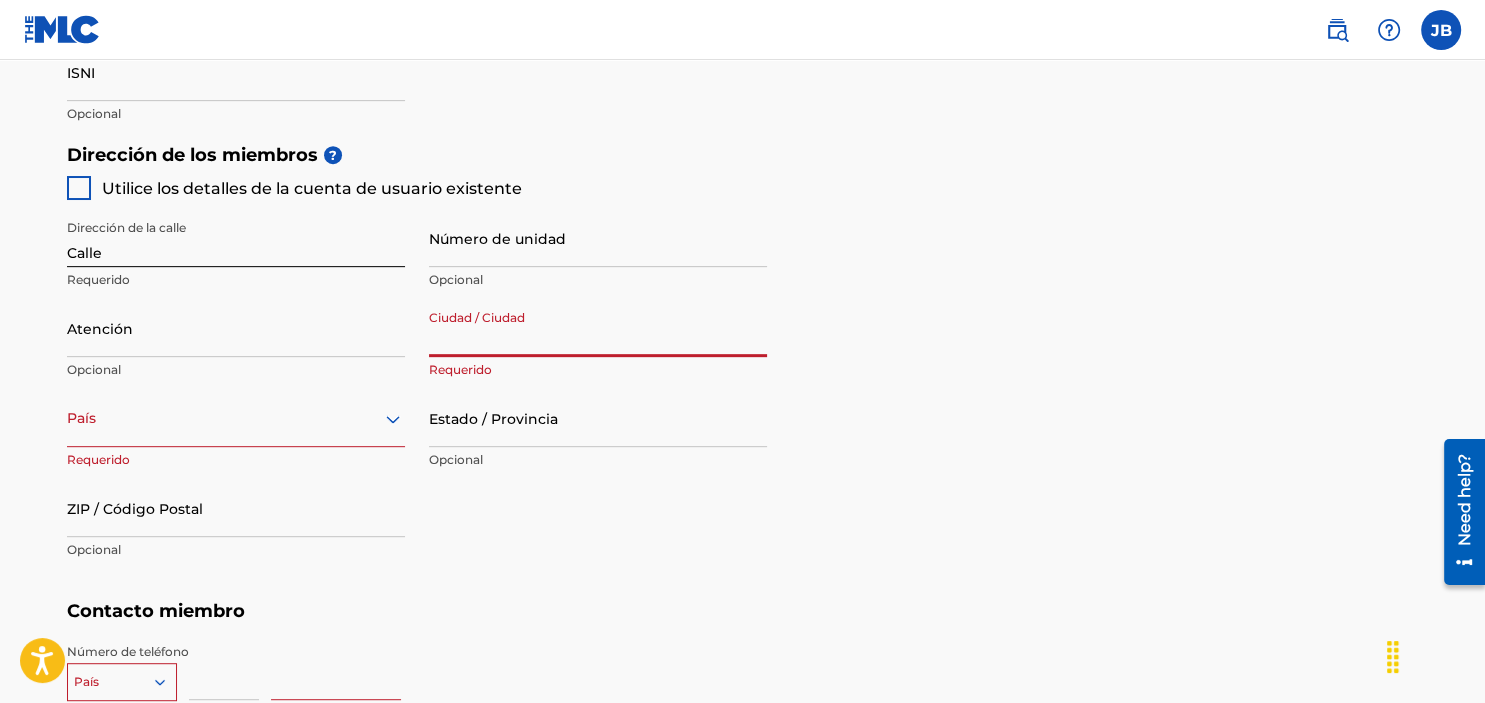 click on "Calle" at bounding box center (236, 238) 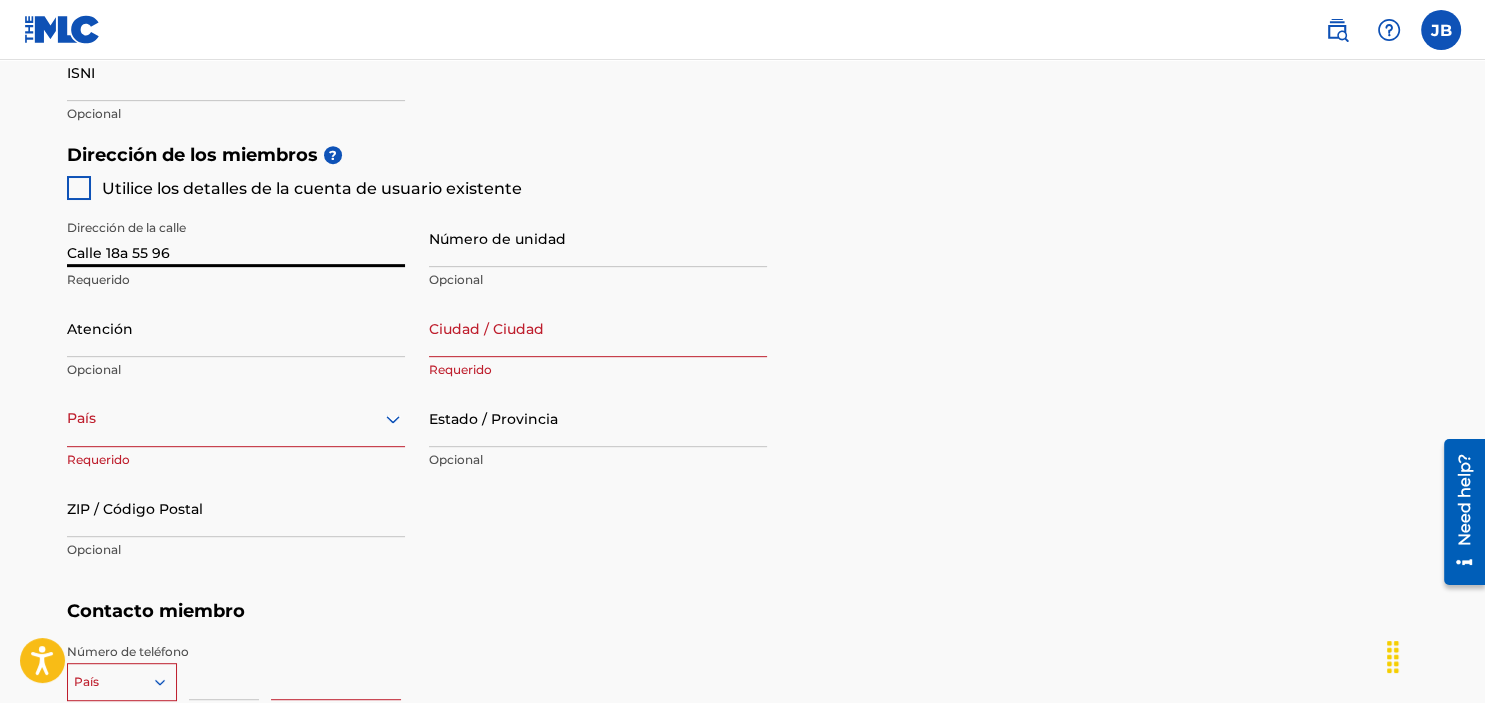 type on "Calle 18a 55 96" 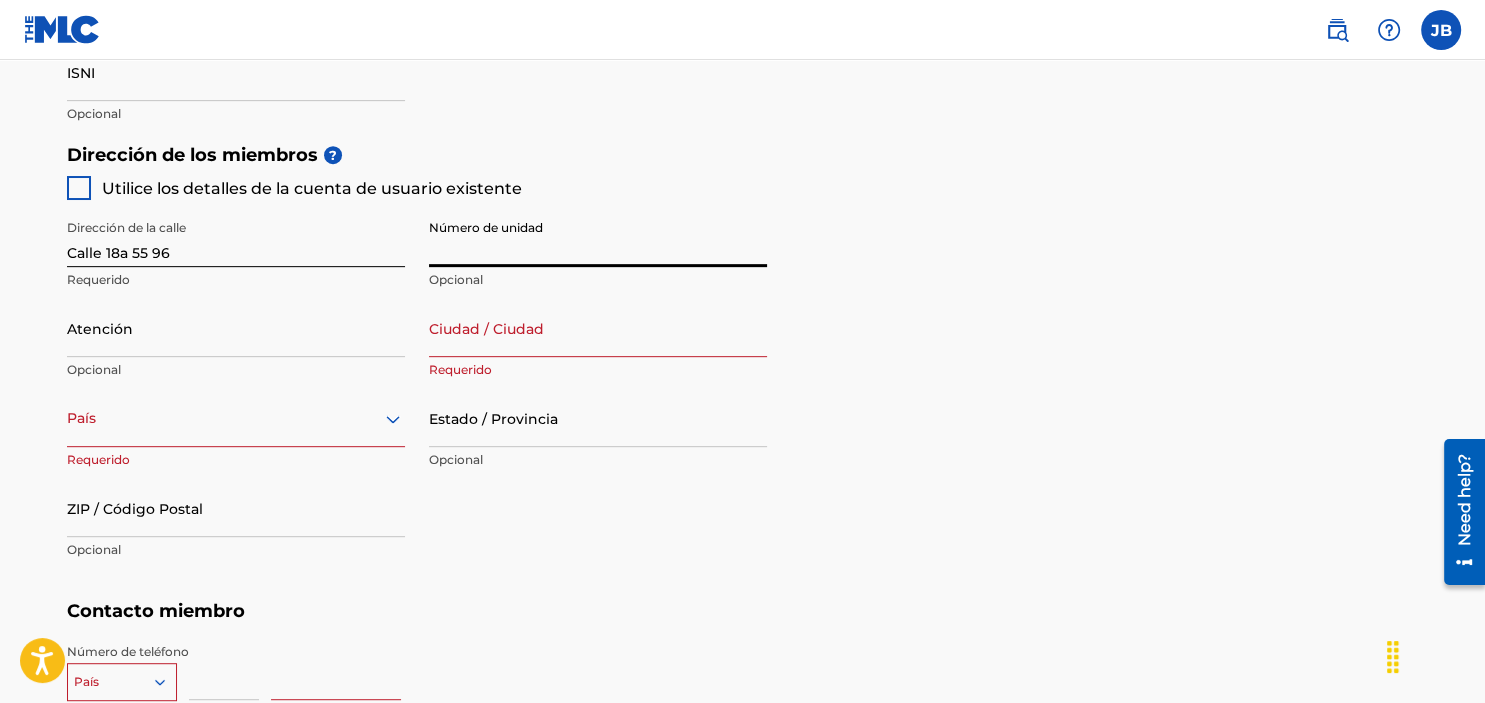 click on "Ciudad / Ciudad" at bounding box center (598, 328) 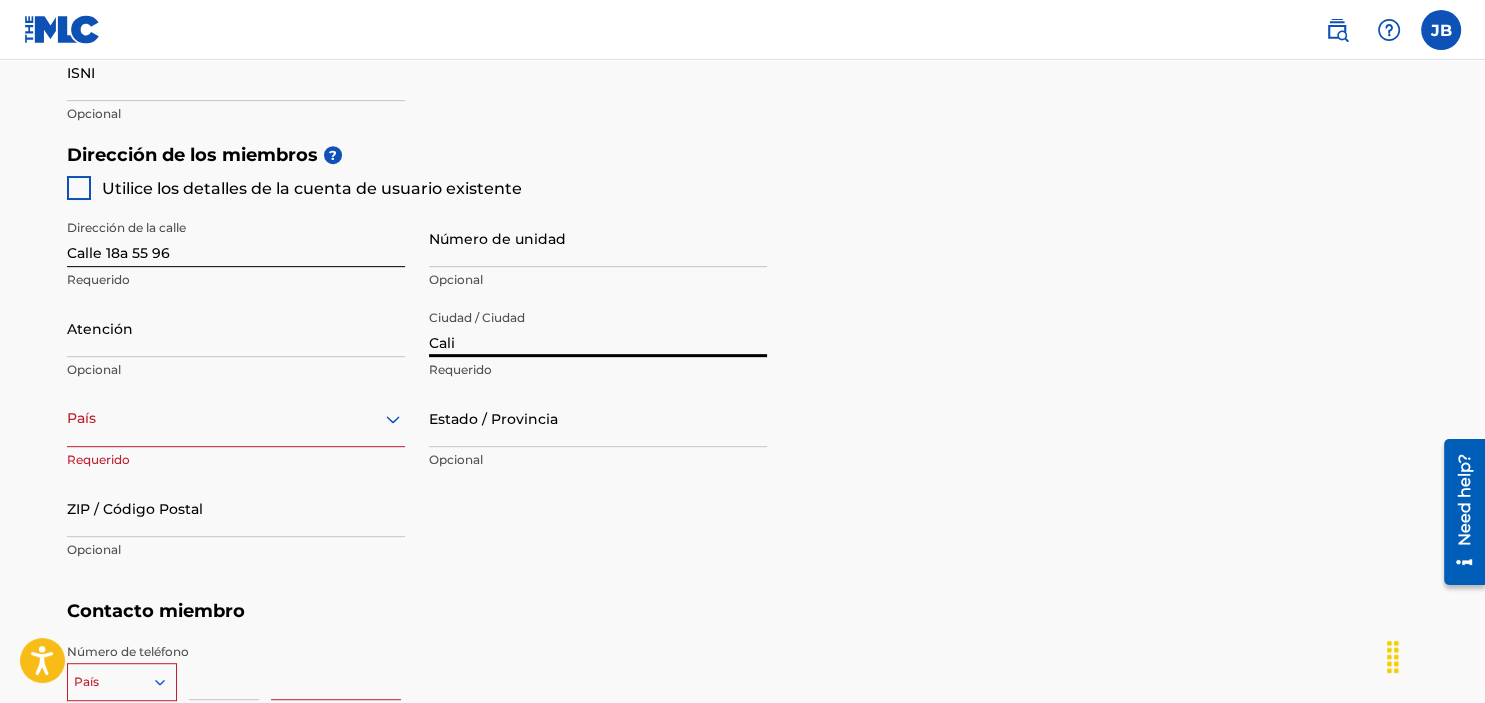 type on "Cali" 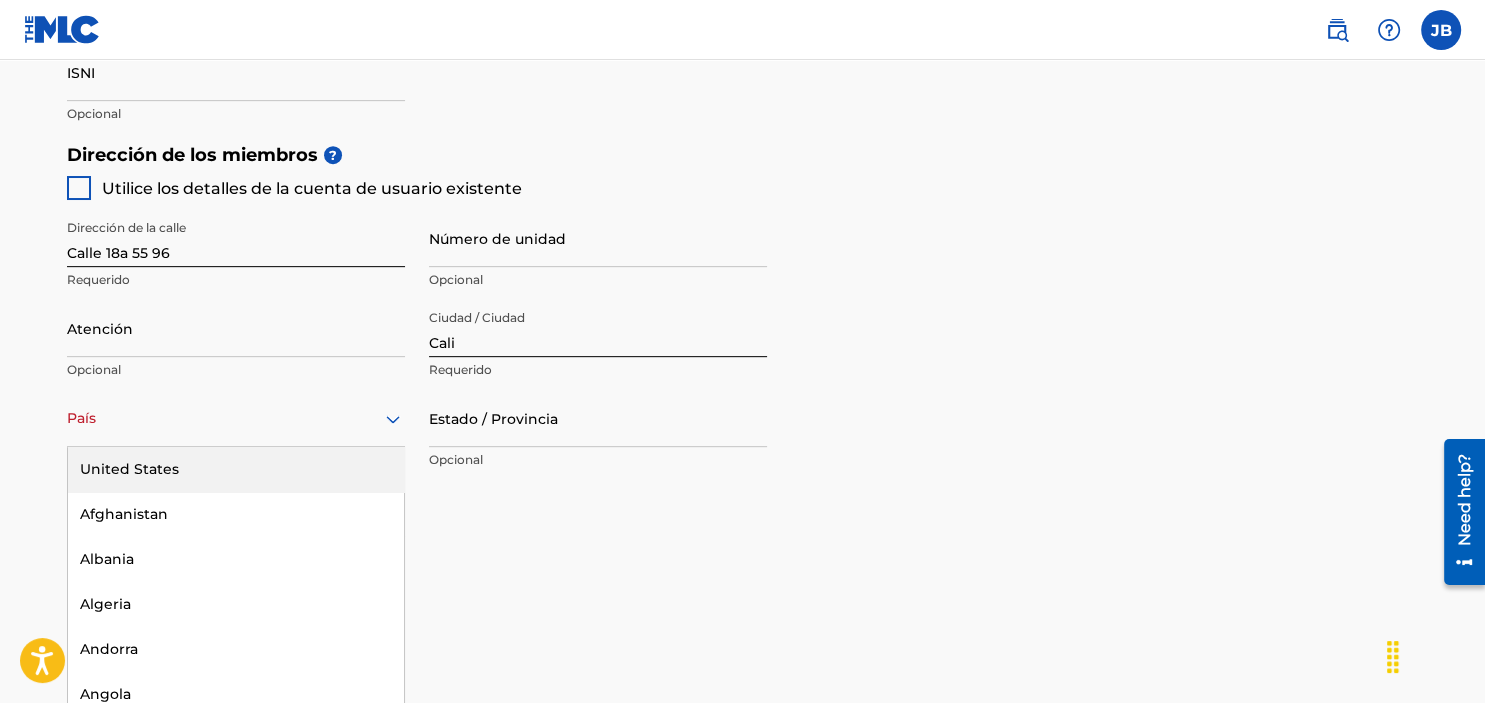 scroll, scrollTop: 888, scrollLeft: 0, axis: vertical 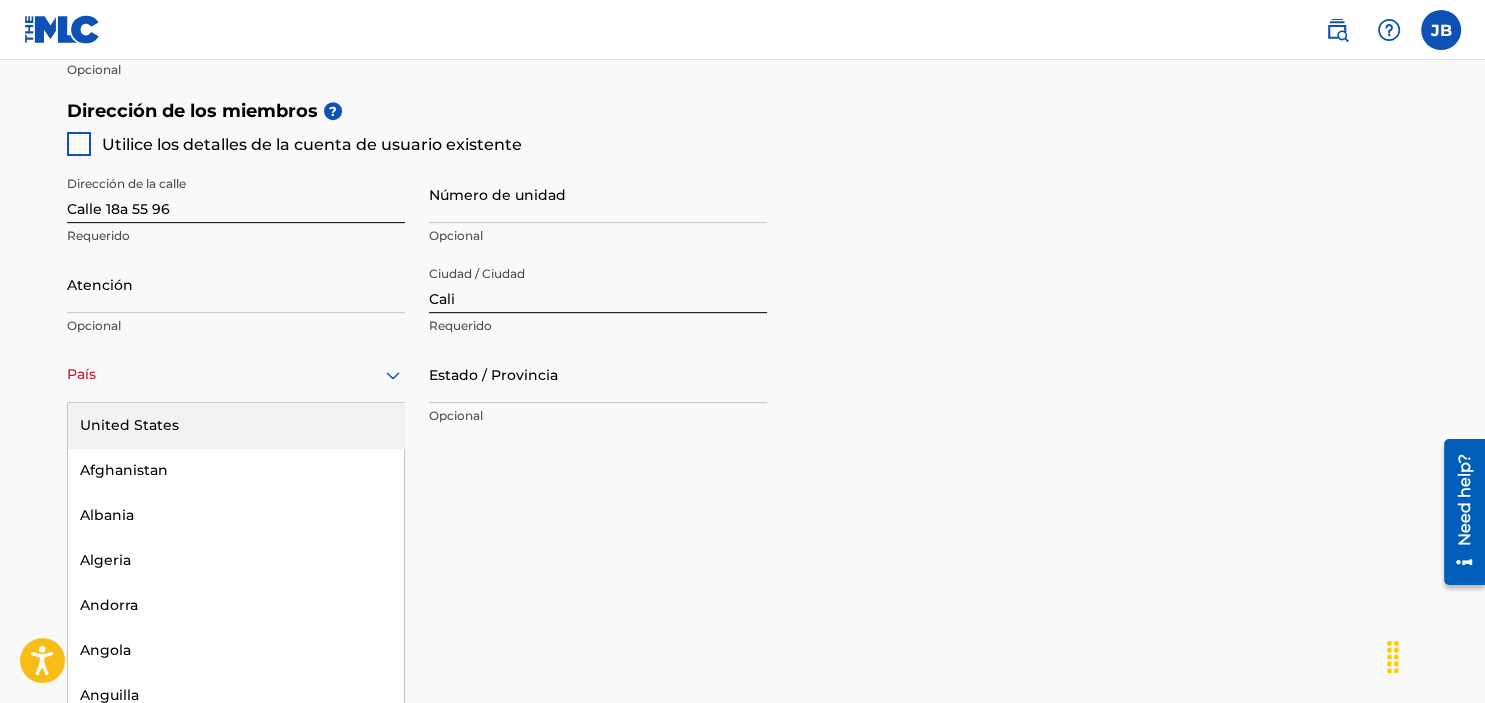click on "223 results available. Use Up and Down to choose options, press Enter to select the currently focused option, press Escape to exit the menu, press Tab to select the option and exit the menu. País United States Afghanistan Albania Algeria Andorra Angola Anguilla Antigua and Barbuda Argentina Armenia Aruba Australia Austria Azerbaijan Bahamas Bahrain Bangladesh Barbados Belarus Belgium Belize Benin Bermuda Bhutan Bolivia Bosnia and Herzegovina Botswana Brazil Brunei Darussalam Bulgaria Burkina Faso Burundi Cambodia Cameroon Canada Cape Verde Cayman Islands Central African Republic Chad Chile China Colombia Comoros Congo Congo, the Democratic Republic of the Cook Islands Costa Rica Cote D'Ivoire Croatia Cuba Cyprus Czech Republic Denmark Djibouti Dominica Dominican Republic Ecuador Egypt El Salvador Equatorial Guinea Eritrea Estonia Ethiopia Falkland Islands (Malvinas) Faroe Islands Fiji Finland France French Guiana French Polynesia Gabon Gambia Georgia Germany Ghana Gibraltar Greece Greenland Grenada Guatemala" at bounding box center [236, 374] 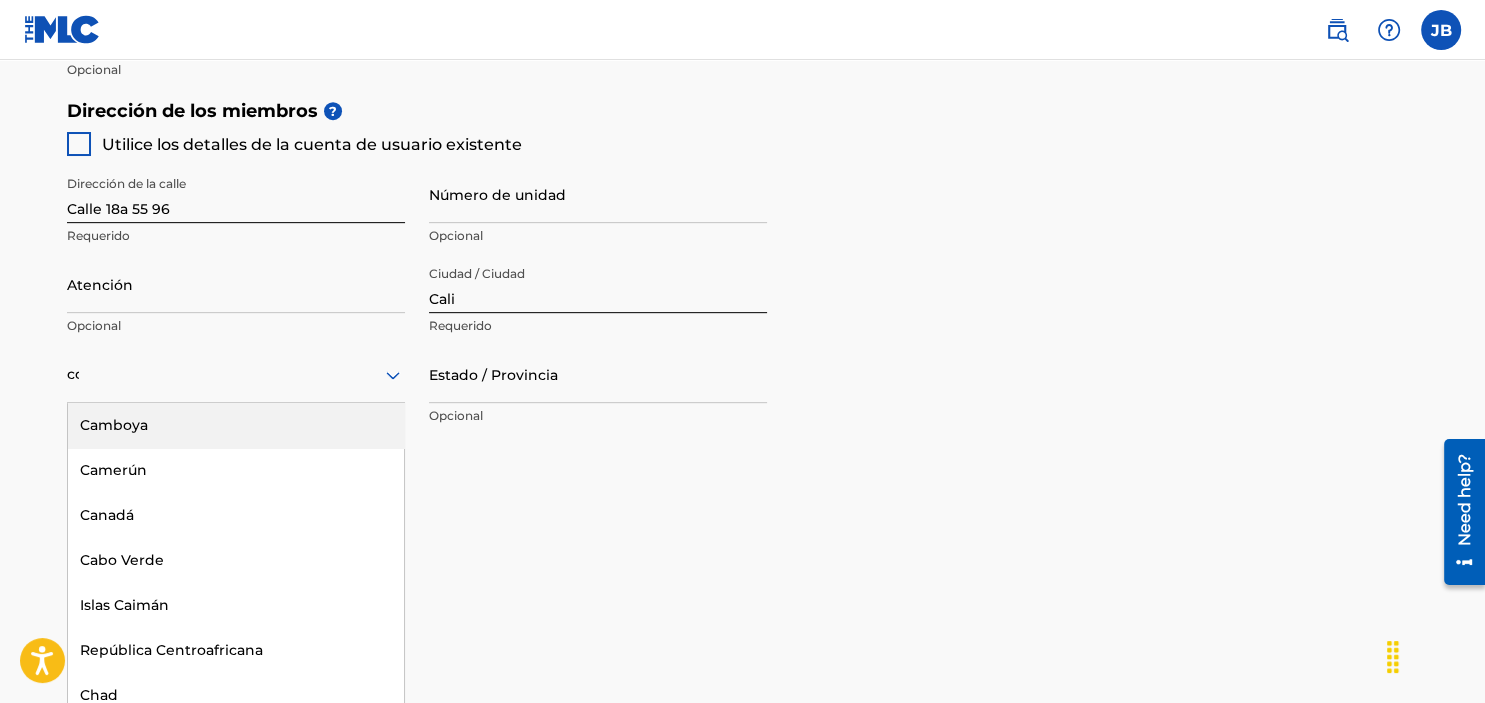 type on "col" 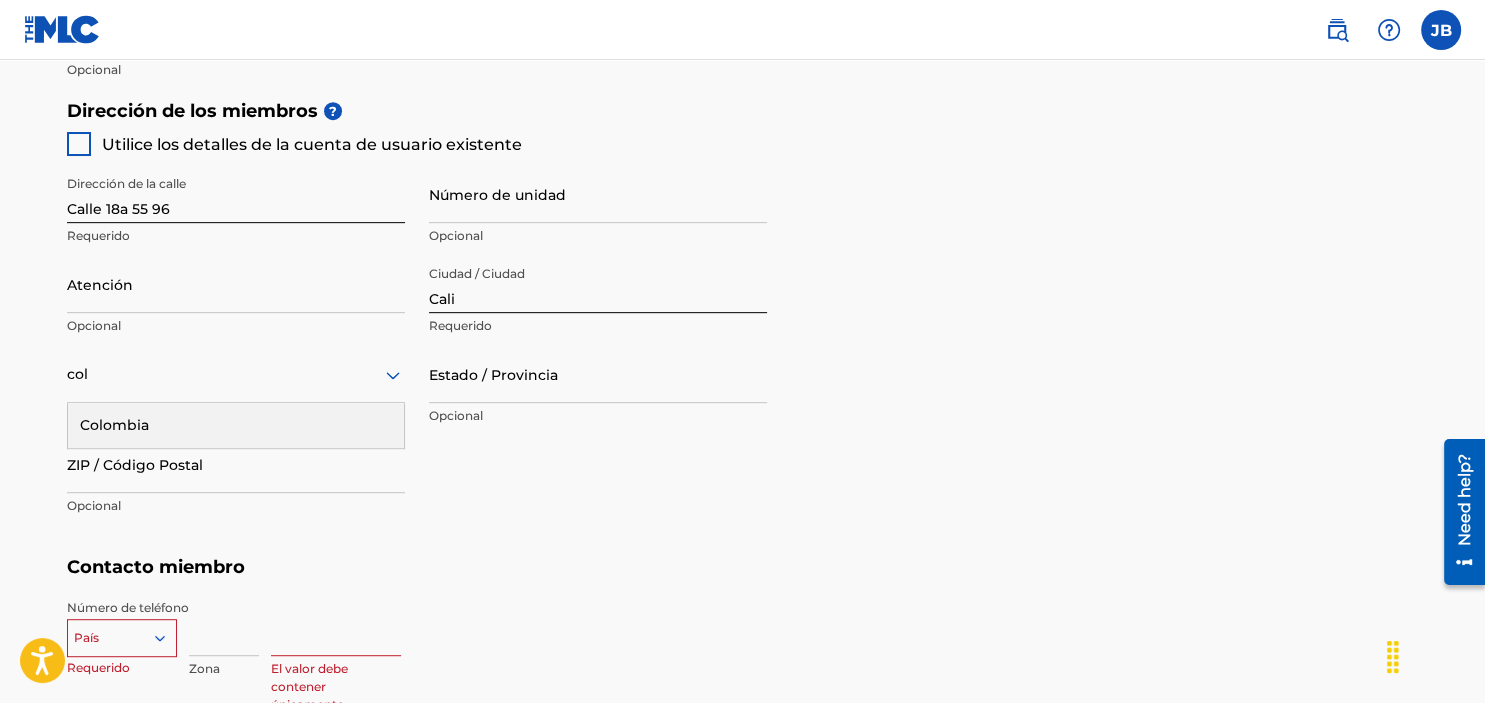 click on "Colombia" at bounding box center [236, 425] 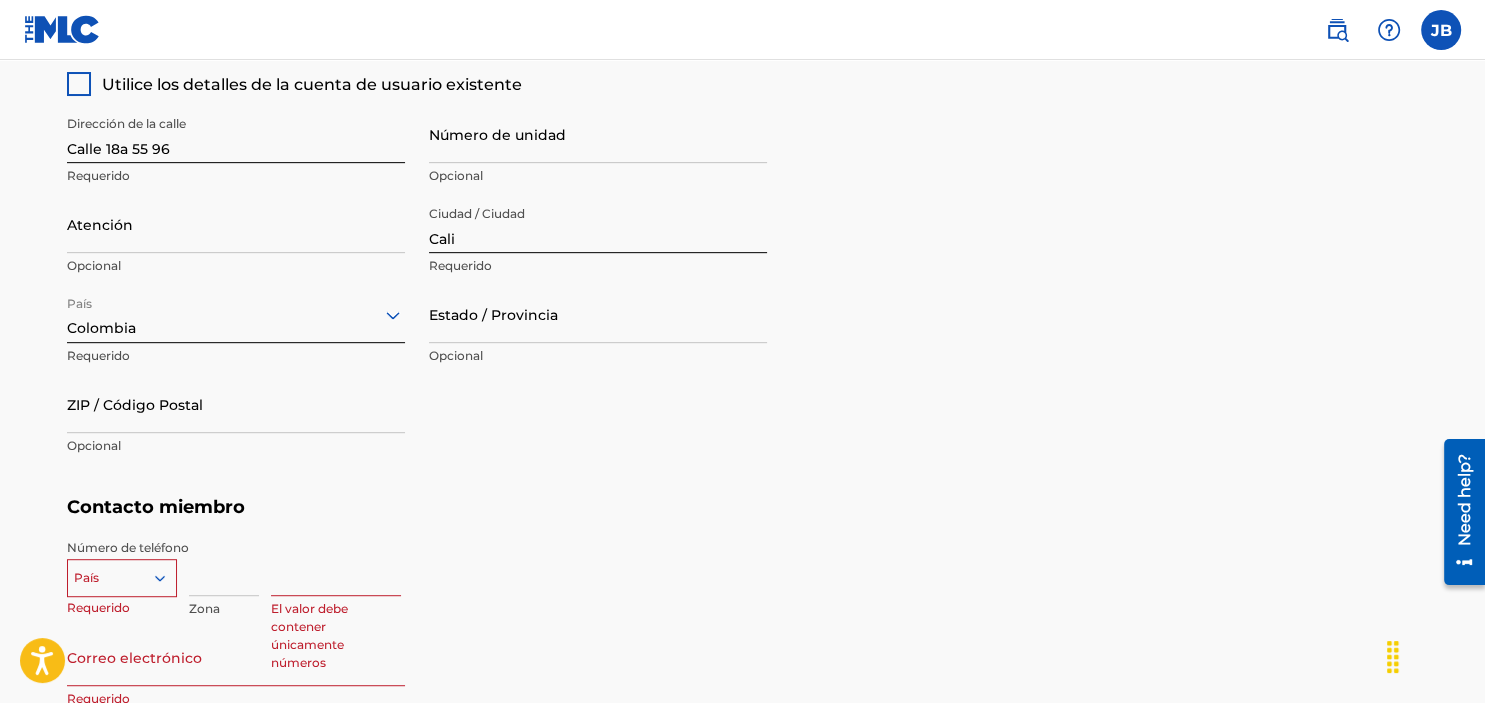 scroll, scrollTop: 1100, scrollLeft: 0, axis: vertical 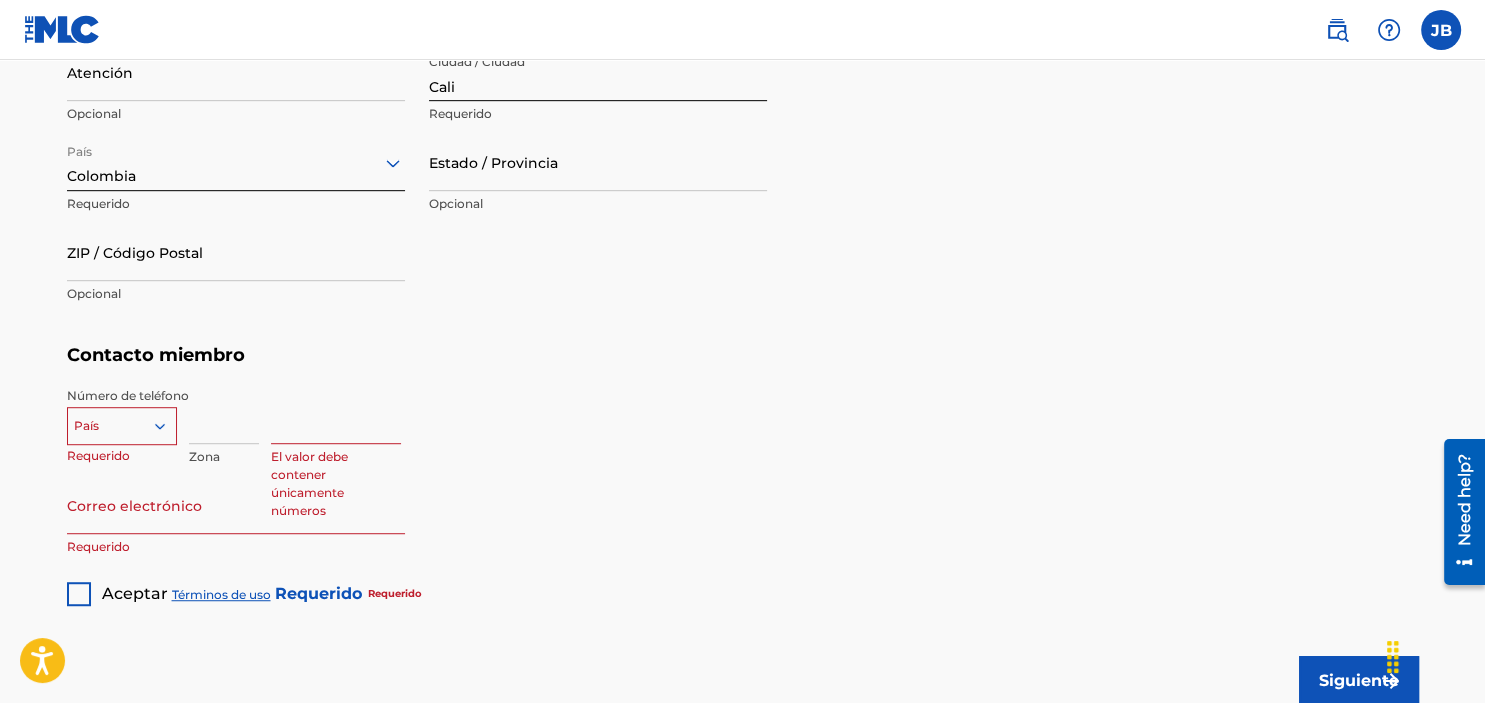 click on "País" at bounding box center (122, 422) 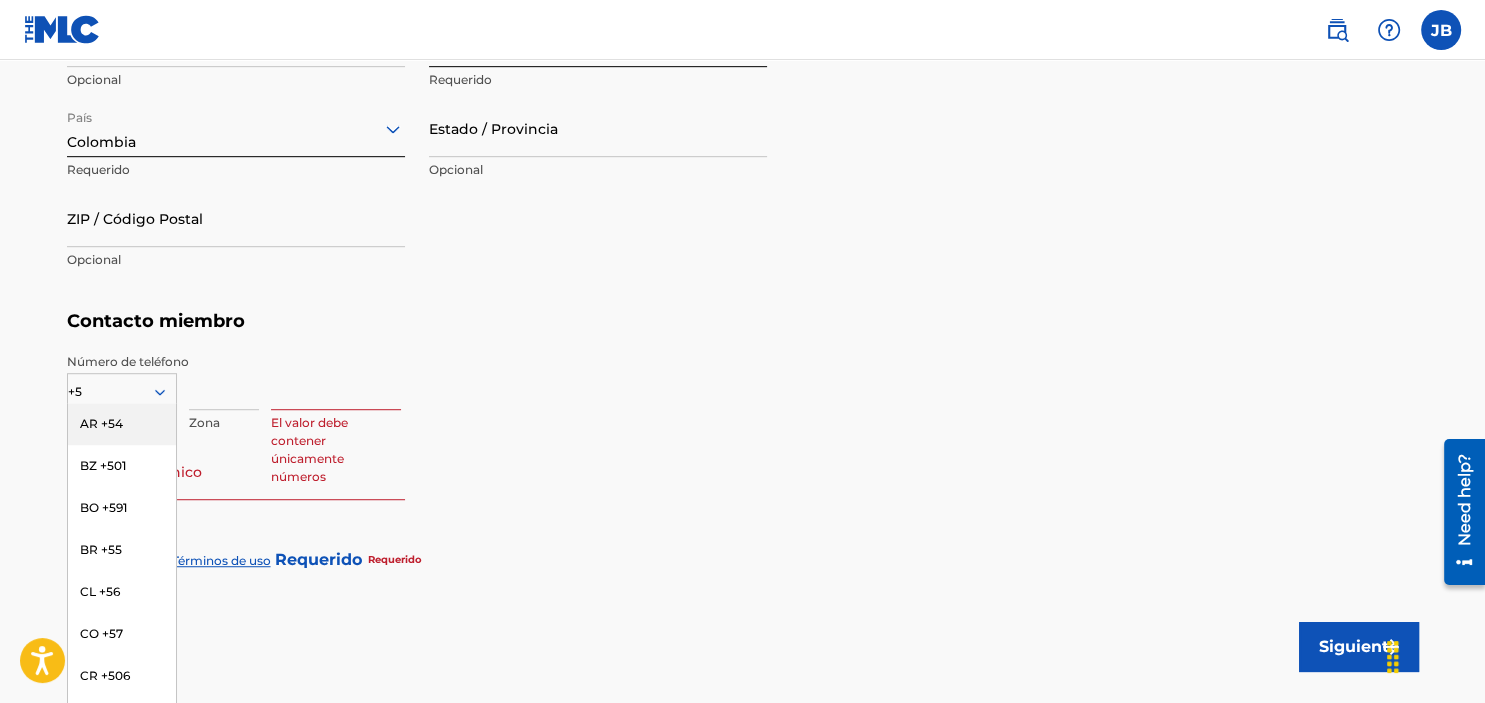 type on "+57" 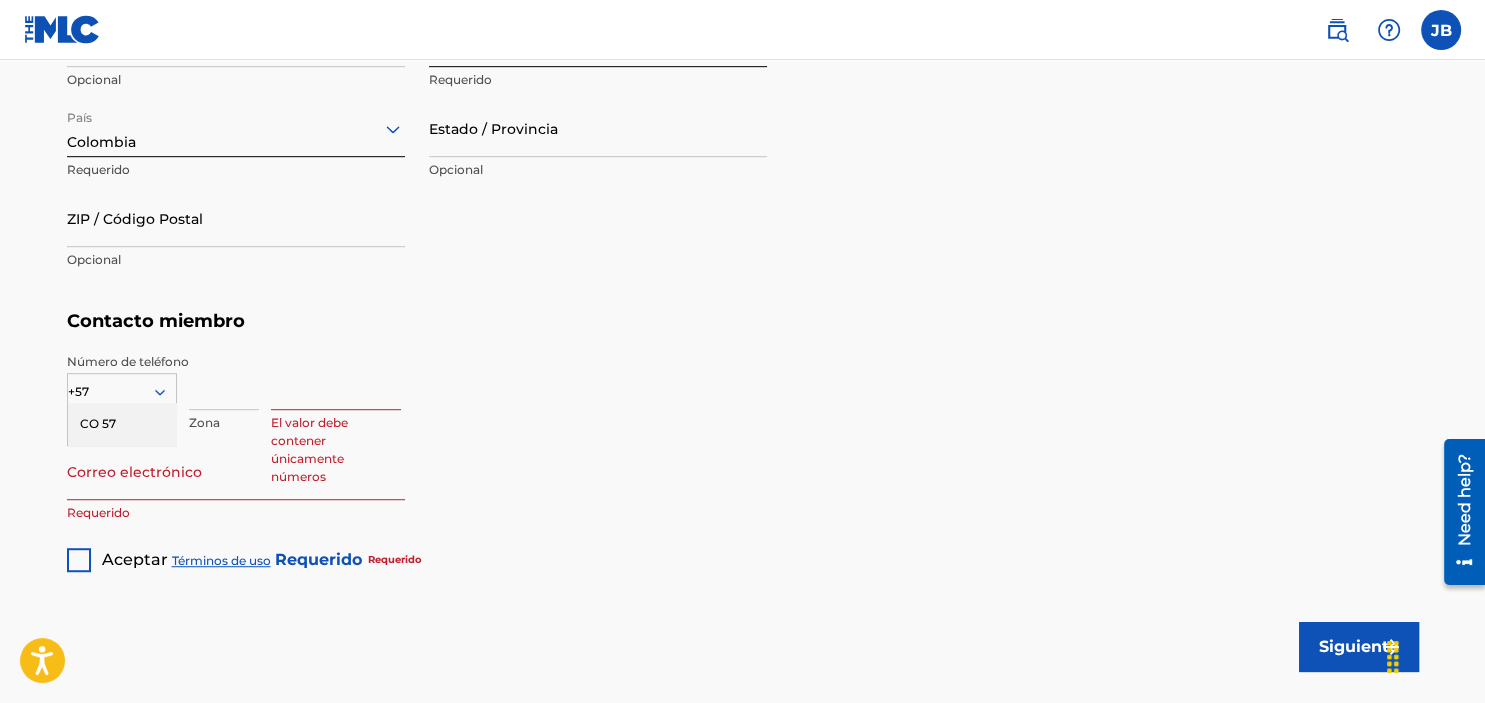 click on "CO 57" at bounding box center (122, 424) 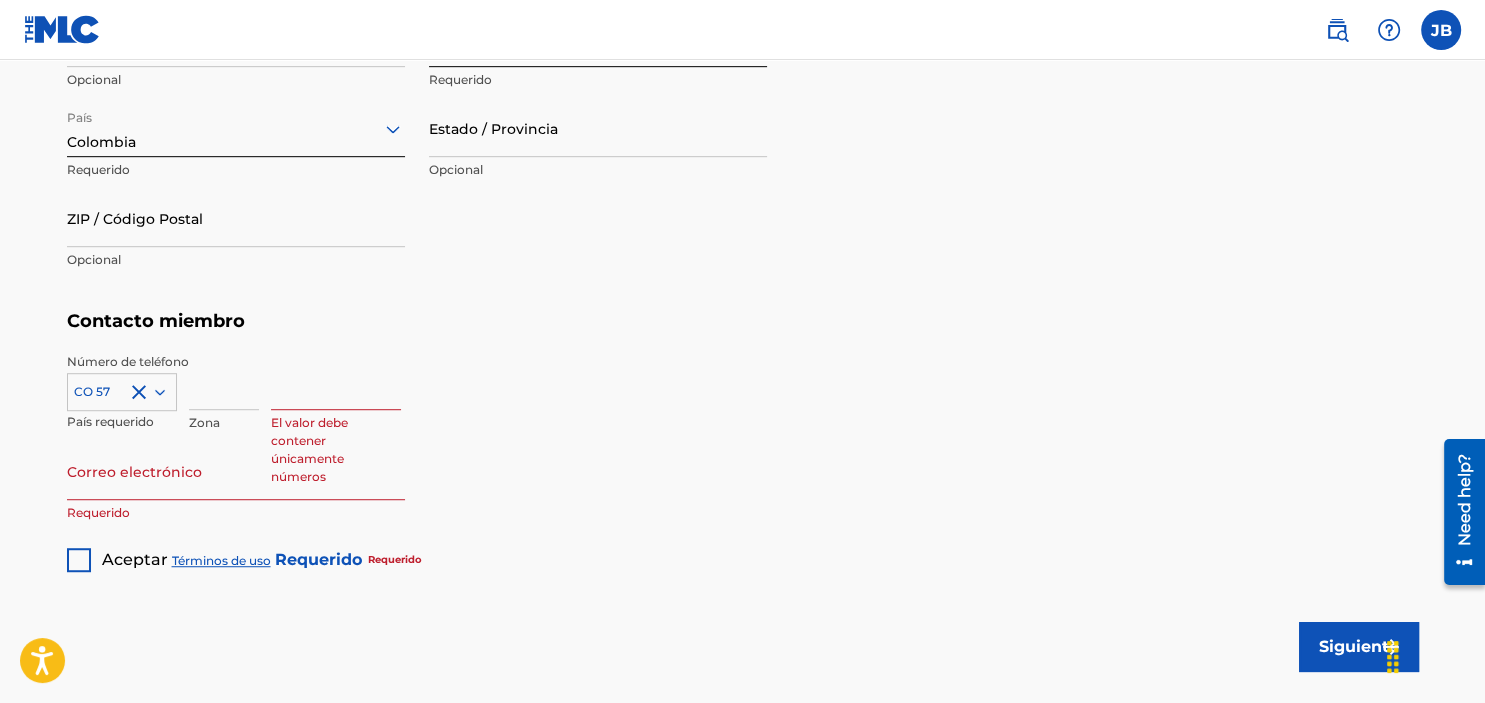 click at bounding box center [336, 381] 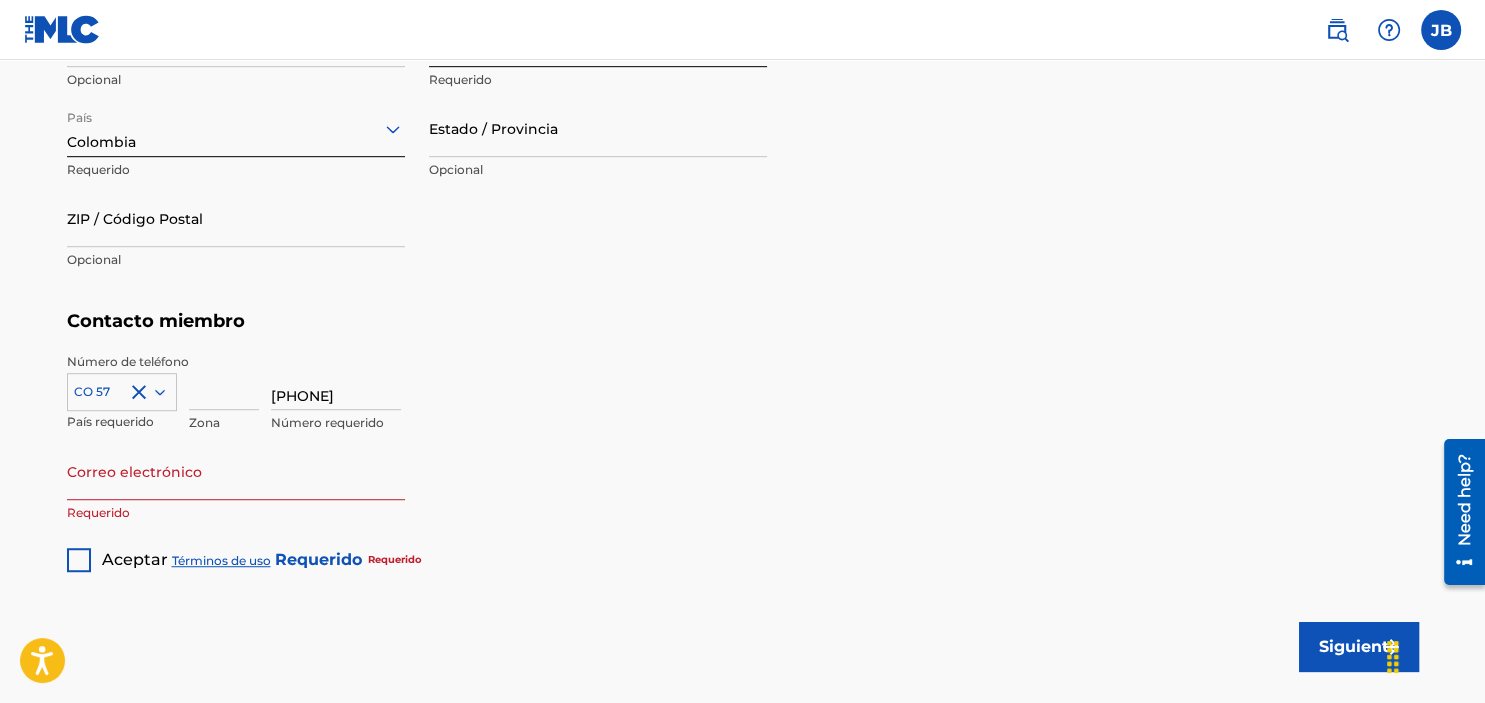 type on "3183061327" 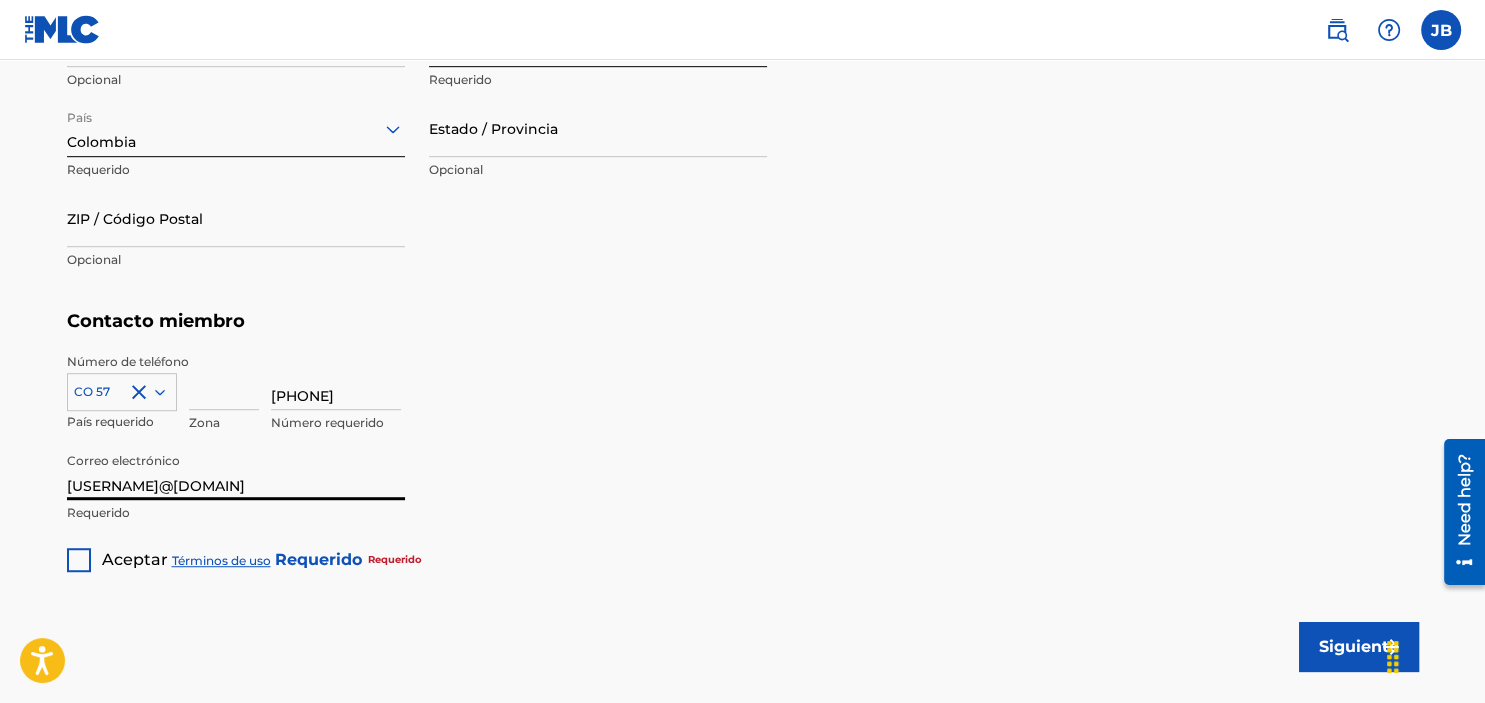 type on "camandulabusiness@example.com" 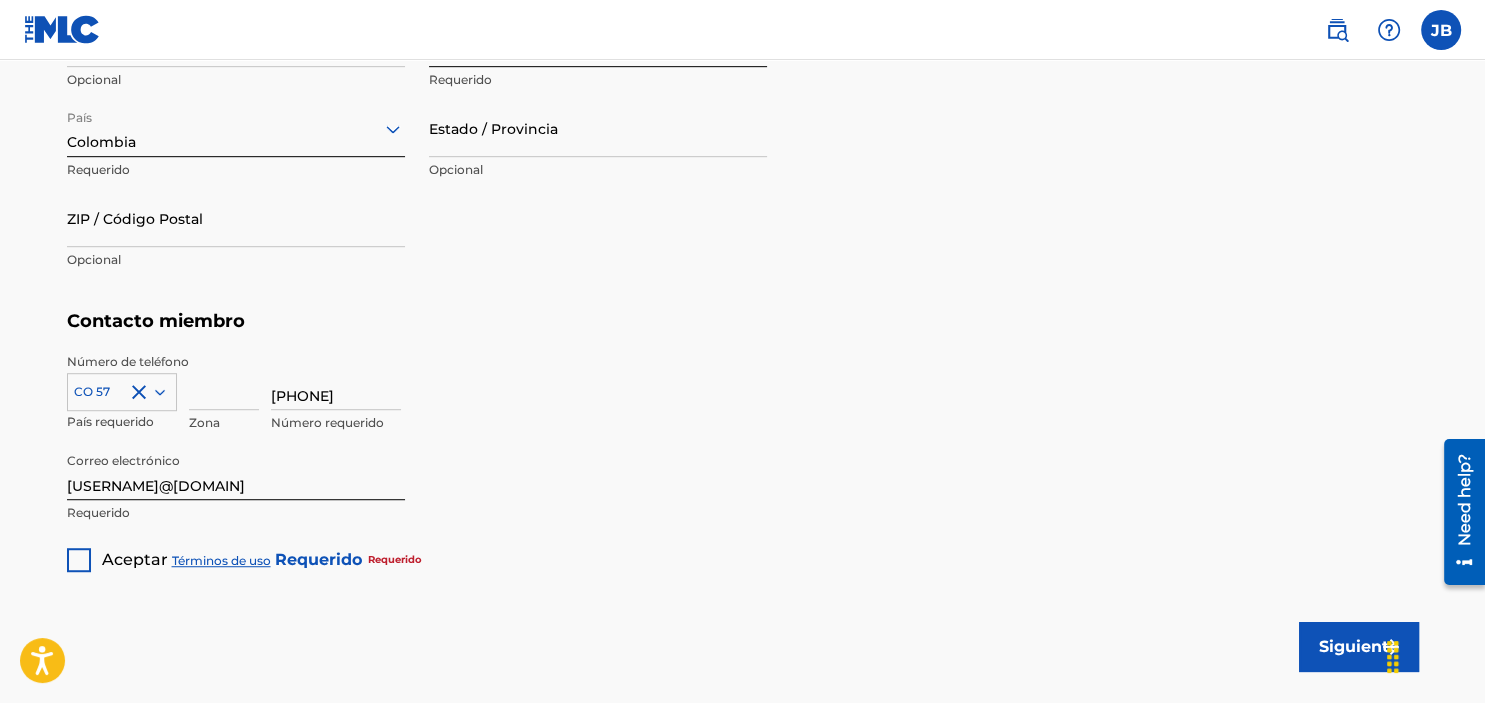 click at bounding box center [79, 560] 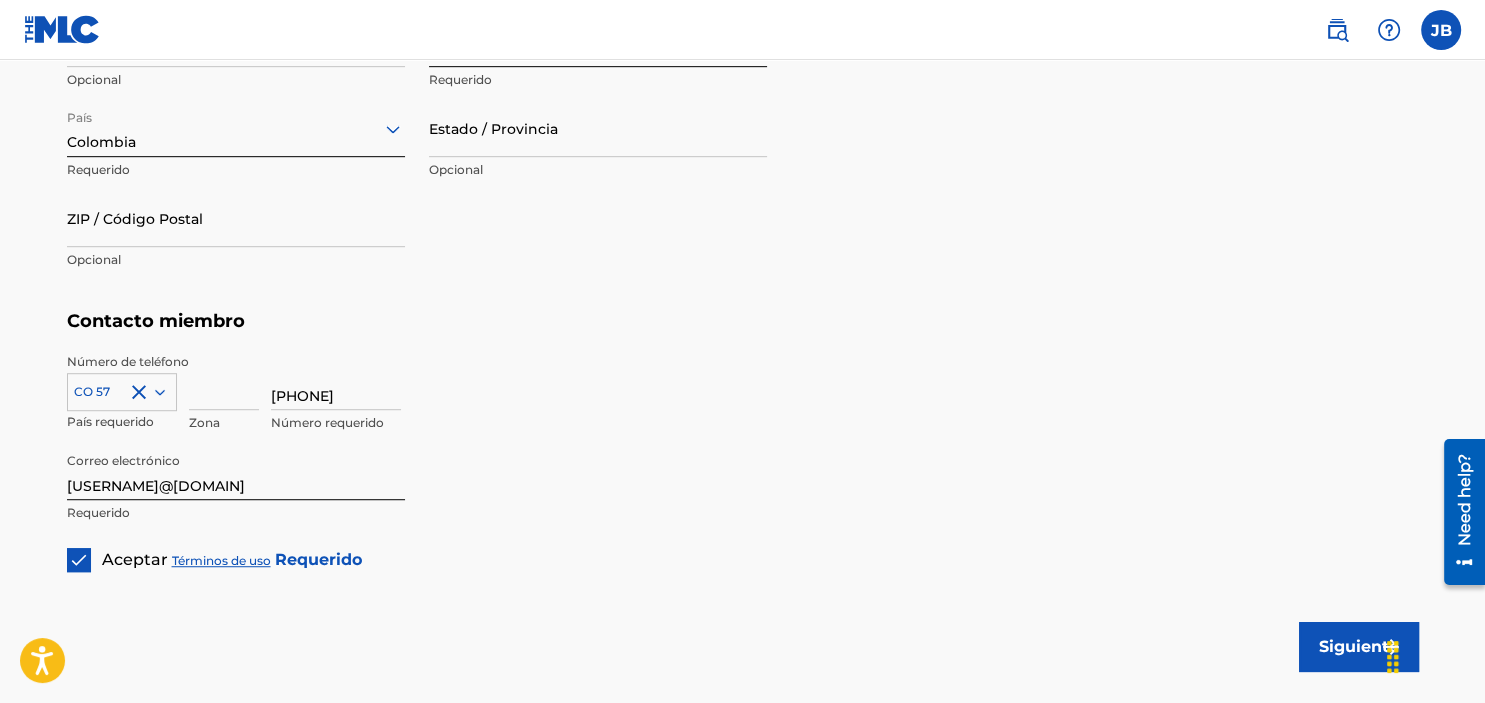 click on "Siguiente" at bounding box center (1359, 647) 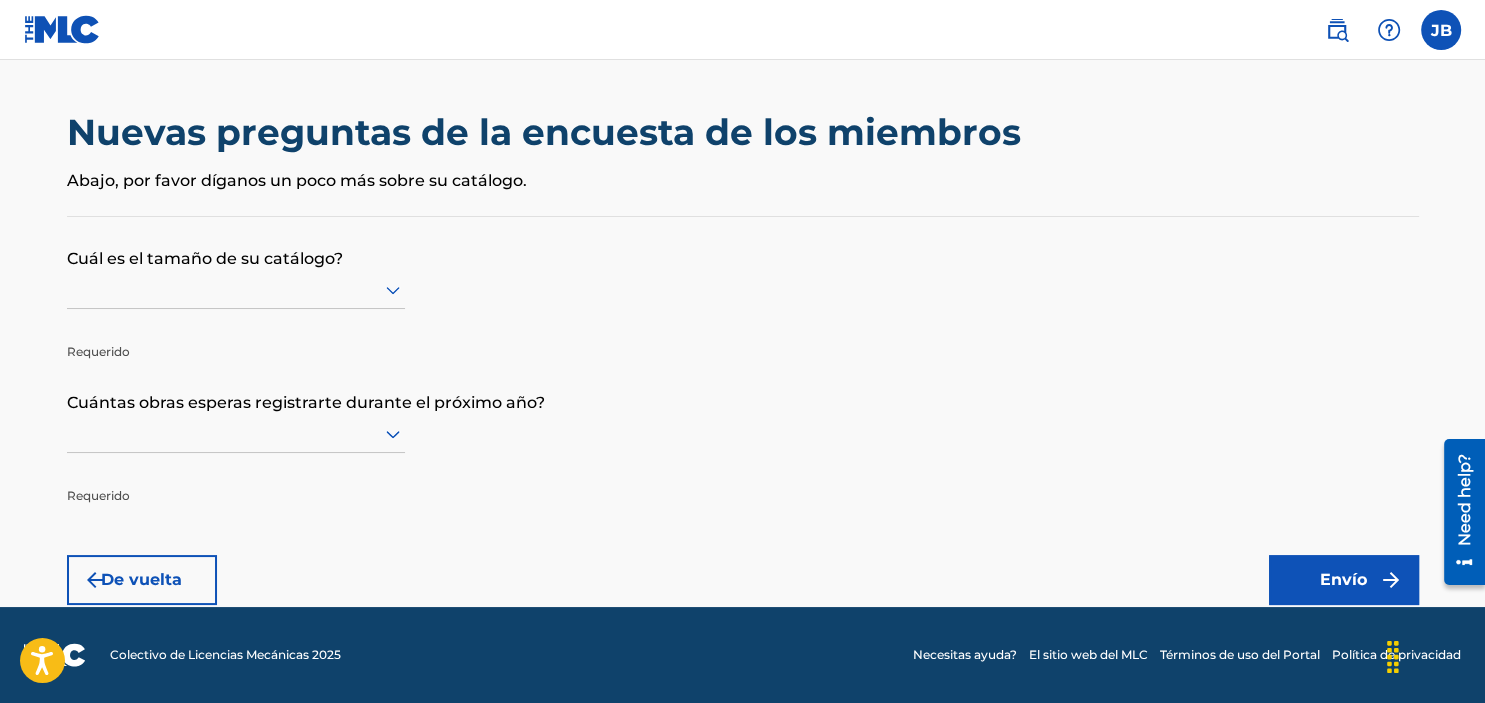 click at bounding box center (236, 289) 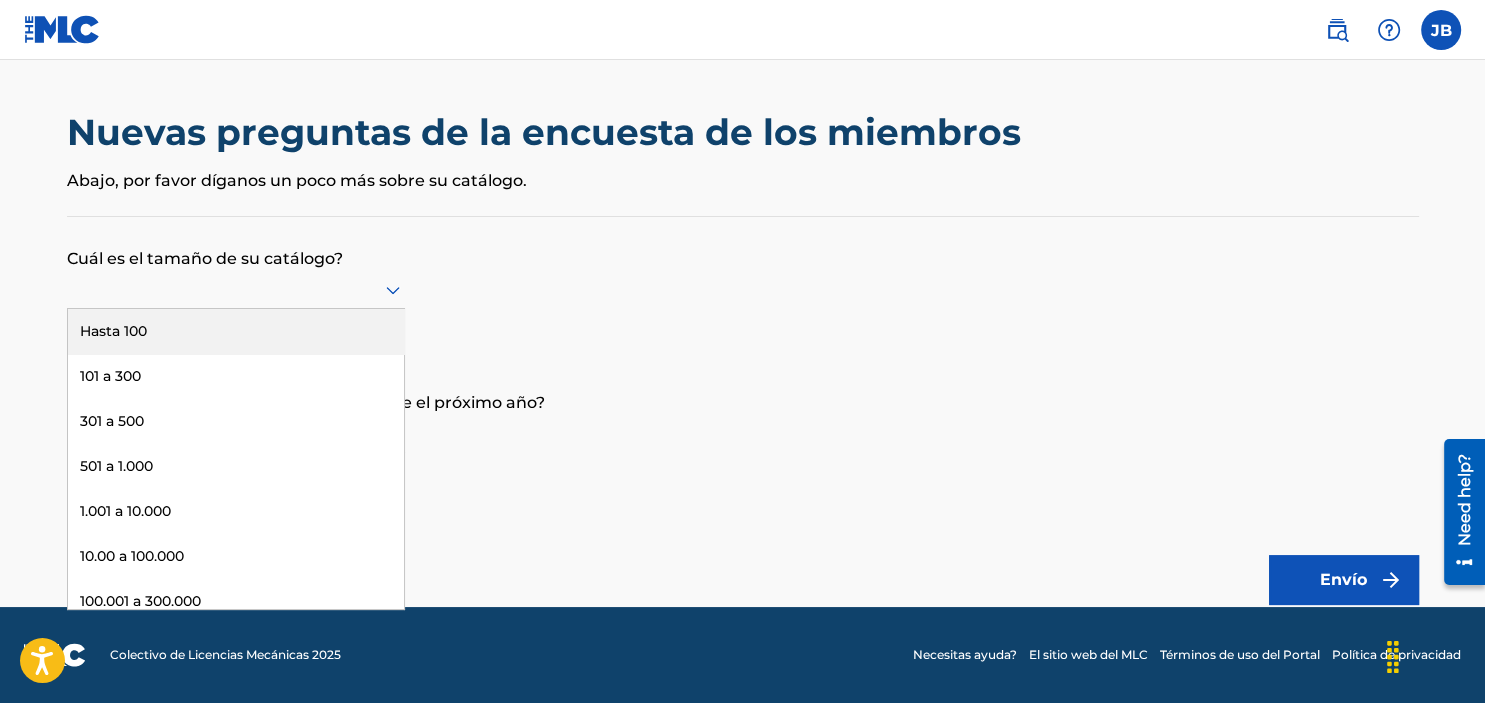 click on "Hasta 100" at bounding box center (236, 331) 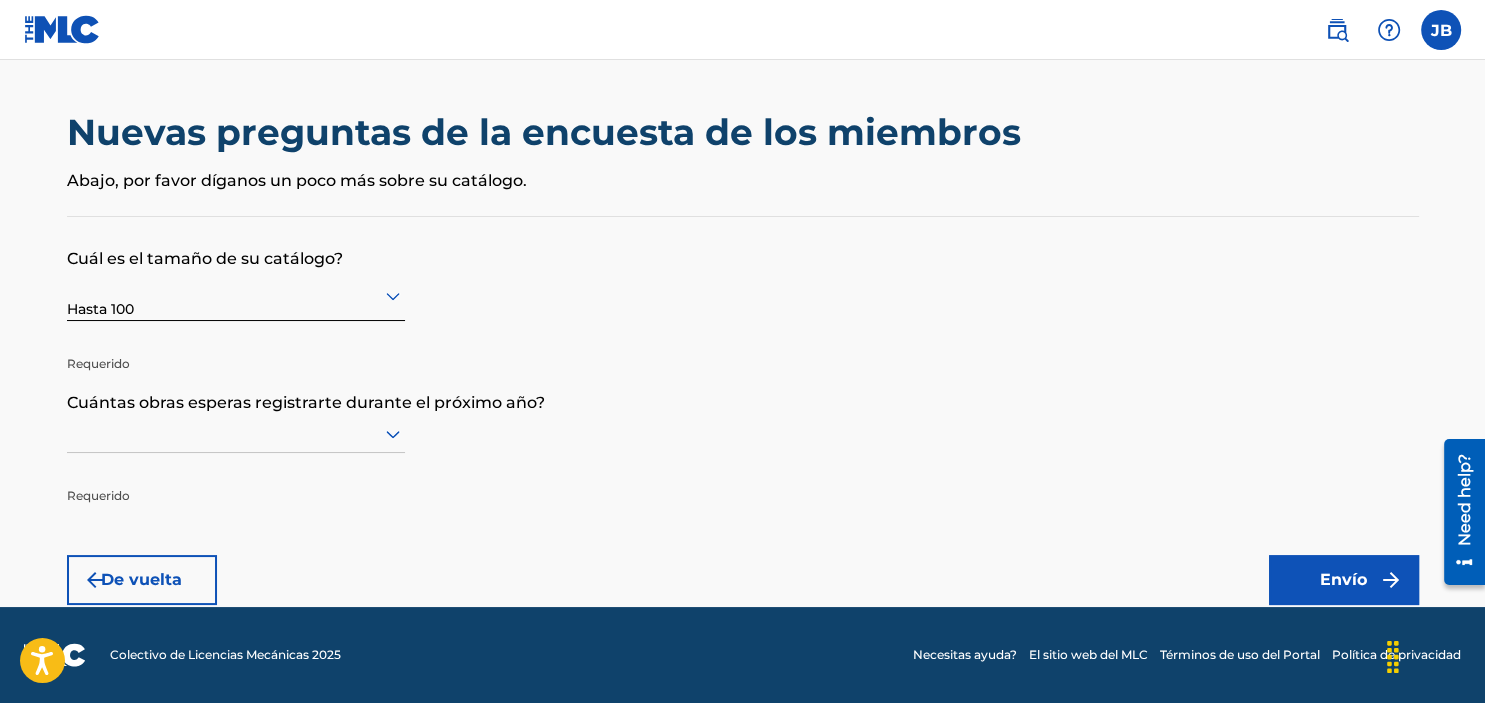 click at bounding box center [236, 433] 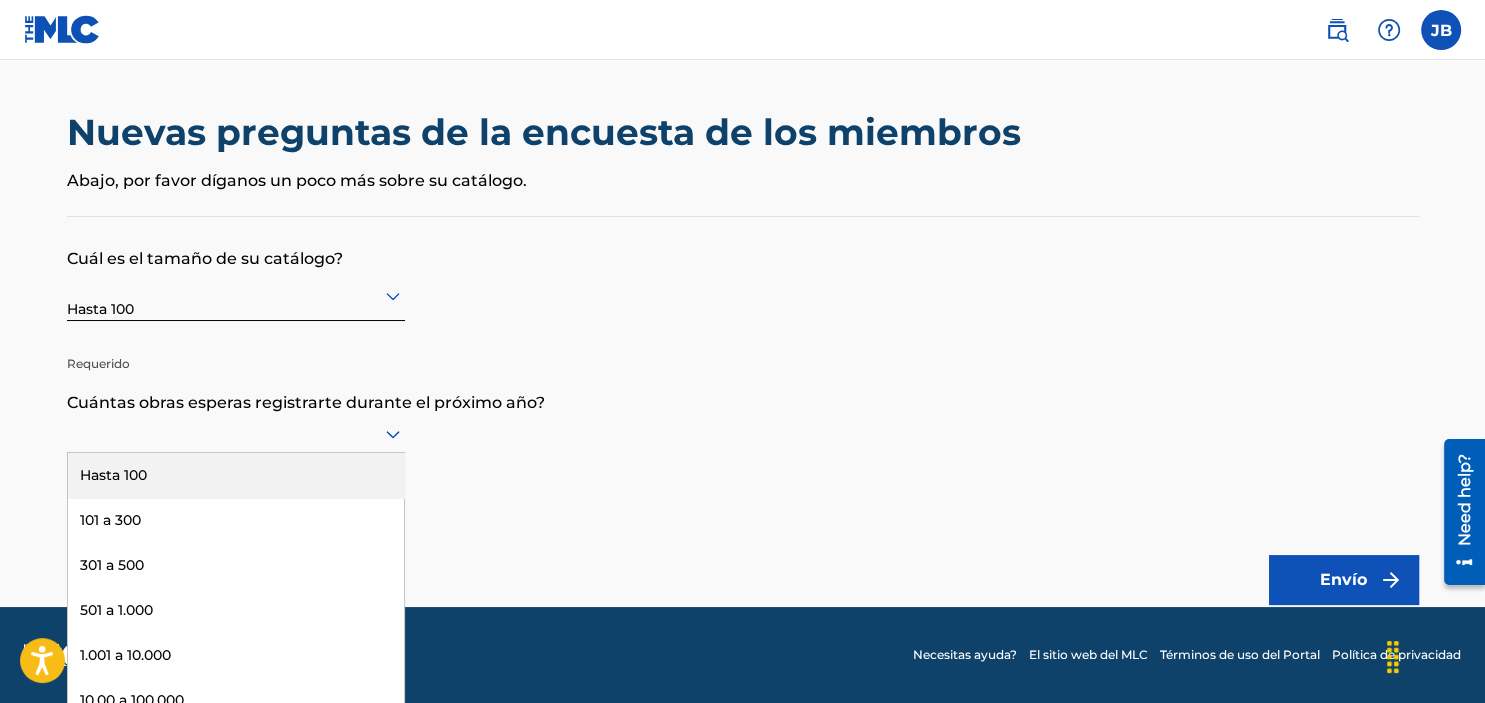 click on "Hasta 100" at bounding box center [236, 475] 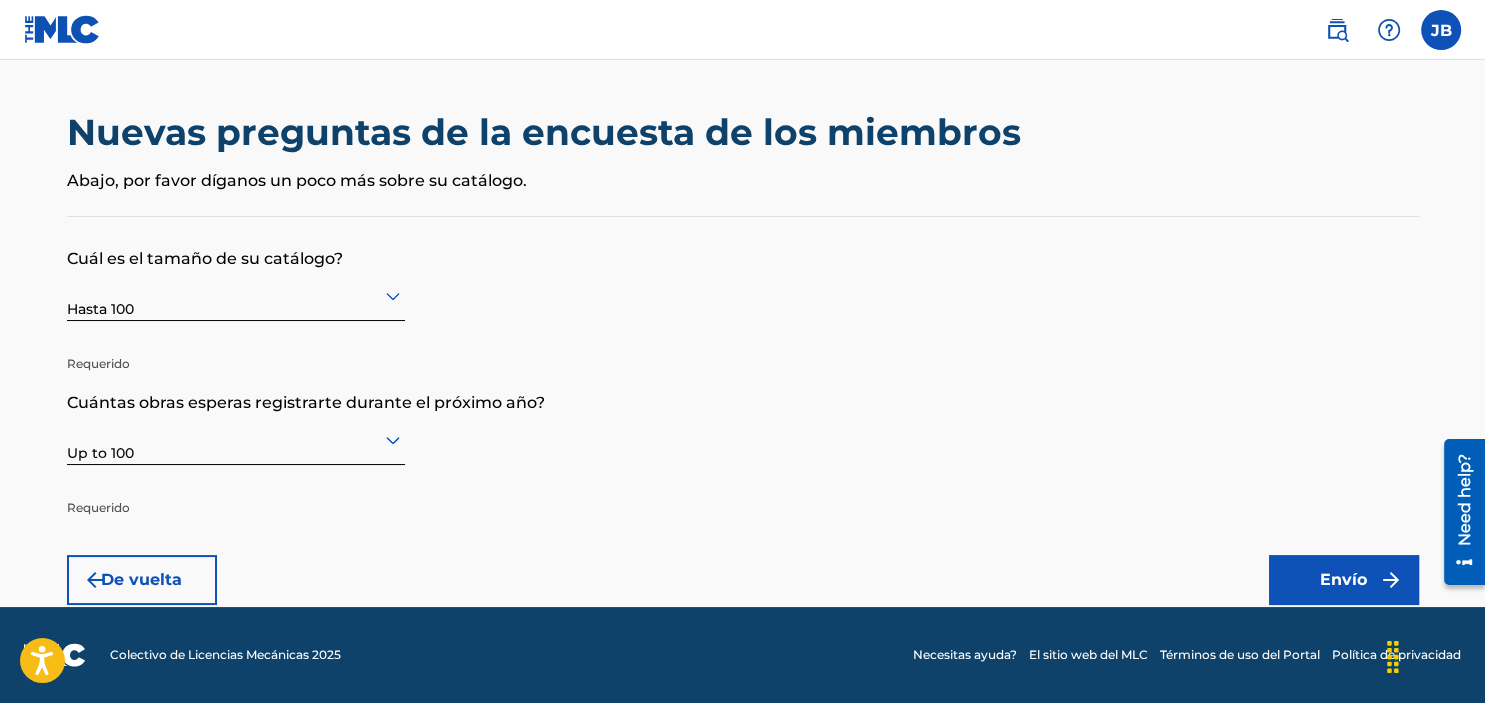 scroll, scrollTop: 0, scrollLeft: 0, axis: both 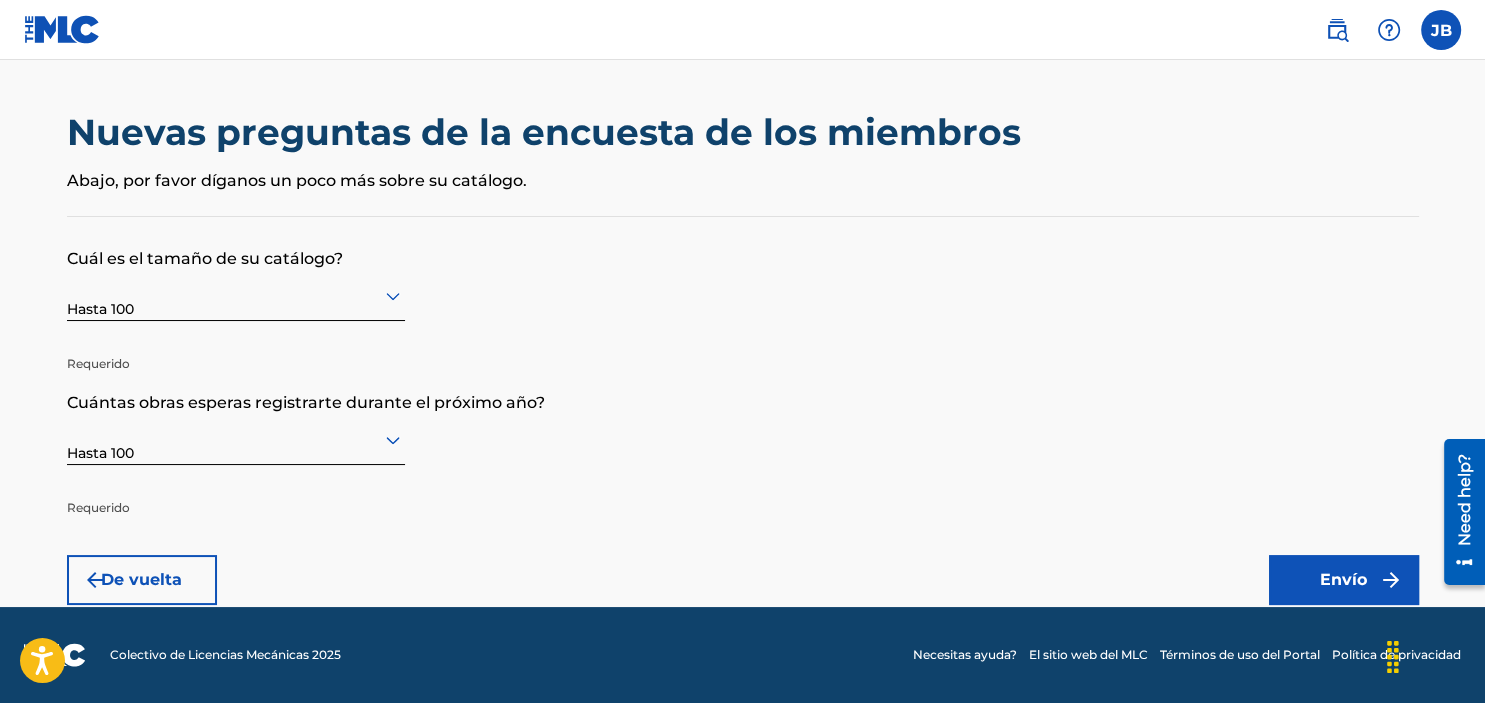 click on "Envío" at bounding box center (1344, 580) 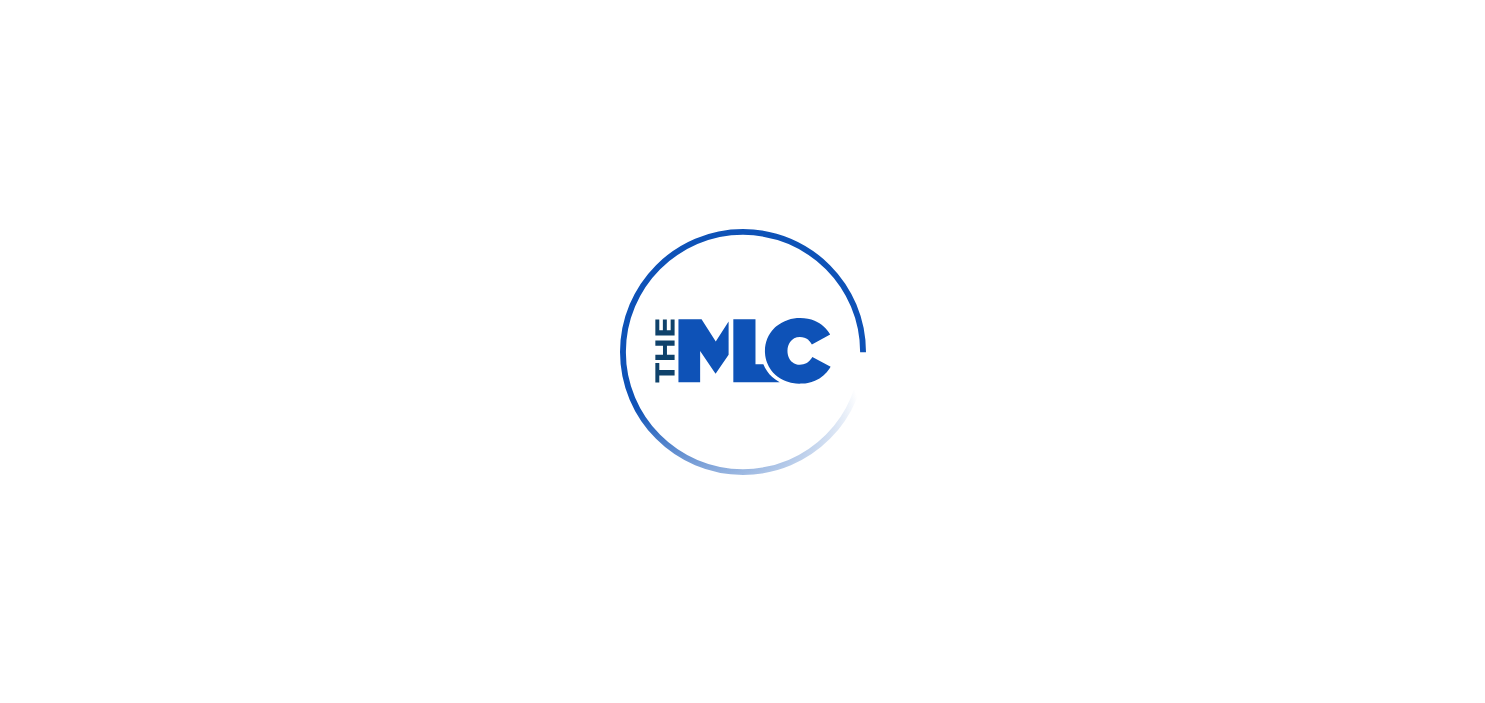 scroll, scrollTop: 0, scrollLeft: 0, axis: both 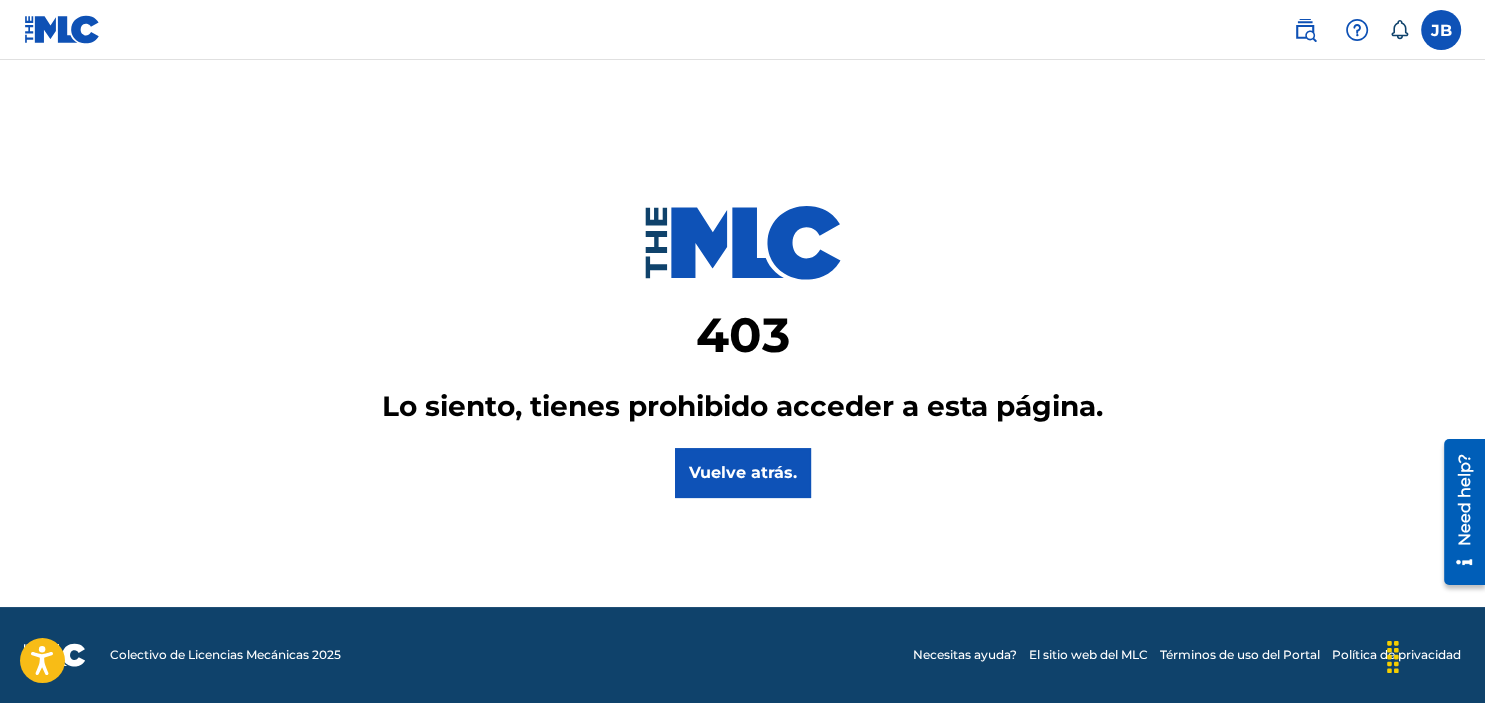 click on "Vuelve atrás." at bounding box center (743, 473) 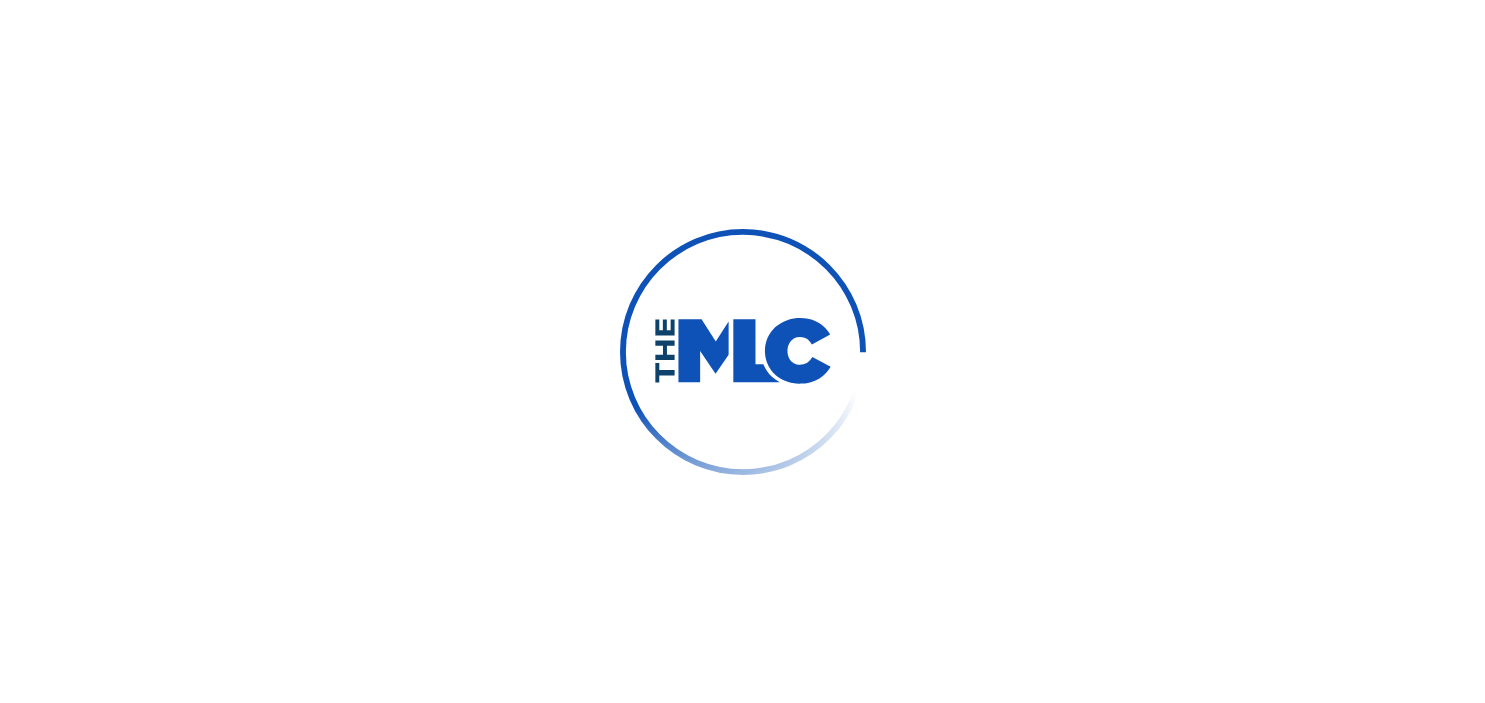 scroll, scrollTop: 0, scrollLeft: 0, axis: both 